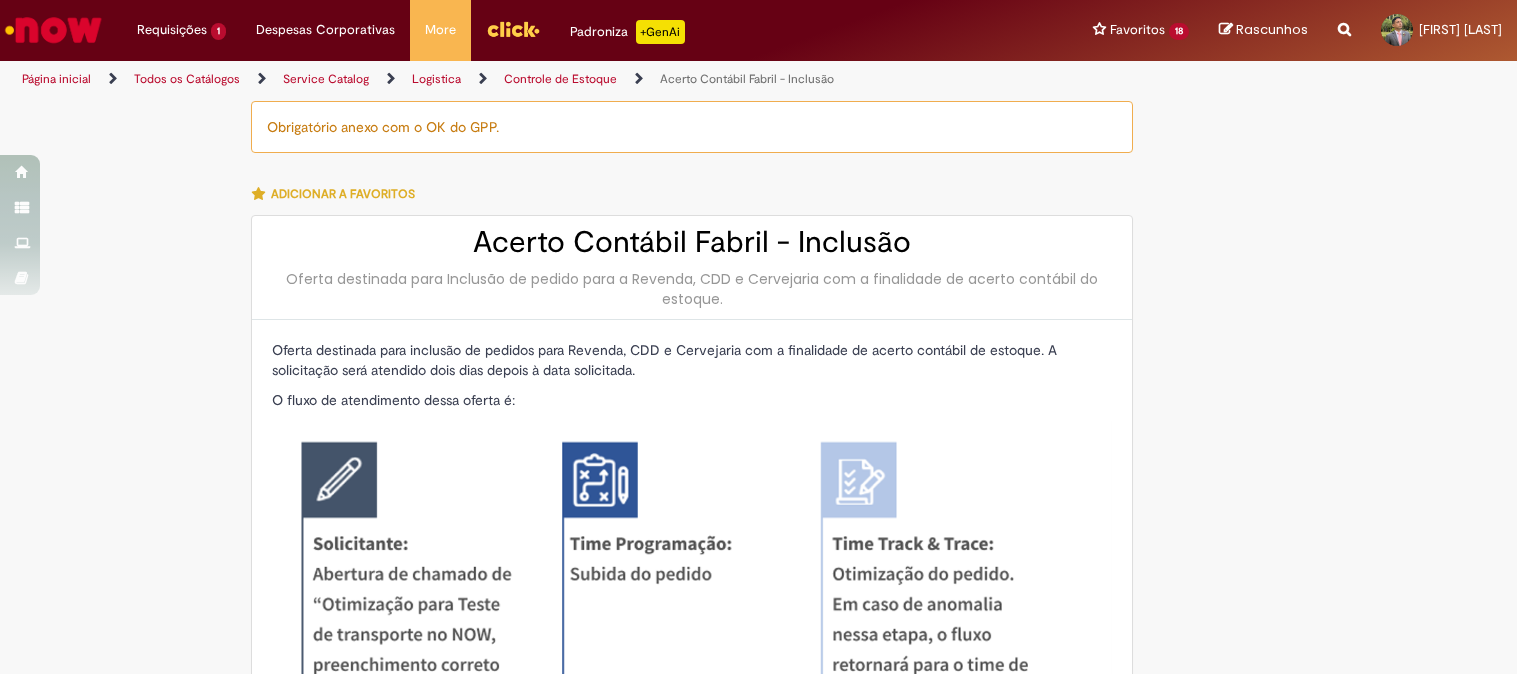 scroll, scrollTop: 0, scrollLeft: 0, axis: both 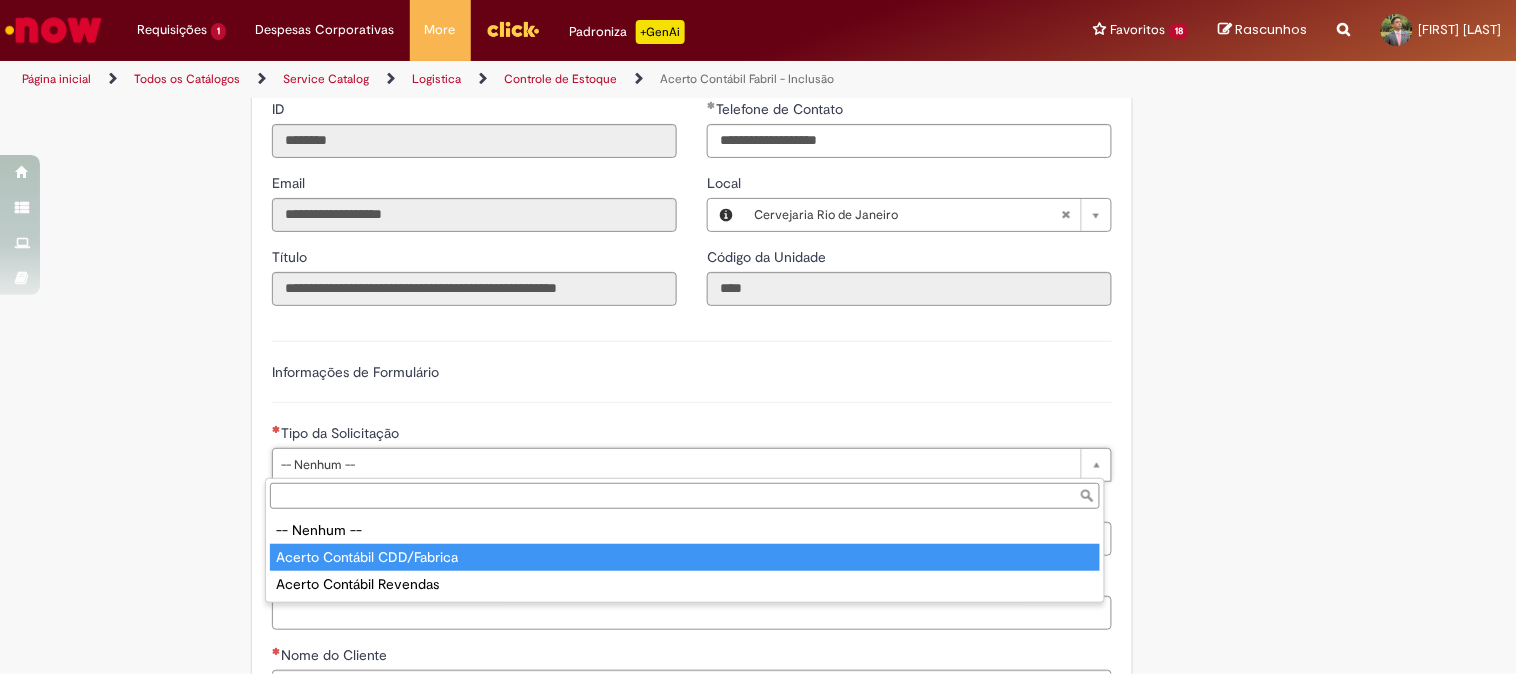 type on "**********" 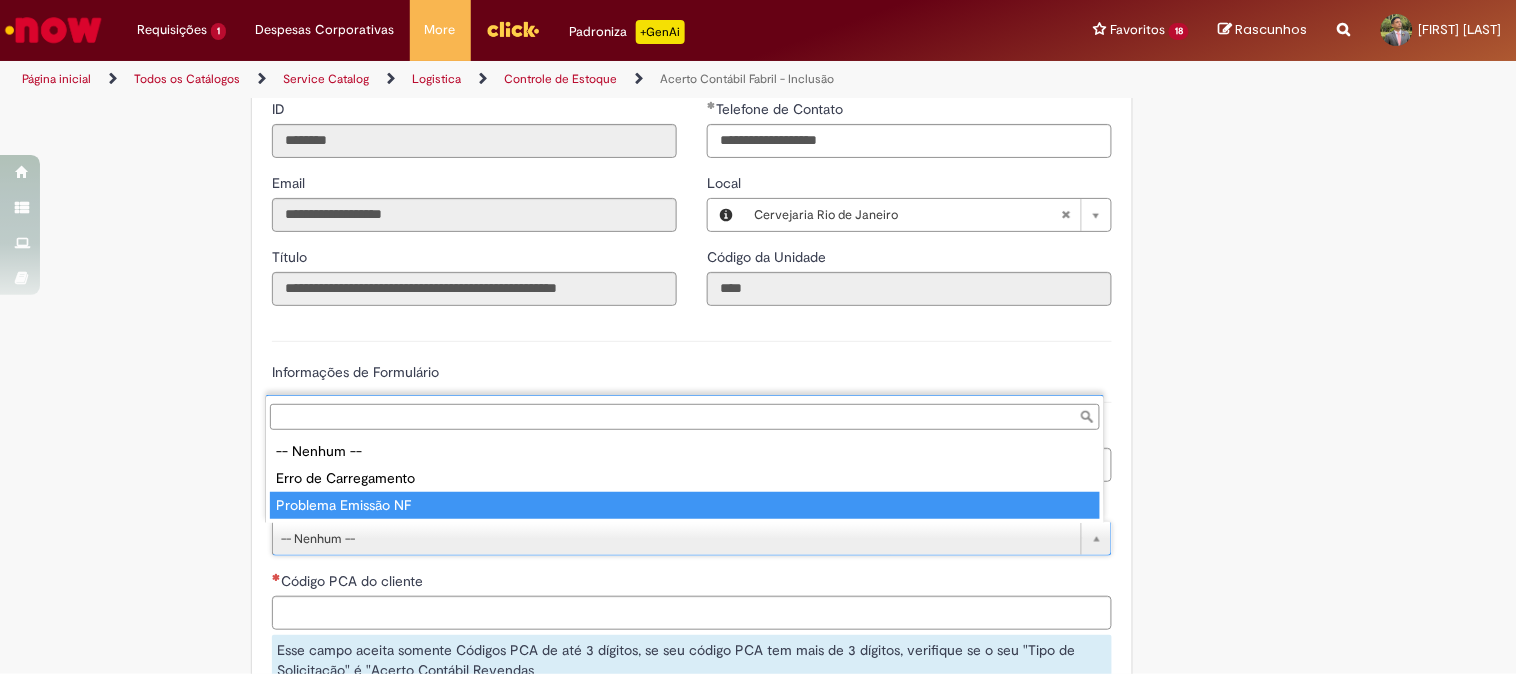 type on "**********" 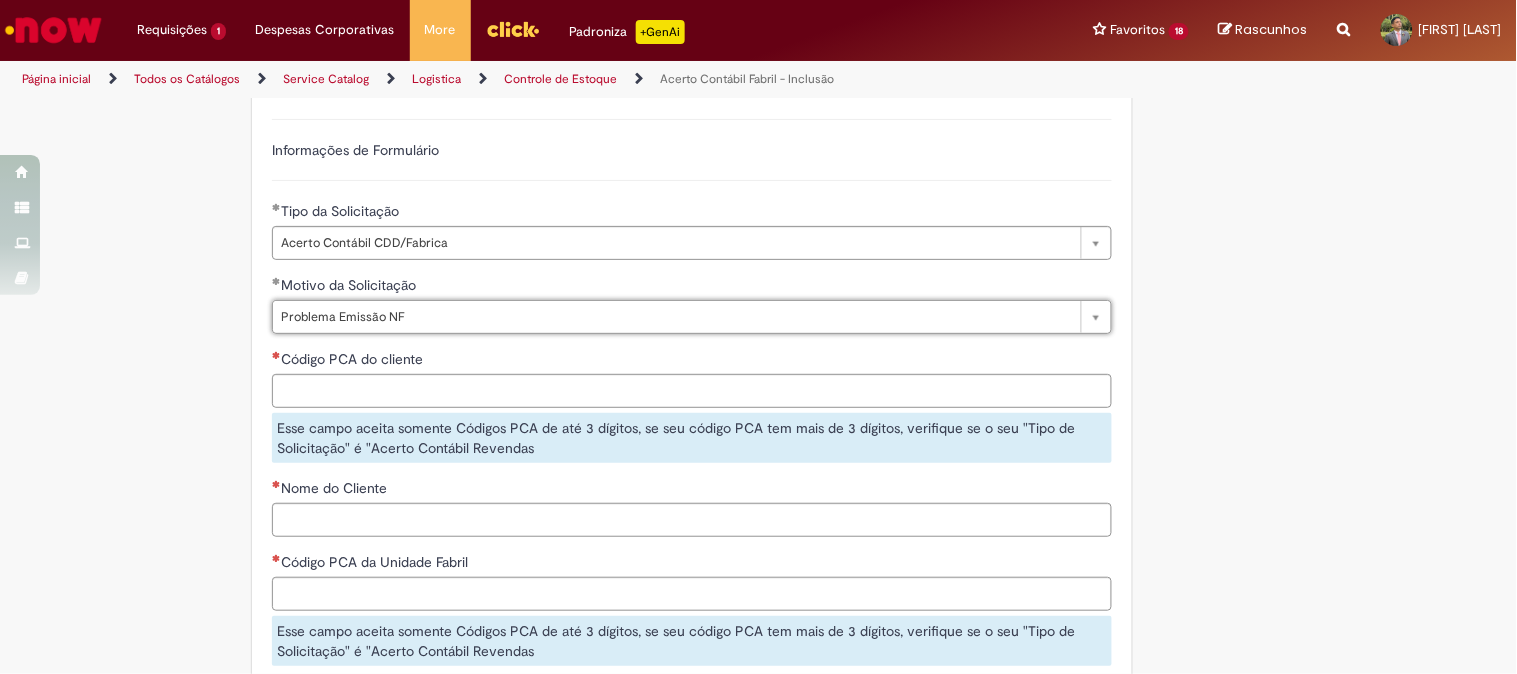 scroll, scrollTop: 1444, scrollLeft: 0, axis: vertical 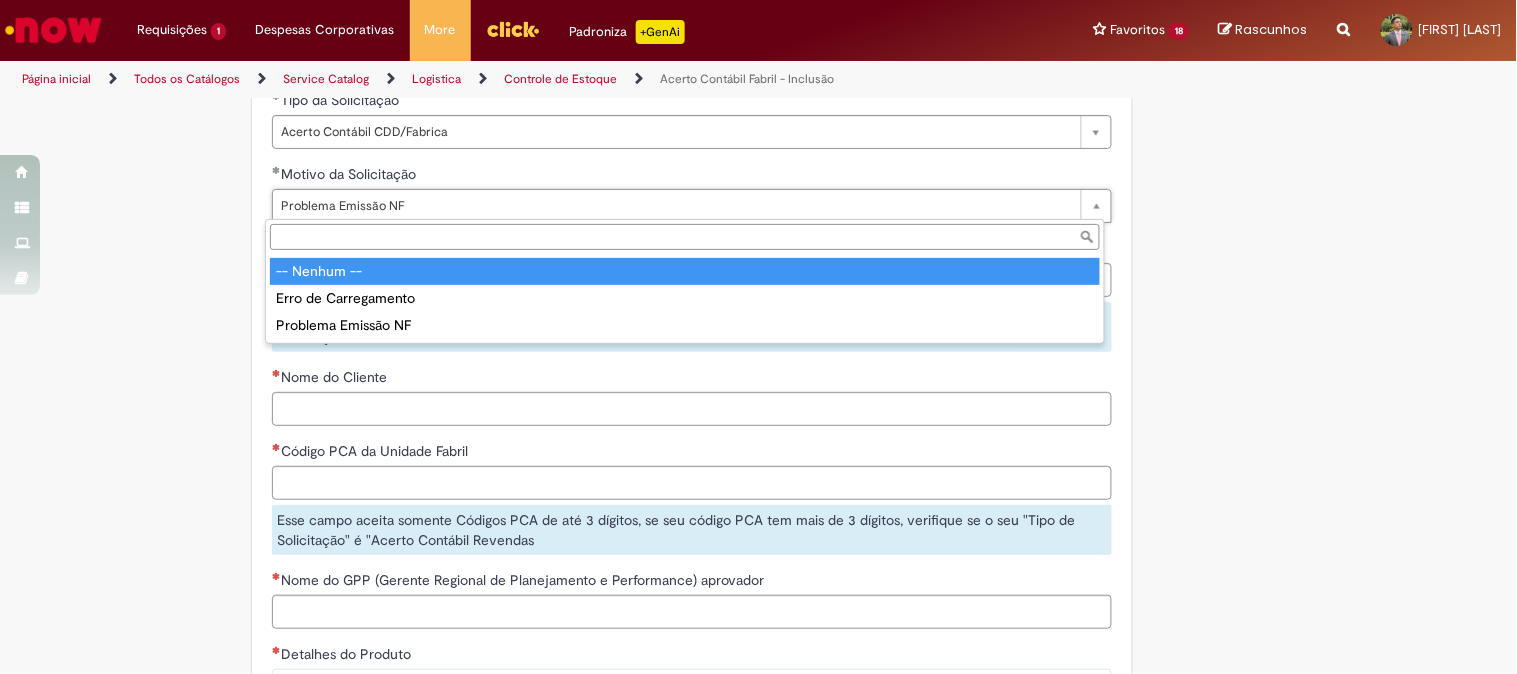 type on "**********" 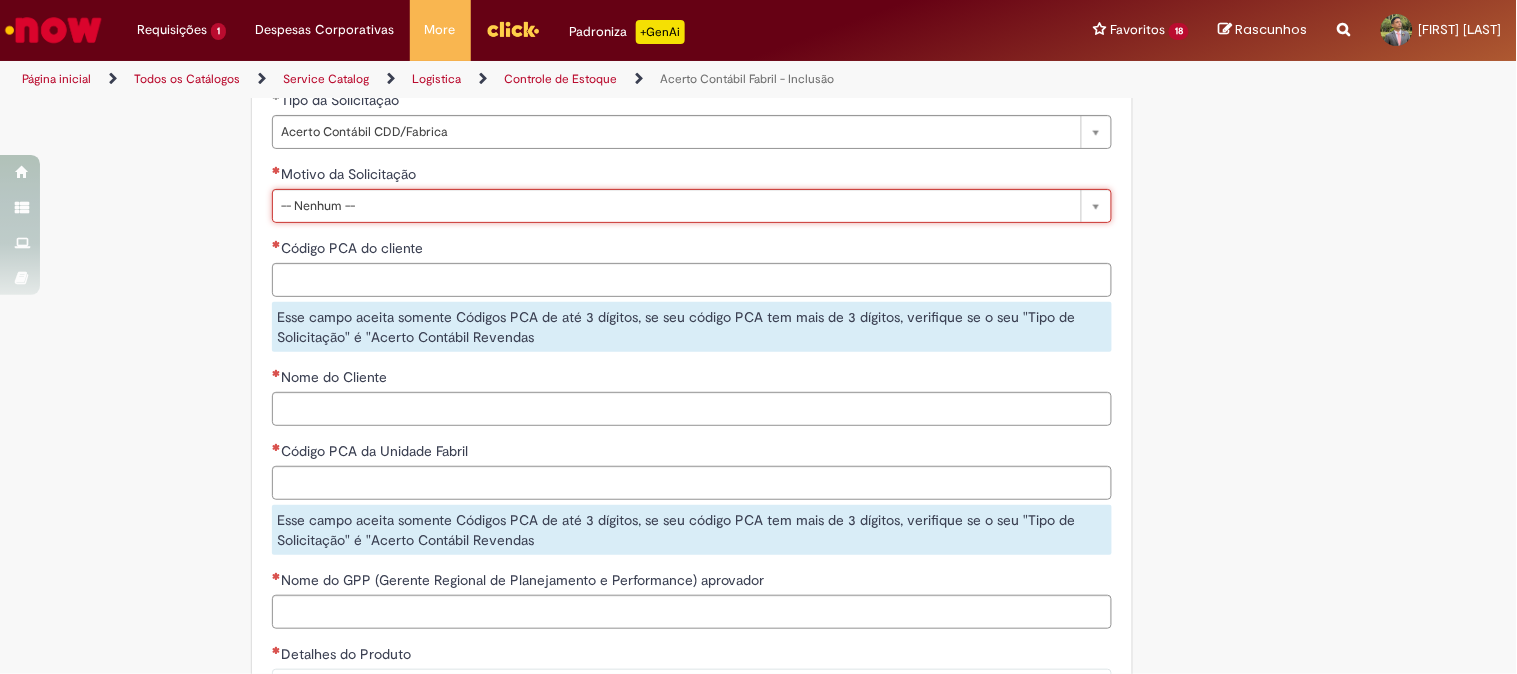 scroll, scrollTop: 0, scrollLeft: 83, axis: horizontal 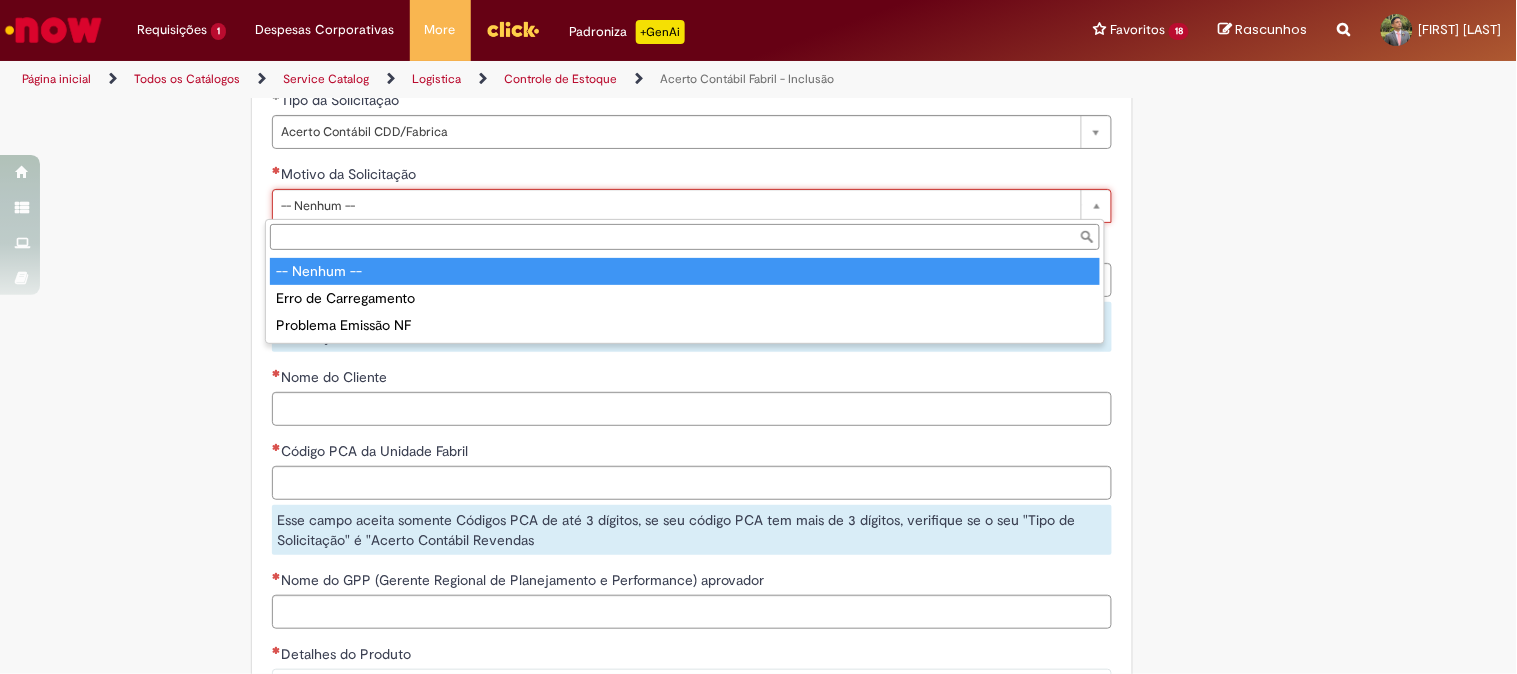 type on "**********" 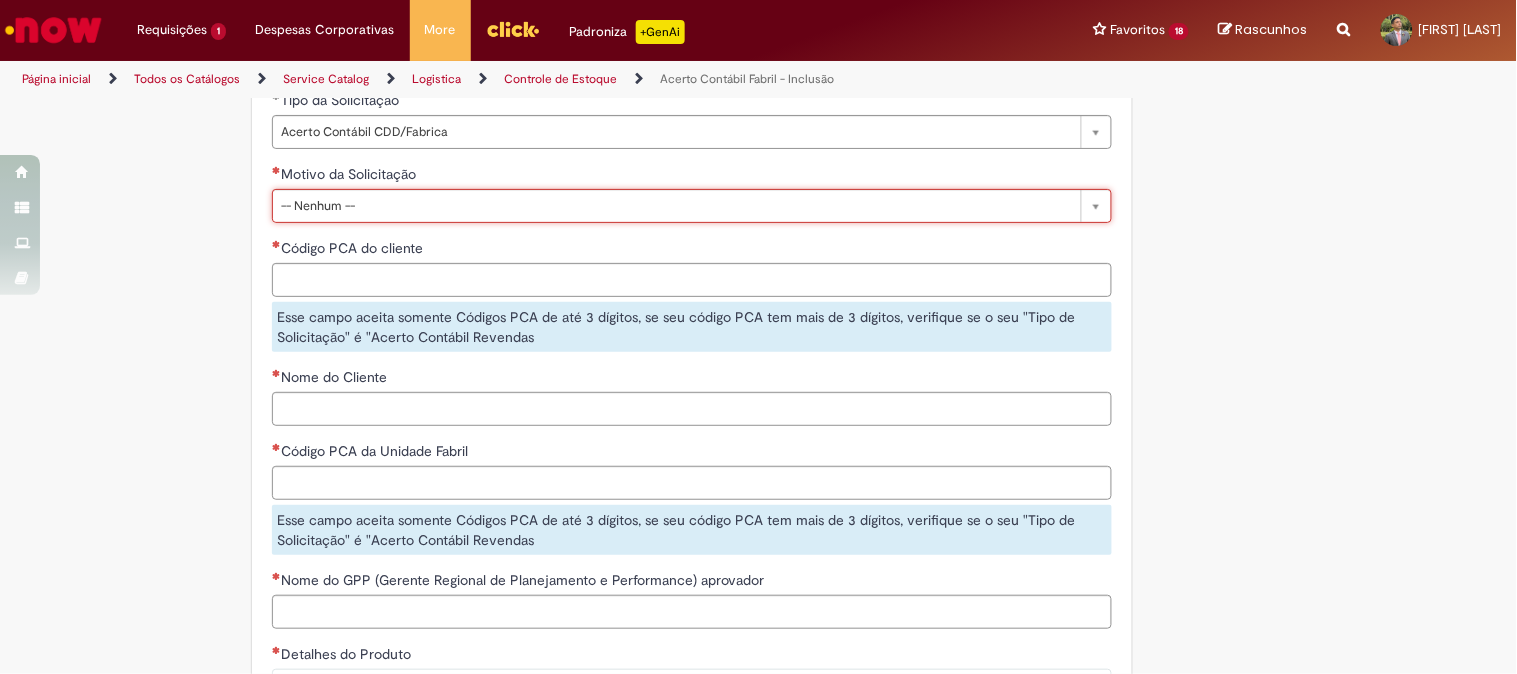 scroll, scrollTop: 0, scrollLeft: 0, axis: both 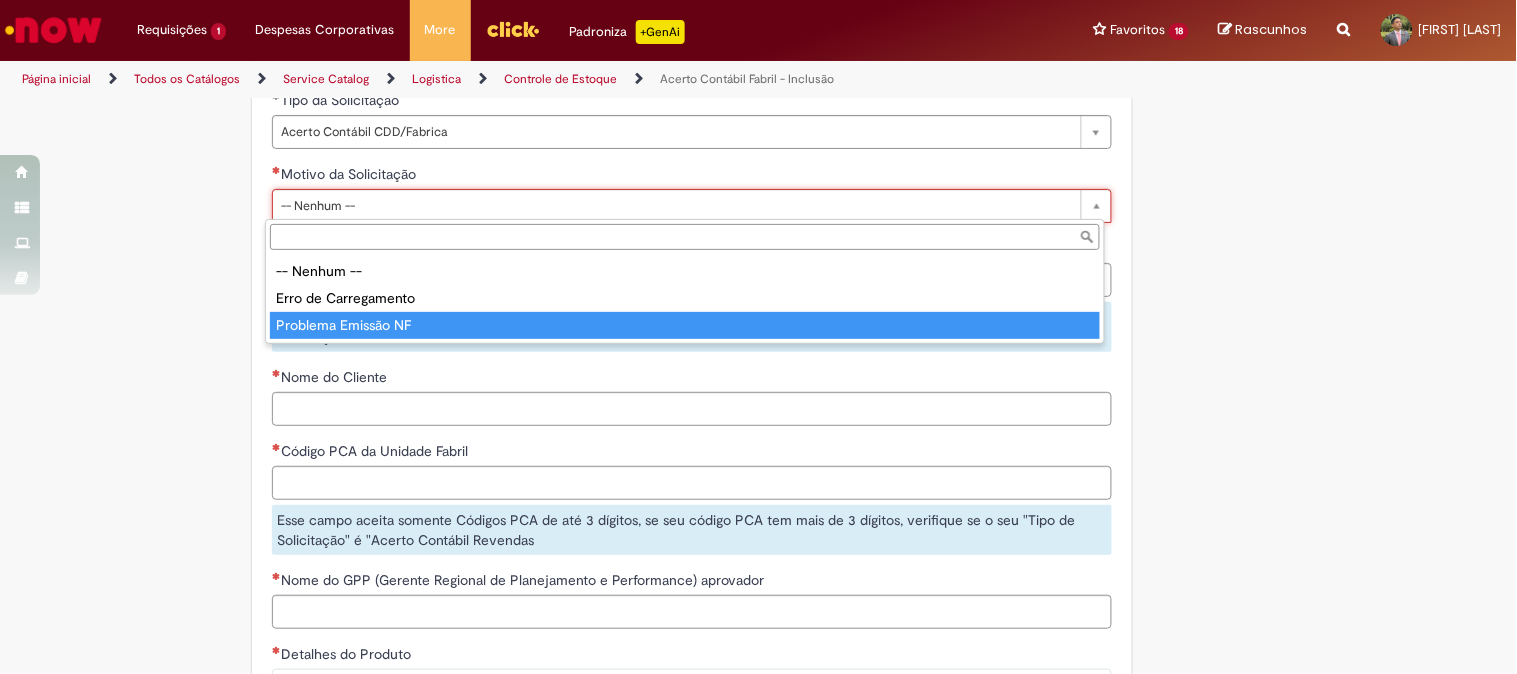 type on "**********" 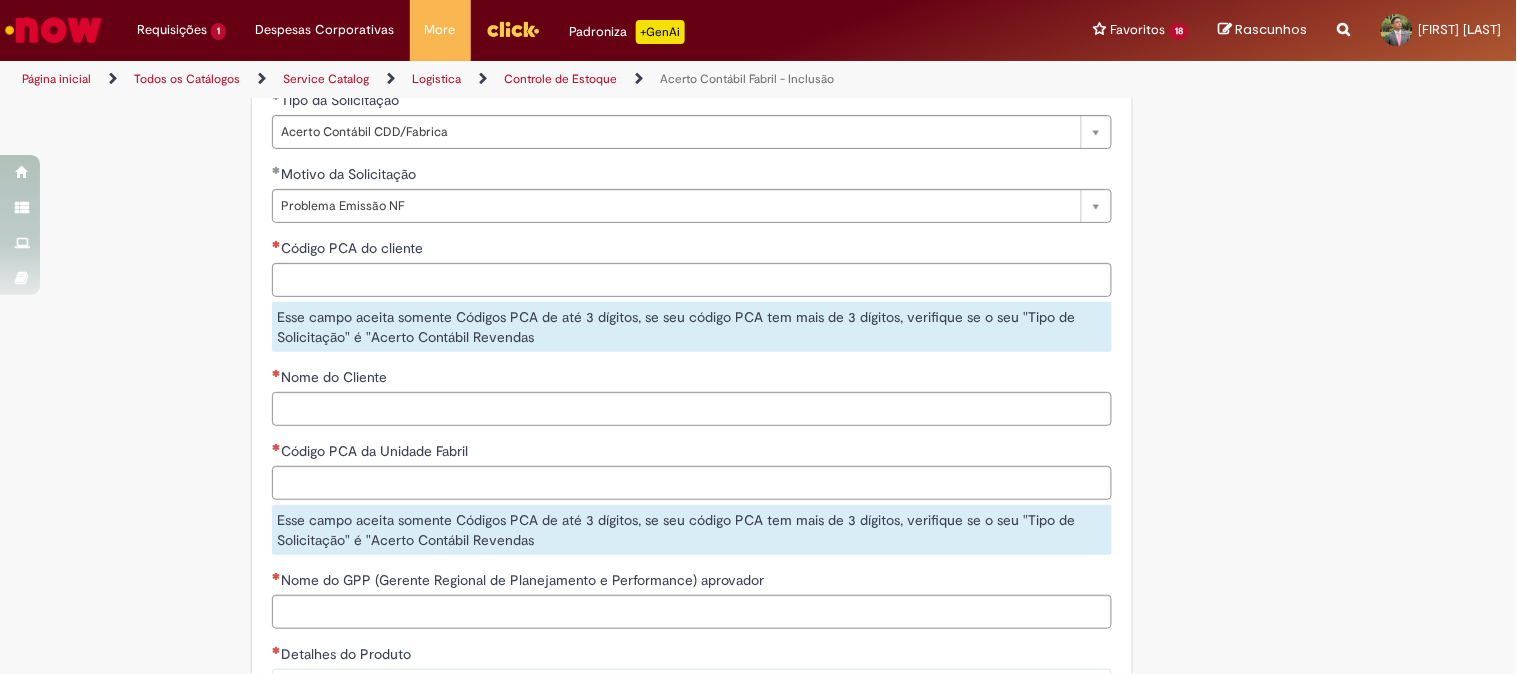 scroll, scrollTop: 0, scrollLeft: 0, axis: both 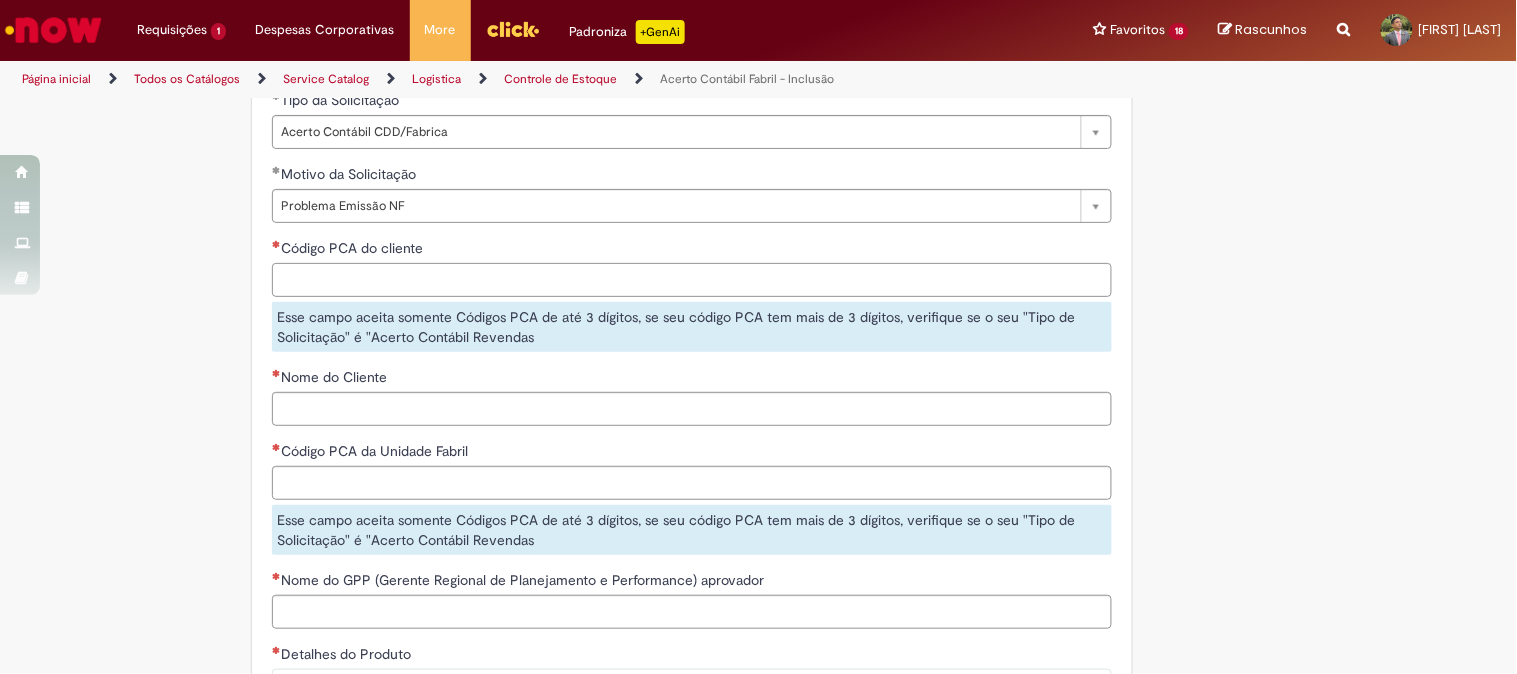 click on "Código PCA do cliente" at bounding box center [692, 280] 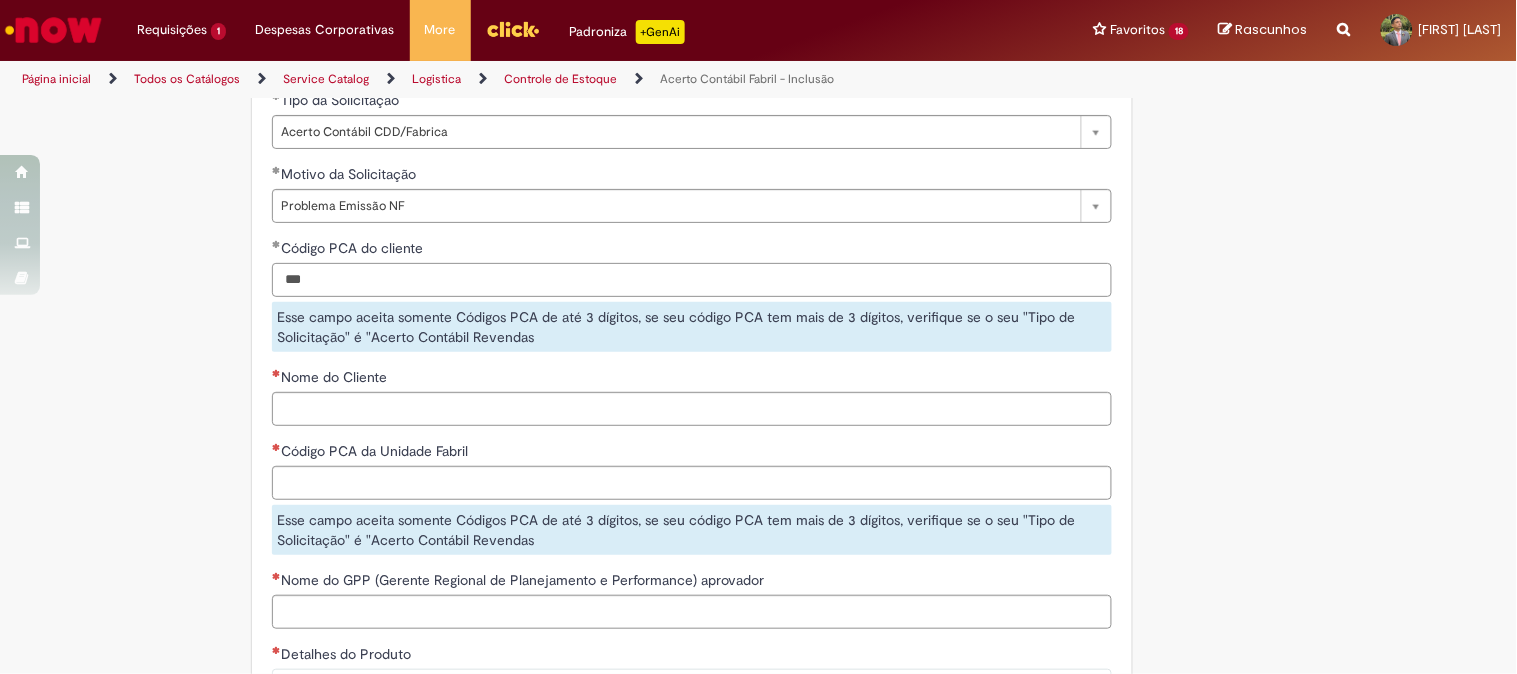 type on "***" 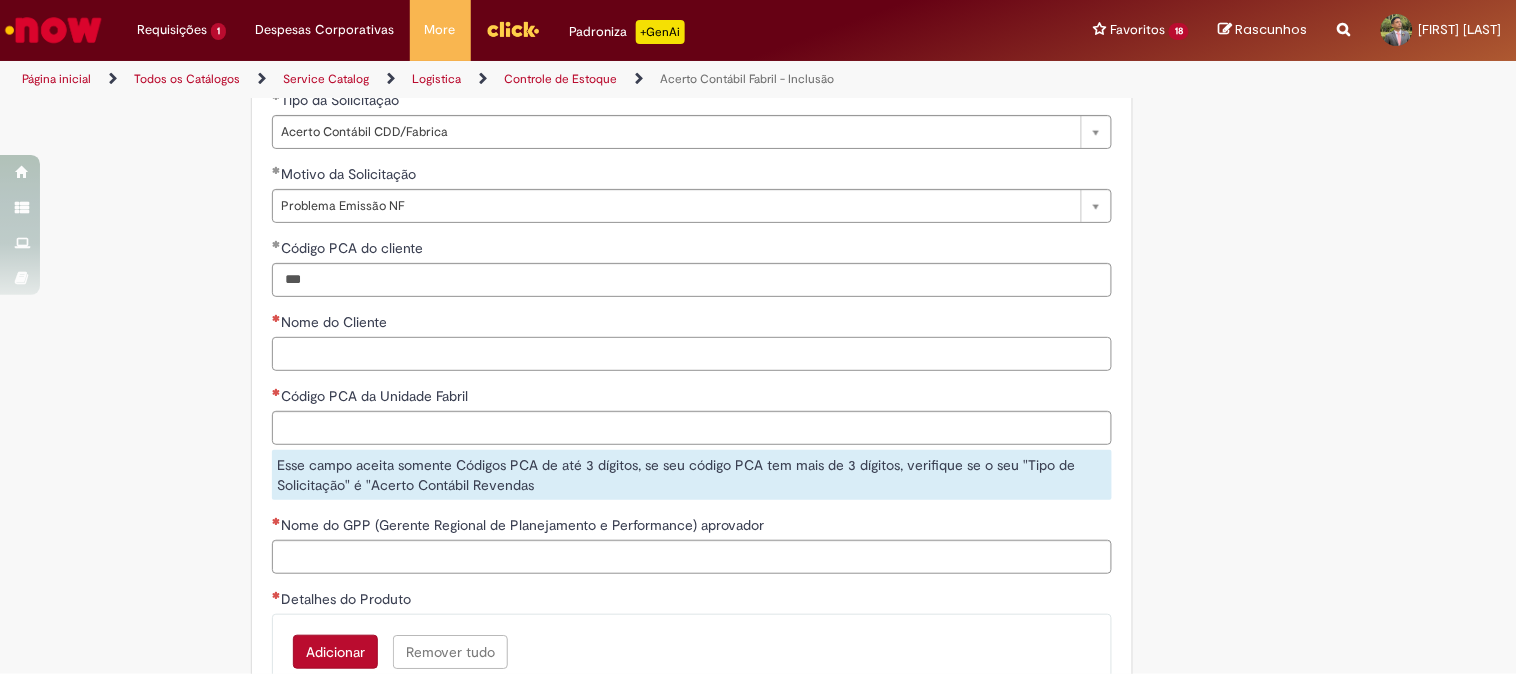 click on "**********" at bounding box center (692, 516) 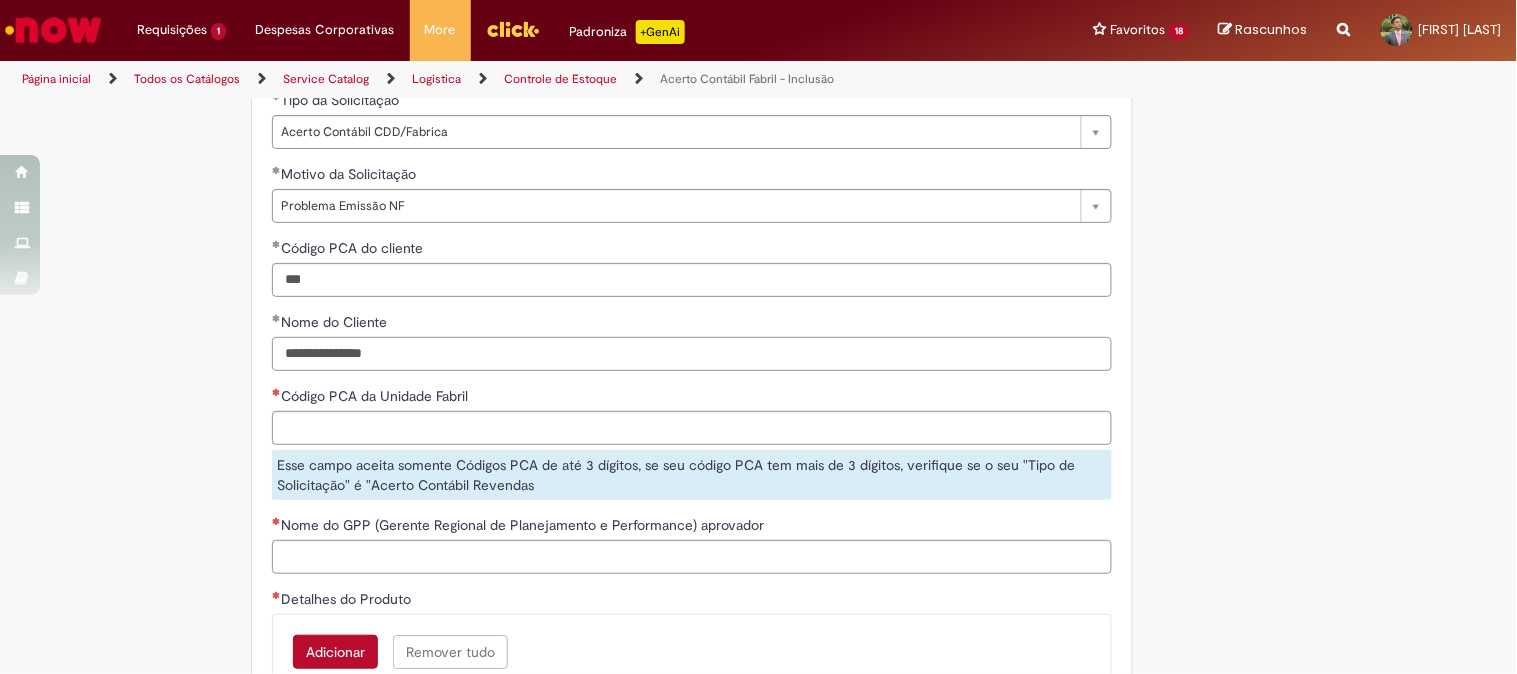 type on "**********" 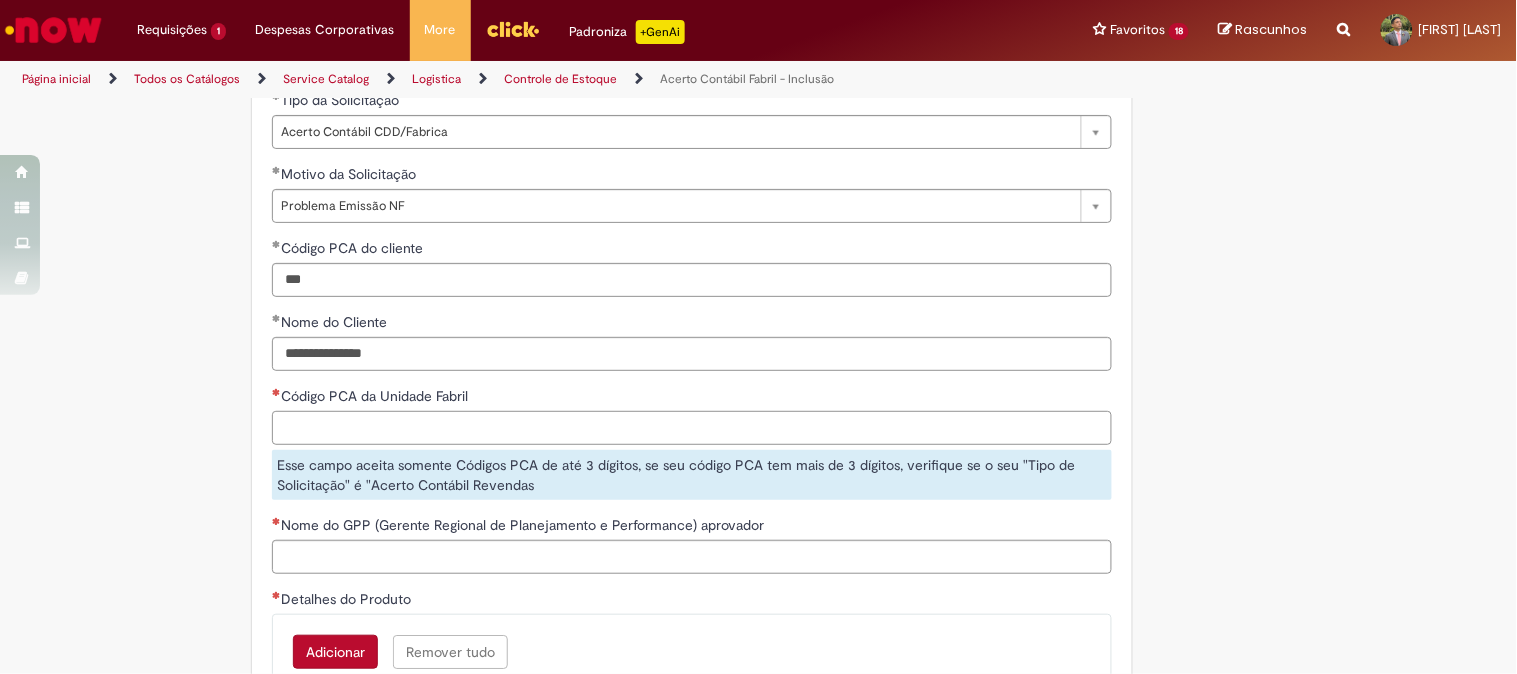 click on "Código PCA da Unidade Fabril" at bounding box center (692, 428) 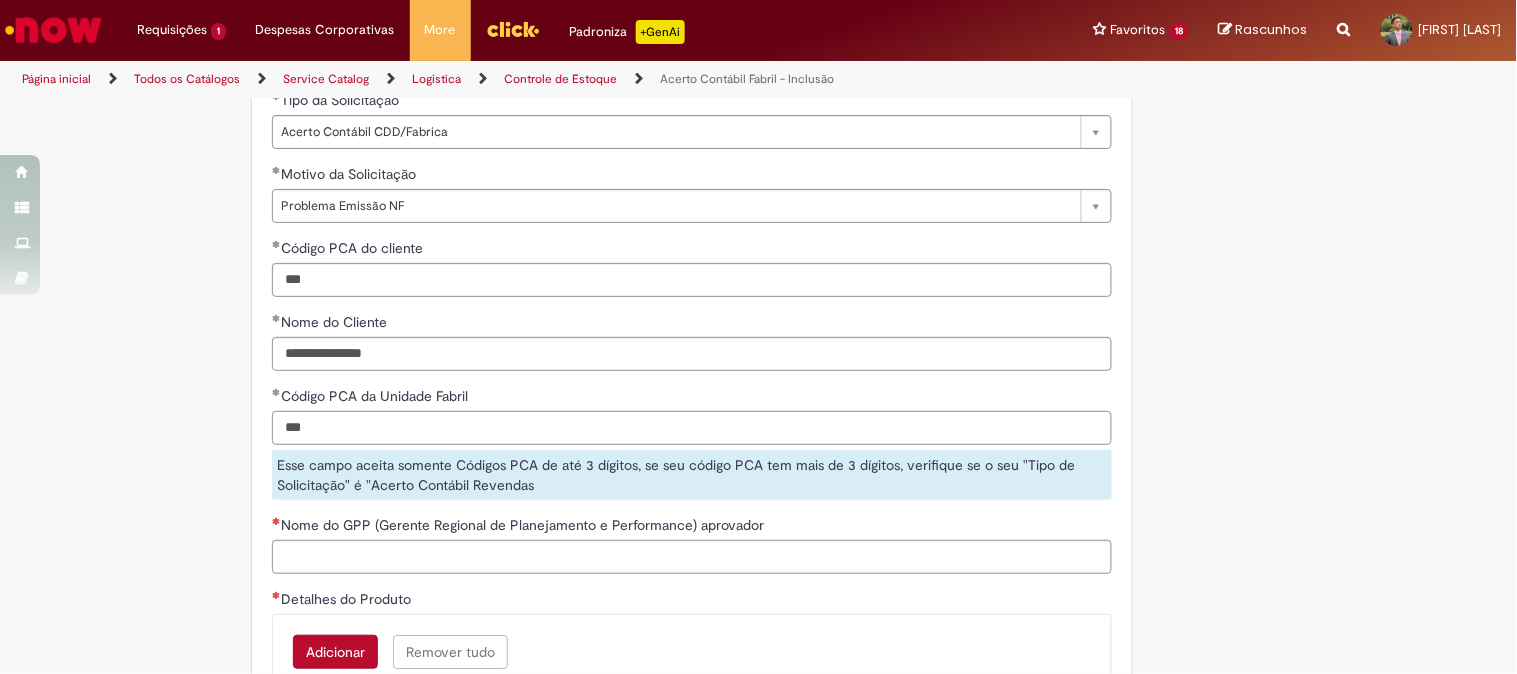 type on "***" 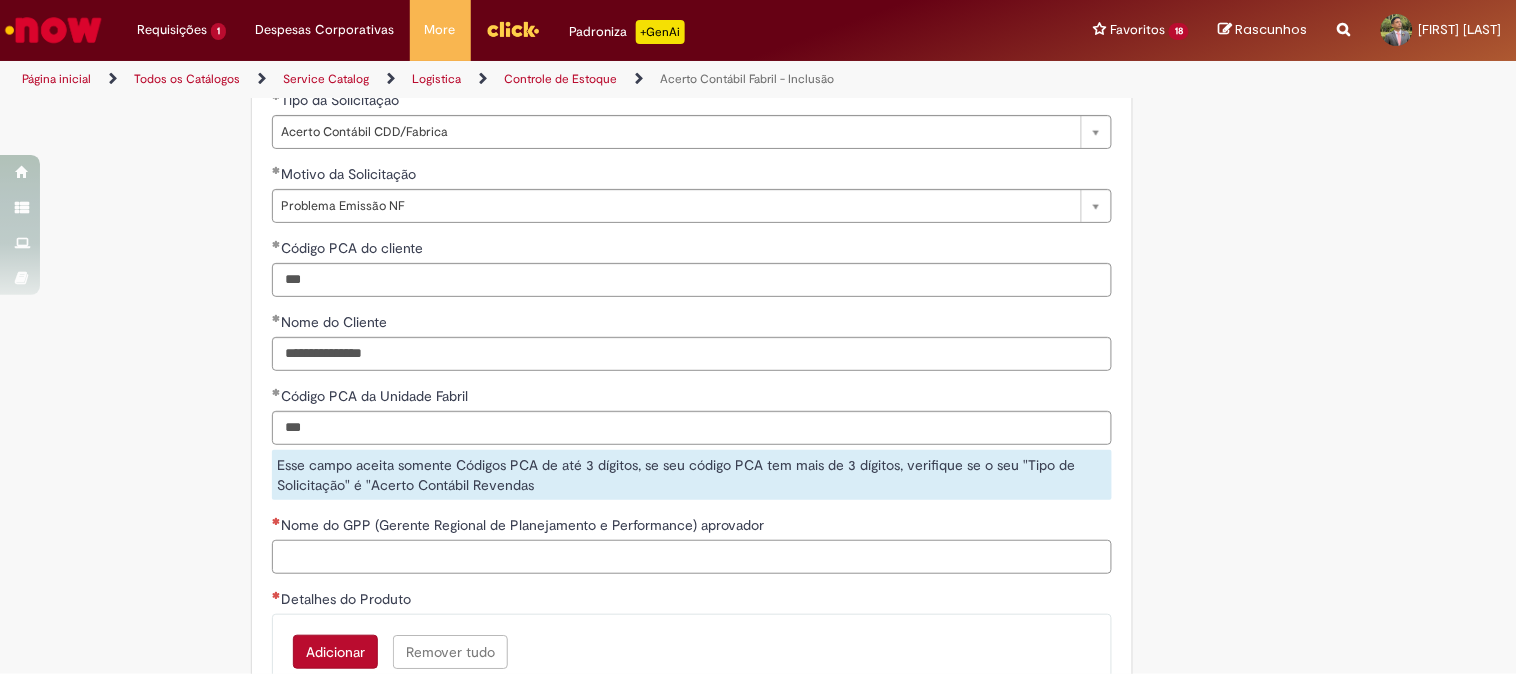 click on "**********" at bounding box center (692, 516) 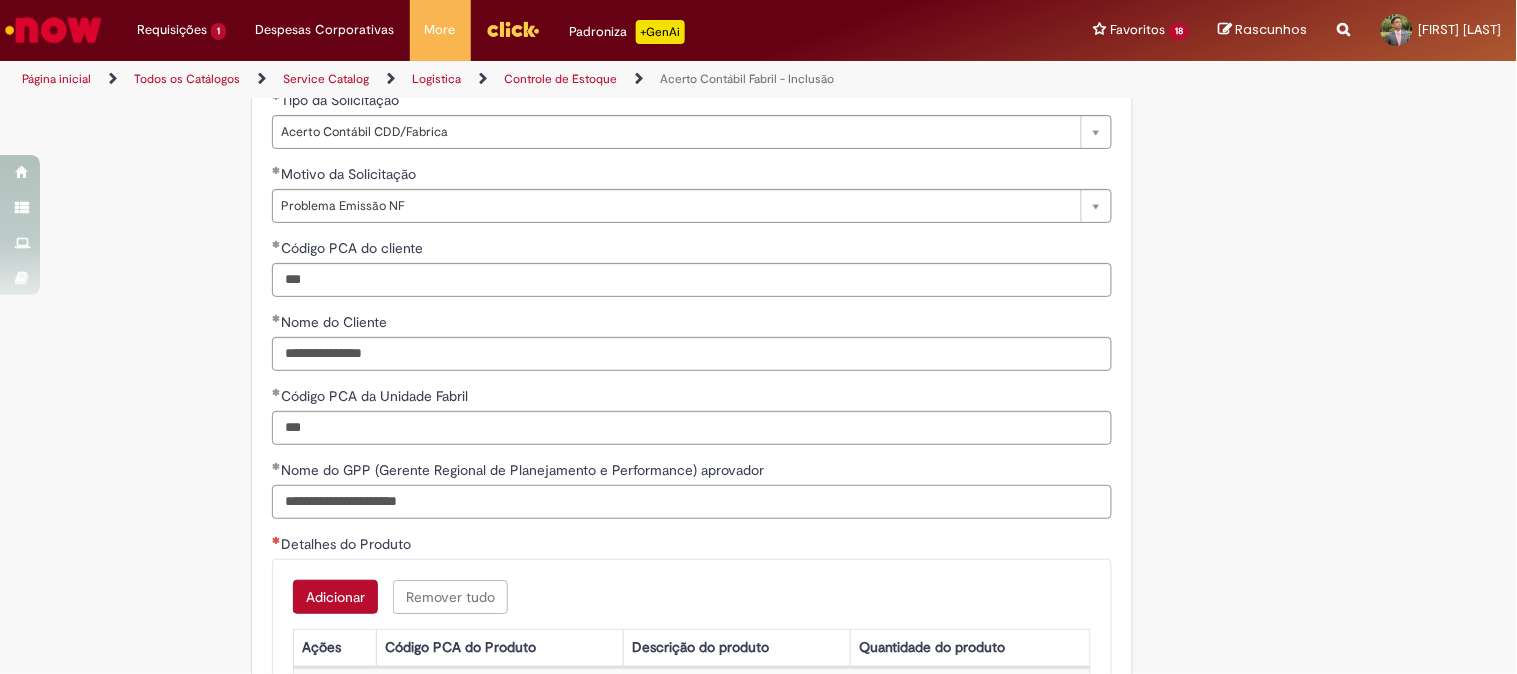 scroll, scrollTop: 1666, scrollLeft: 0, axis: vertical 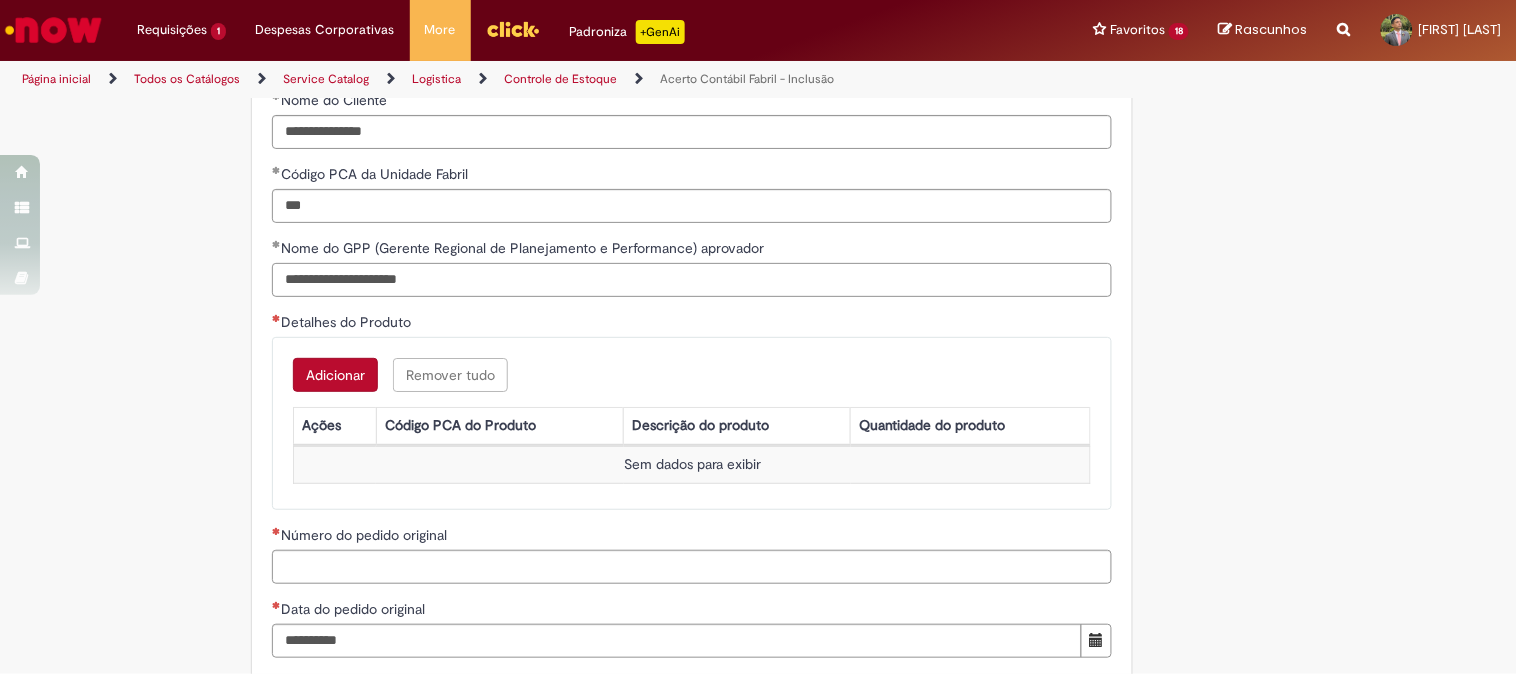type on "**********" 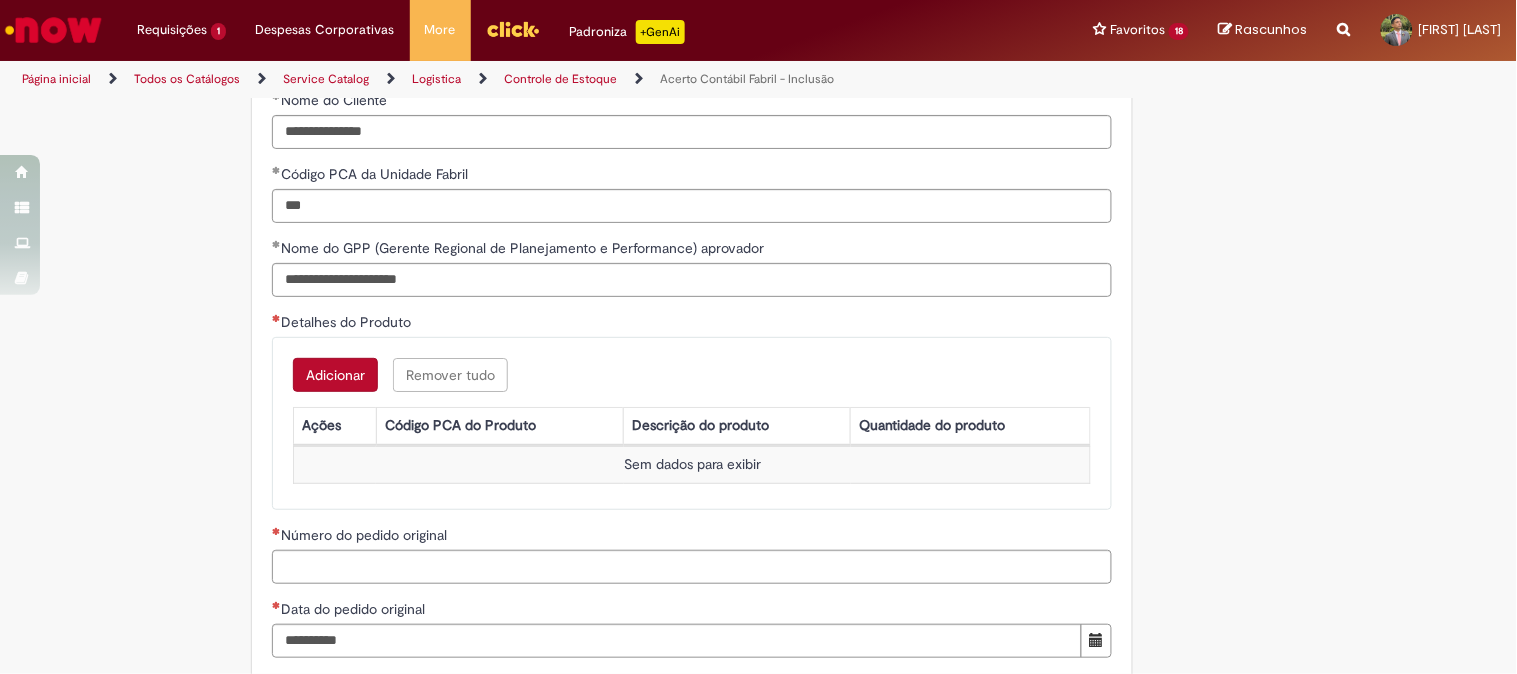 click on "Adicionar" at bounding box center (335, 375) 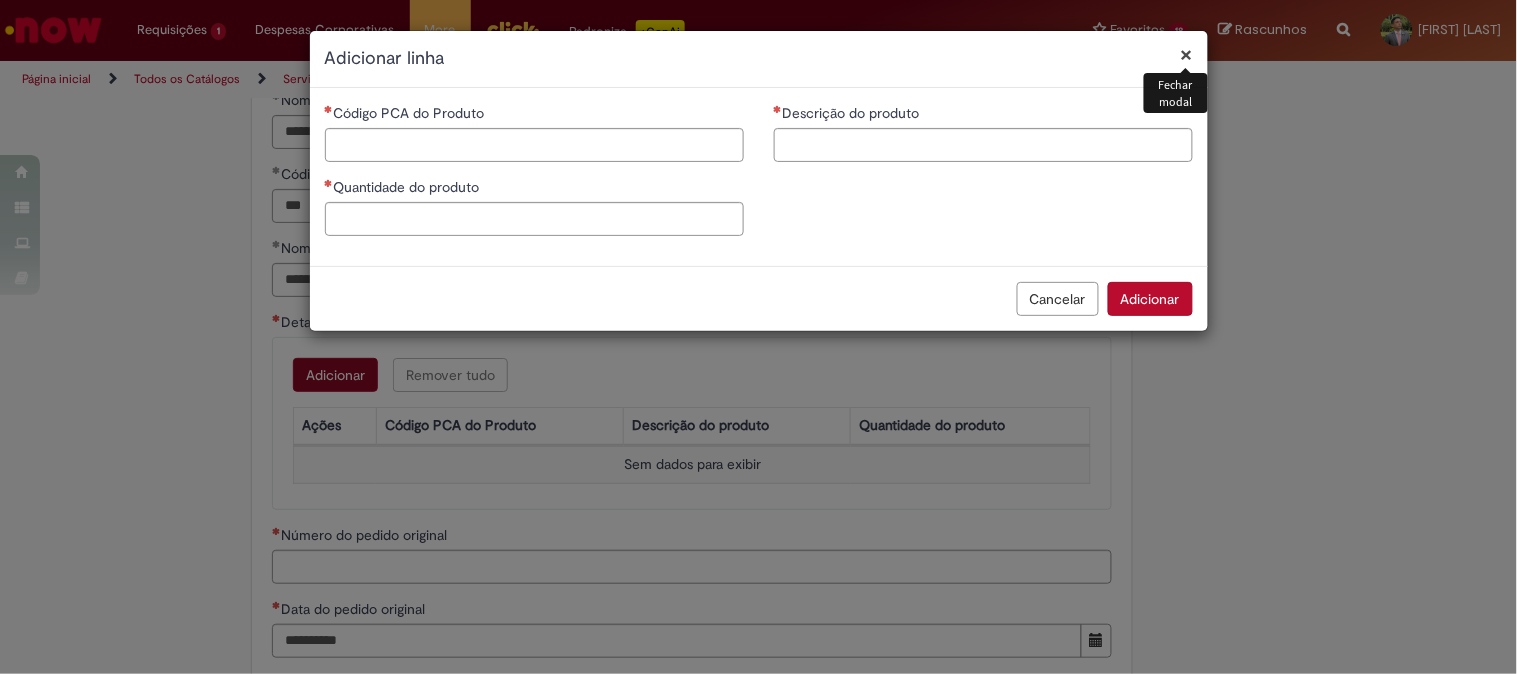 type 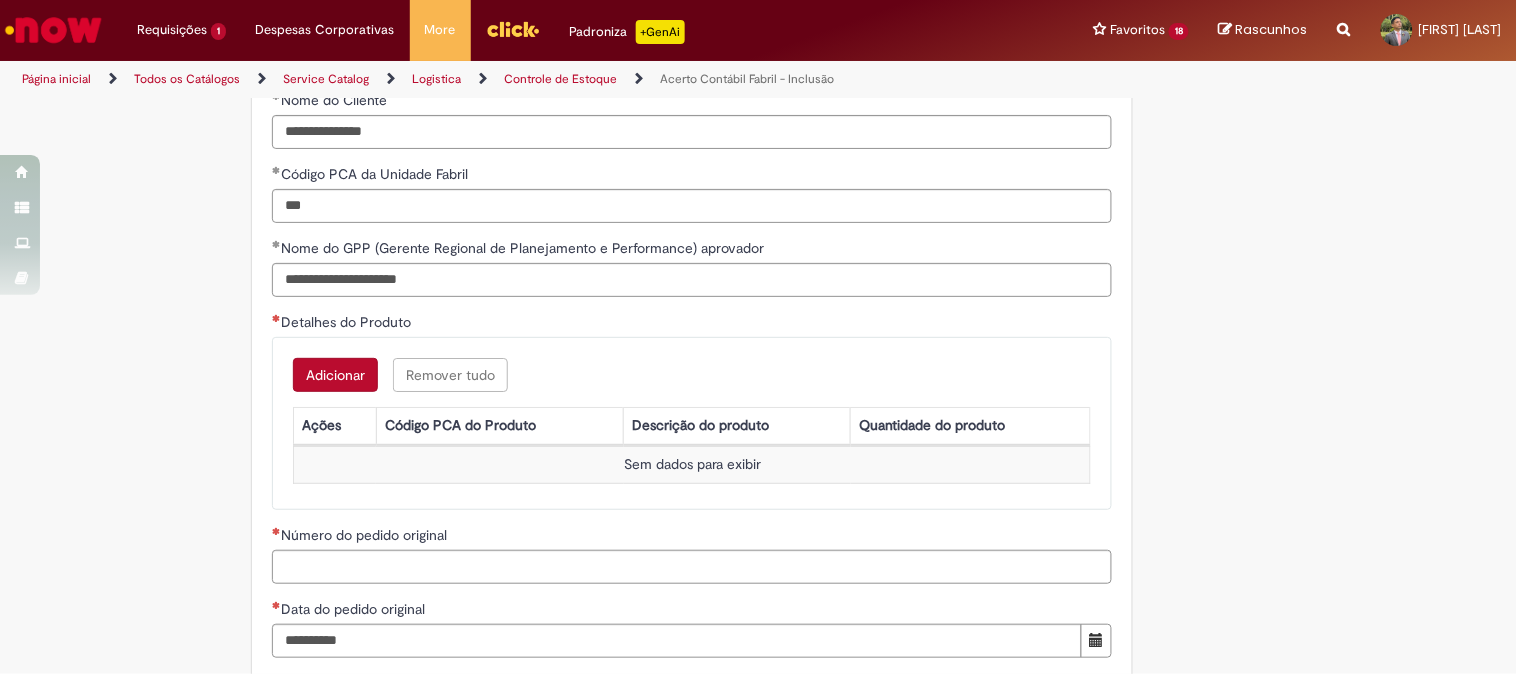 type 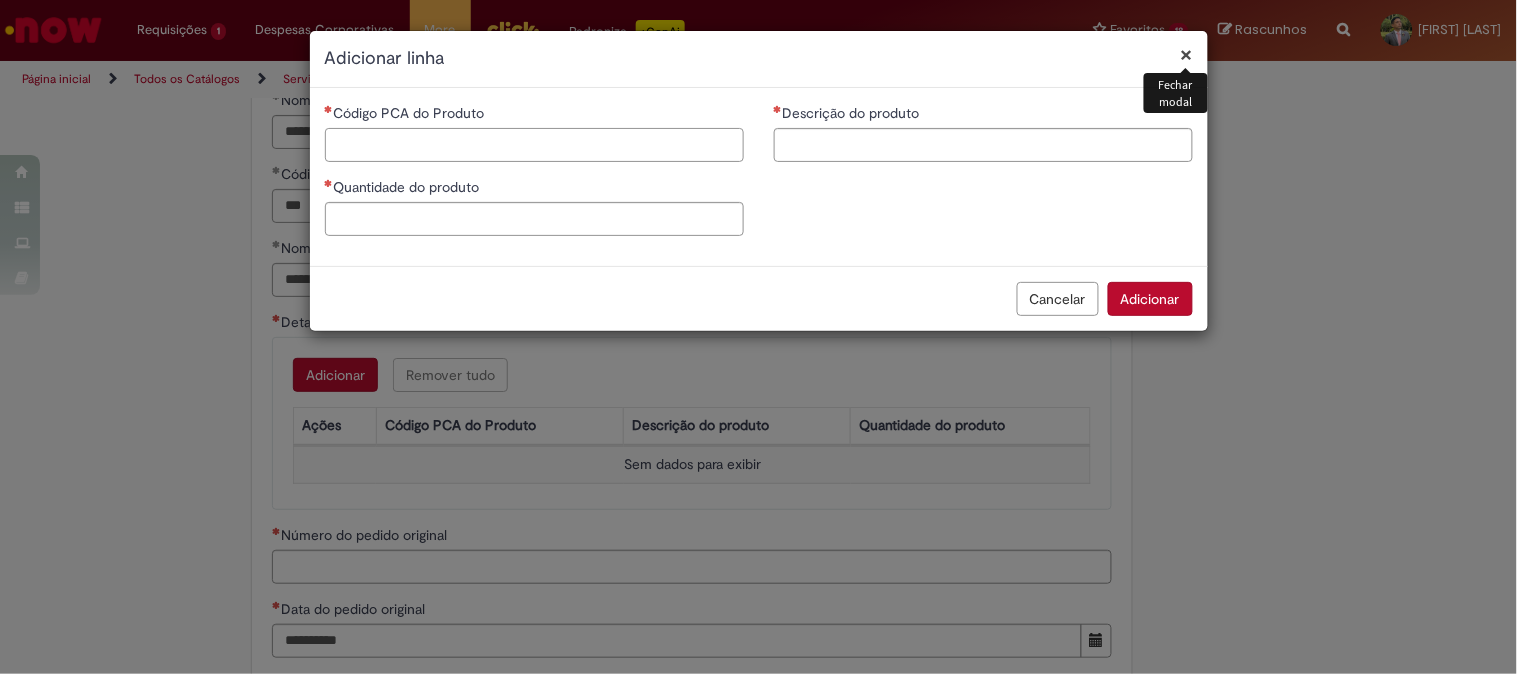 click on "Código PCA do Produto" at bounding box center (534, 145) 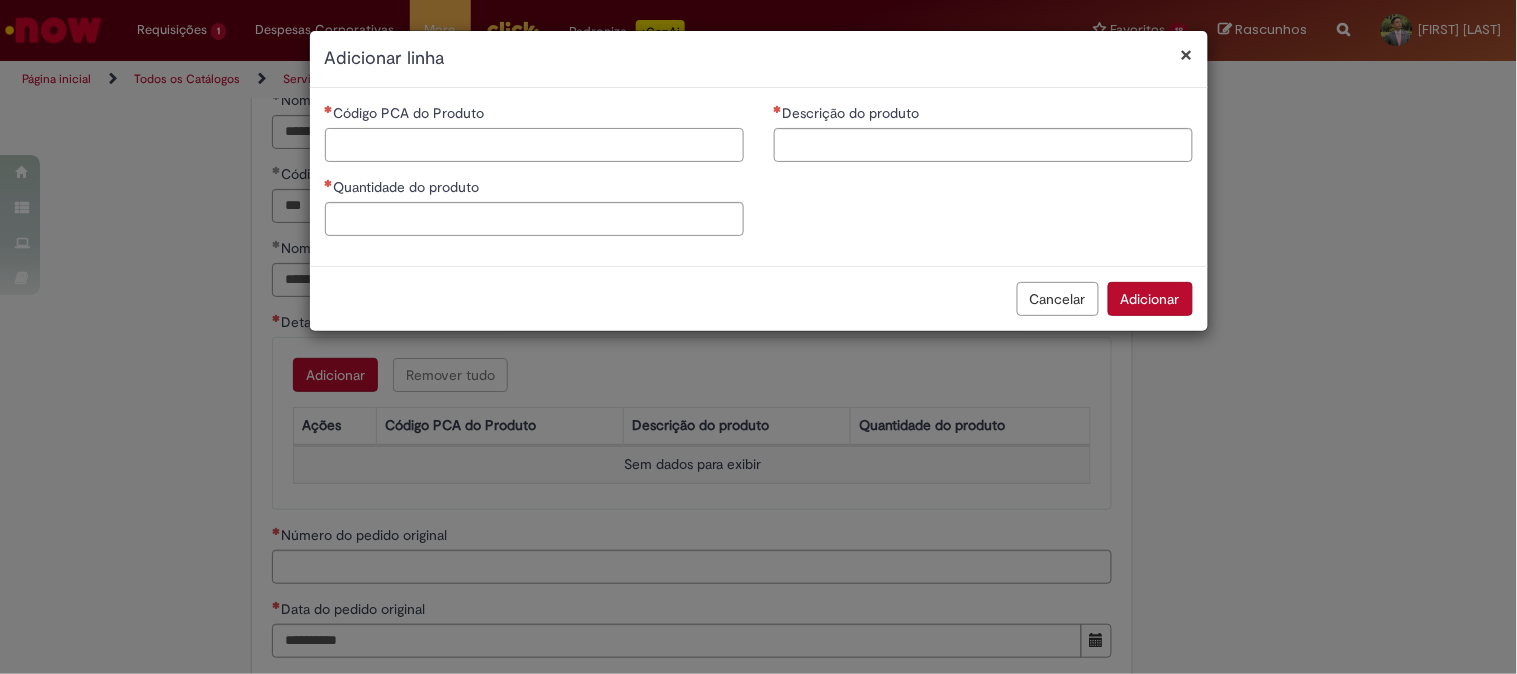 paste on "*****" 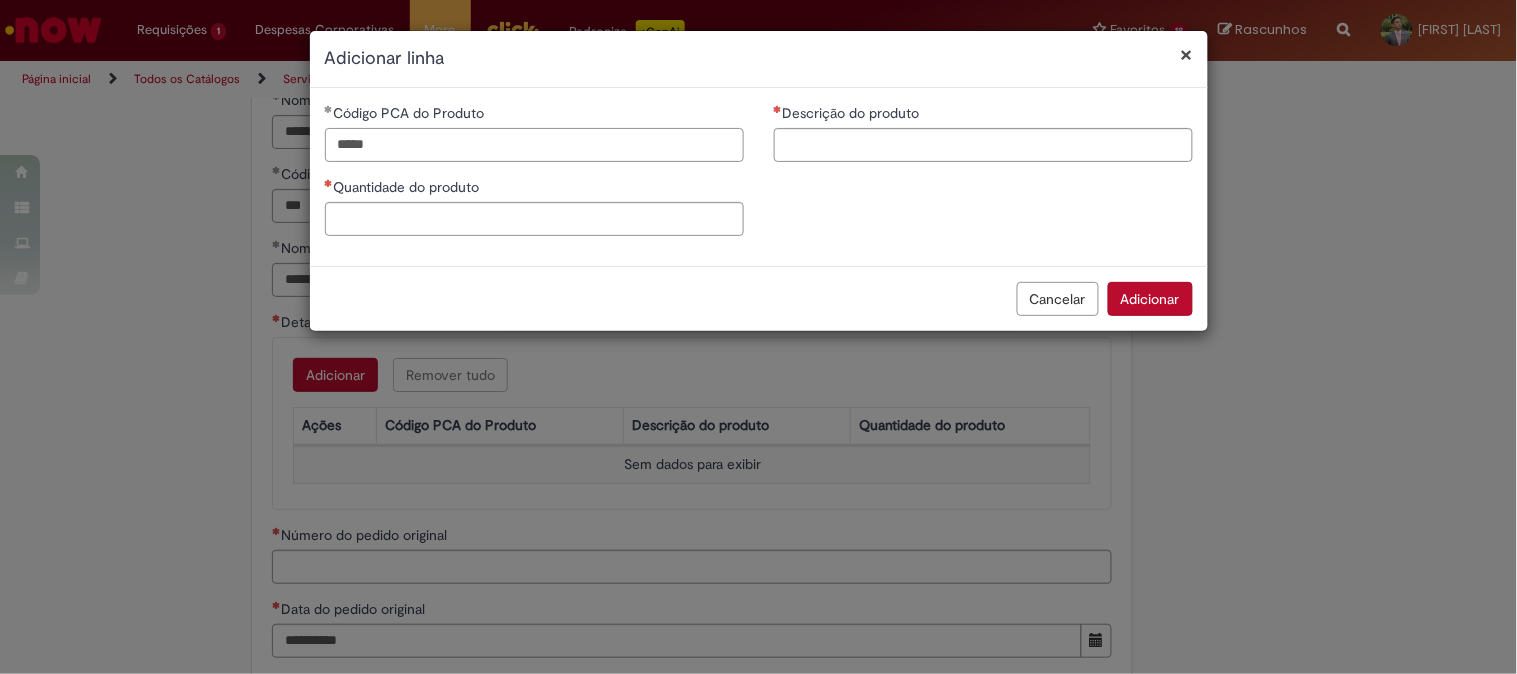 type on "*****" 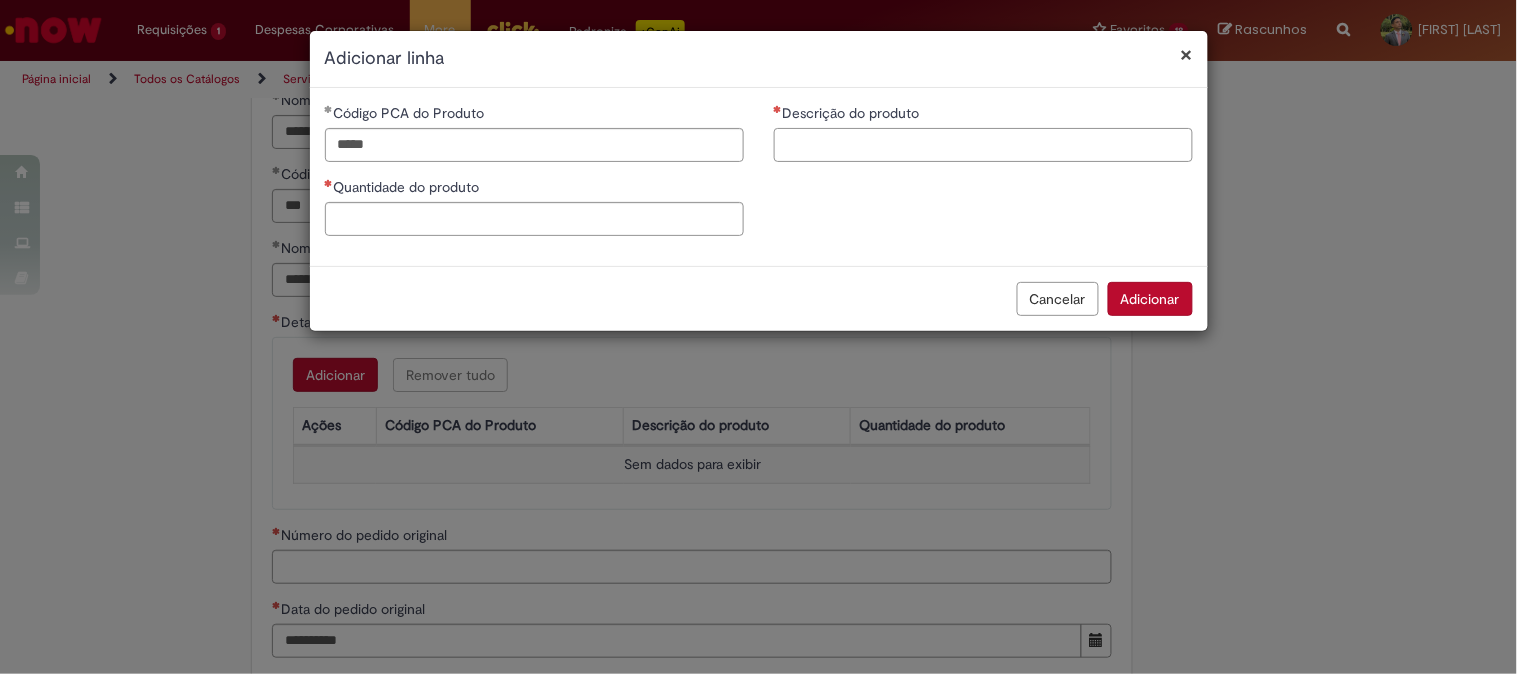 paste on "**********" 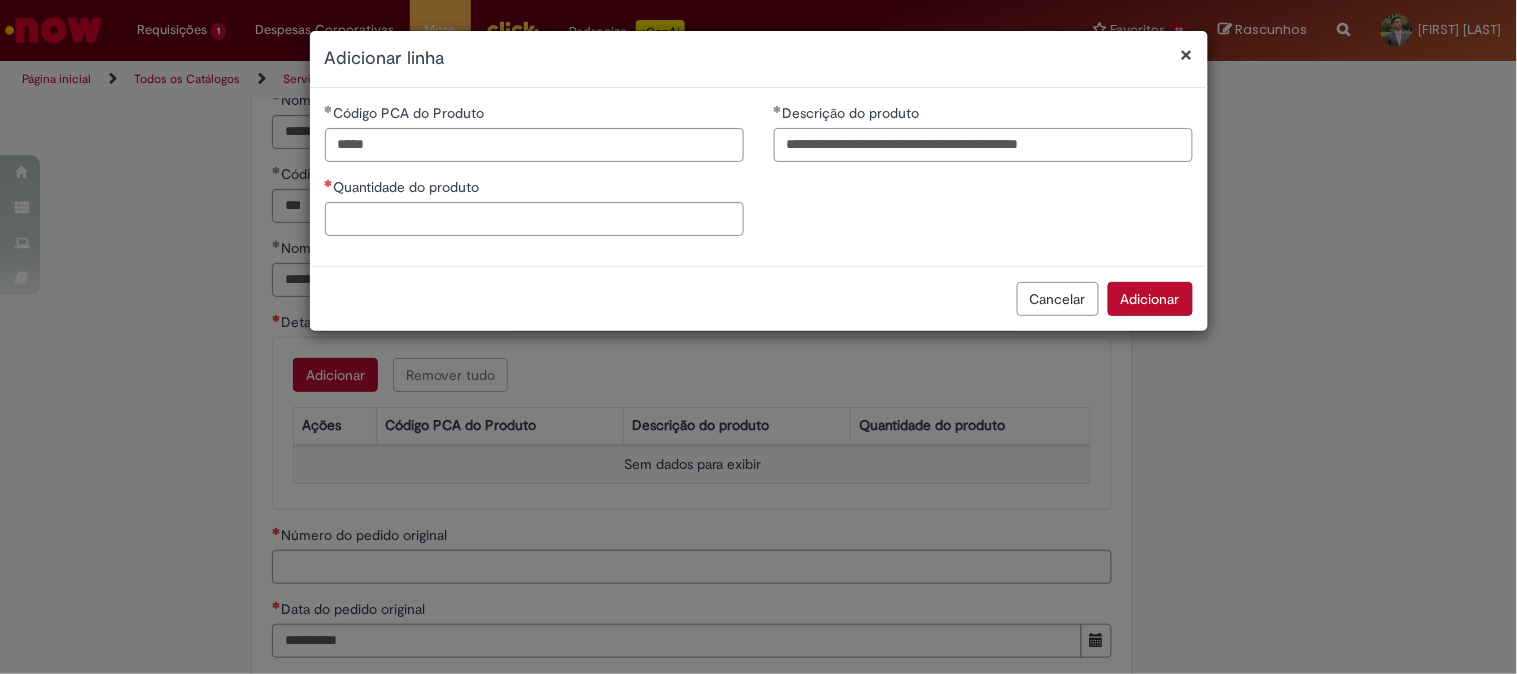 type on "**********" 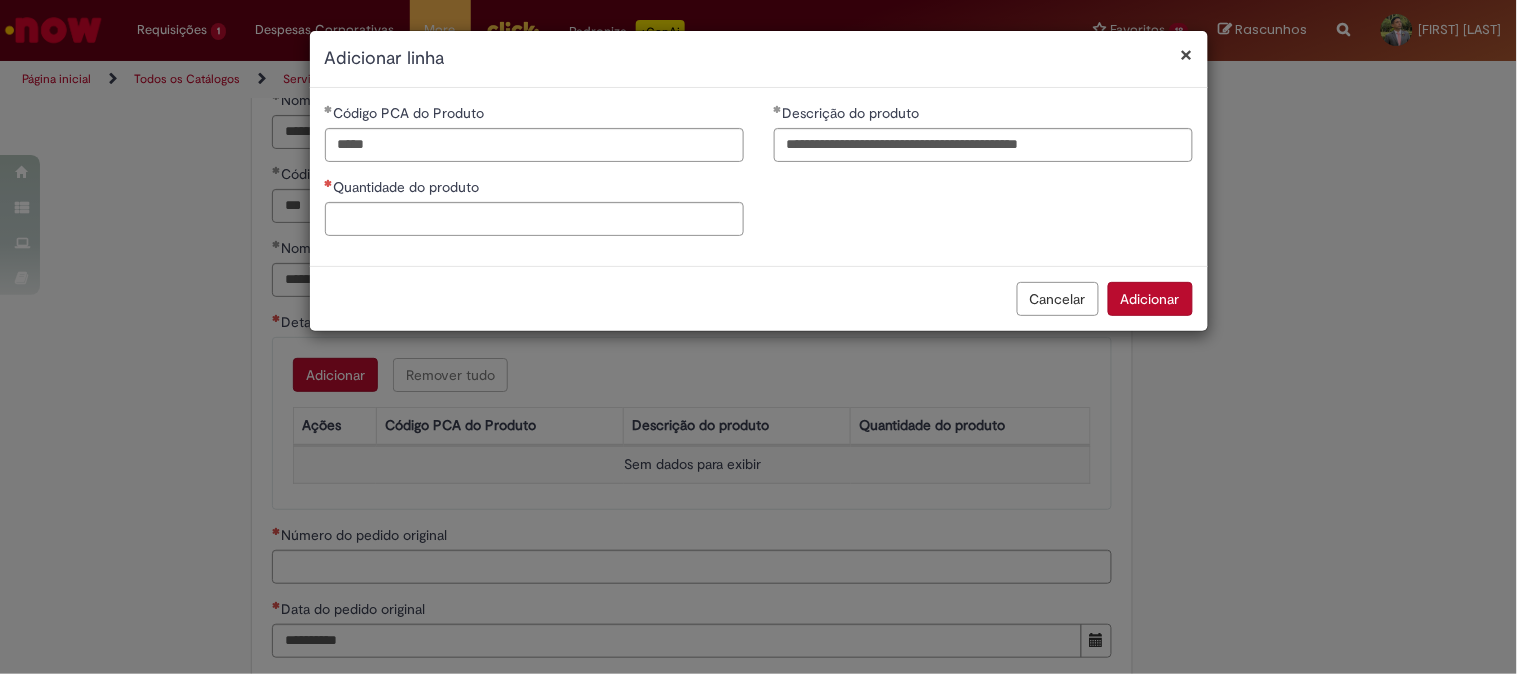 type 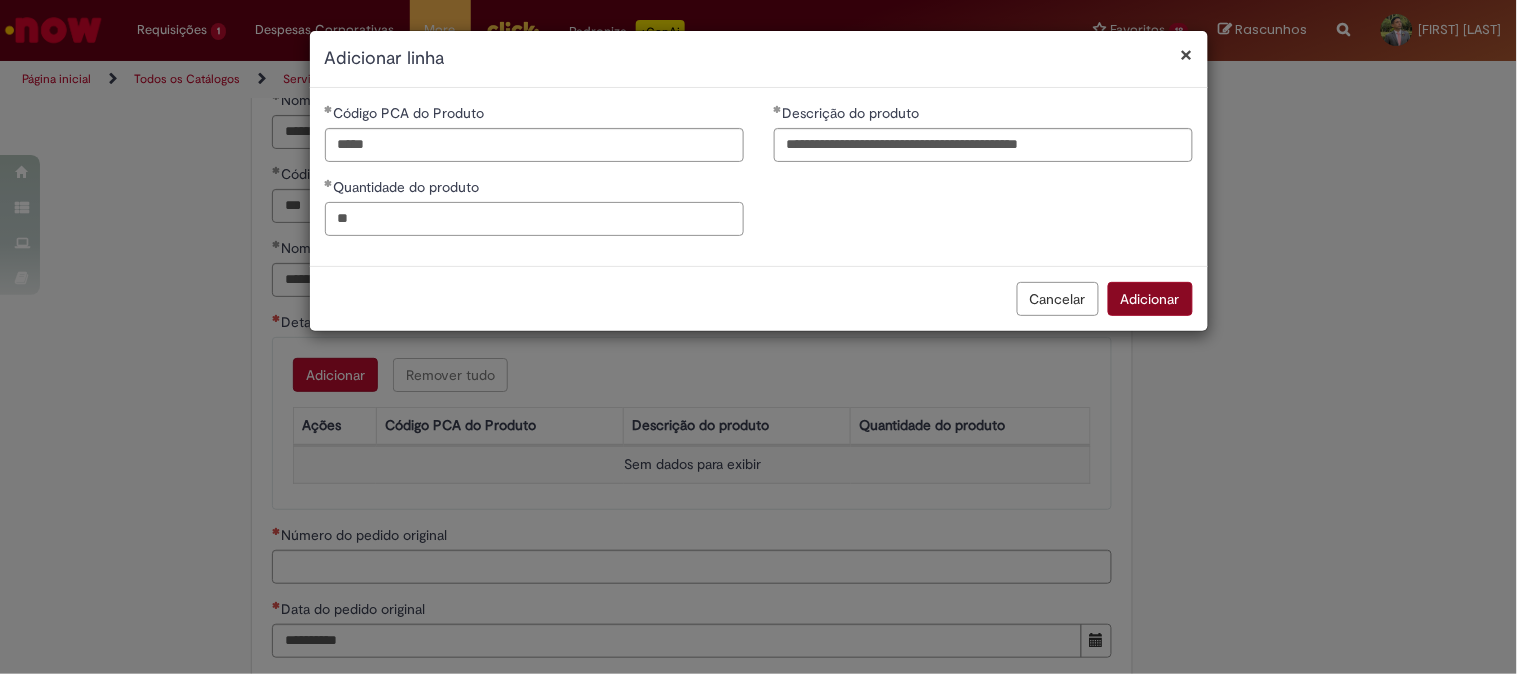 type on "**" 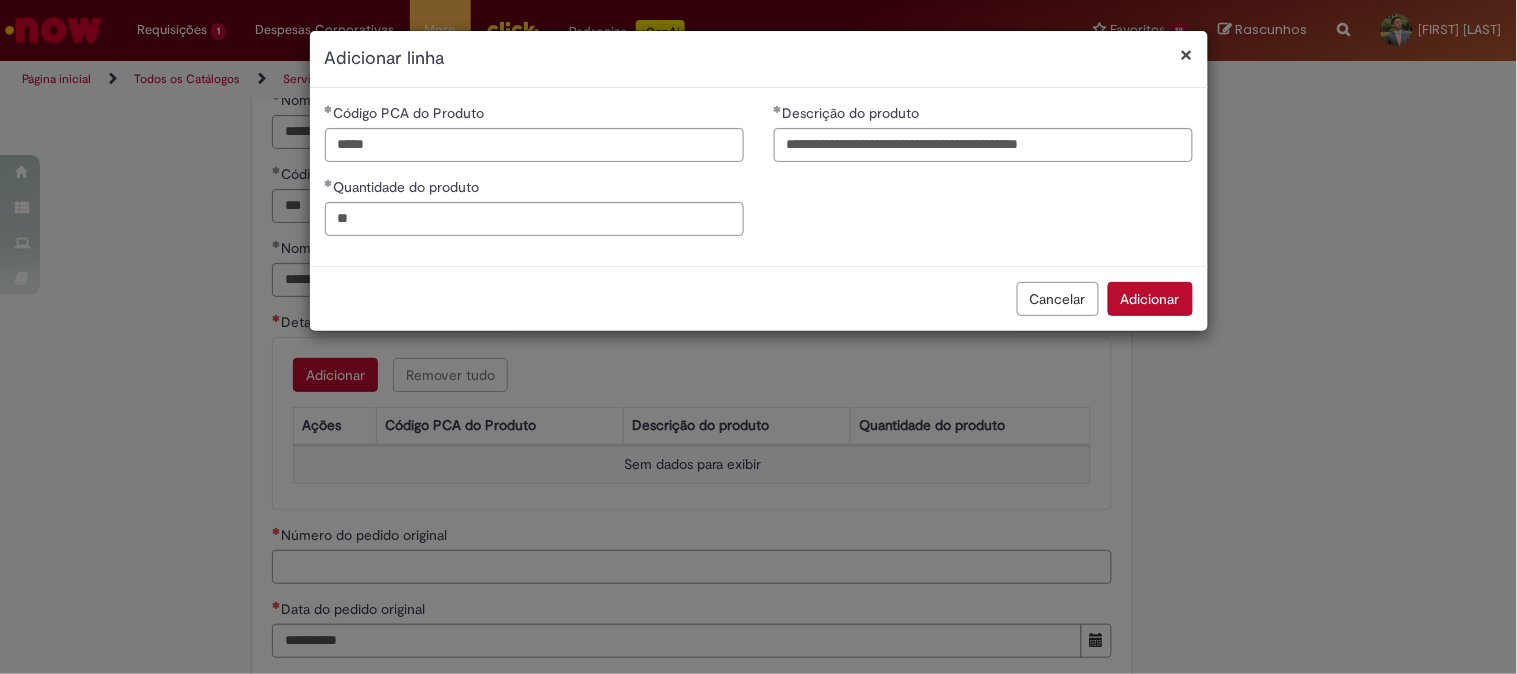 click on "Adicionar" at bounding box center (1150, 299) 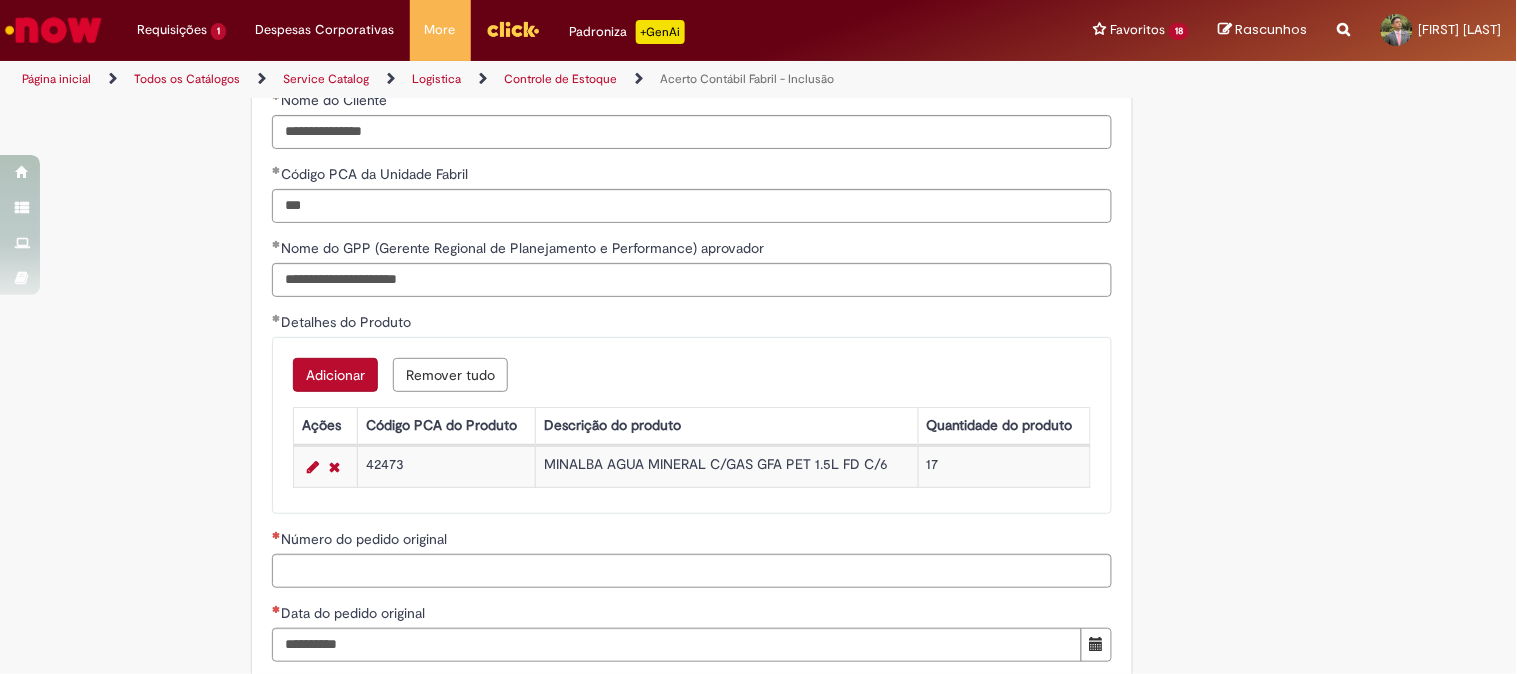 click on "Adicionar" at bounding box center [335, 375] 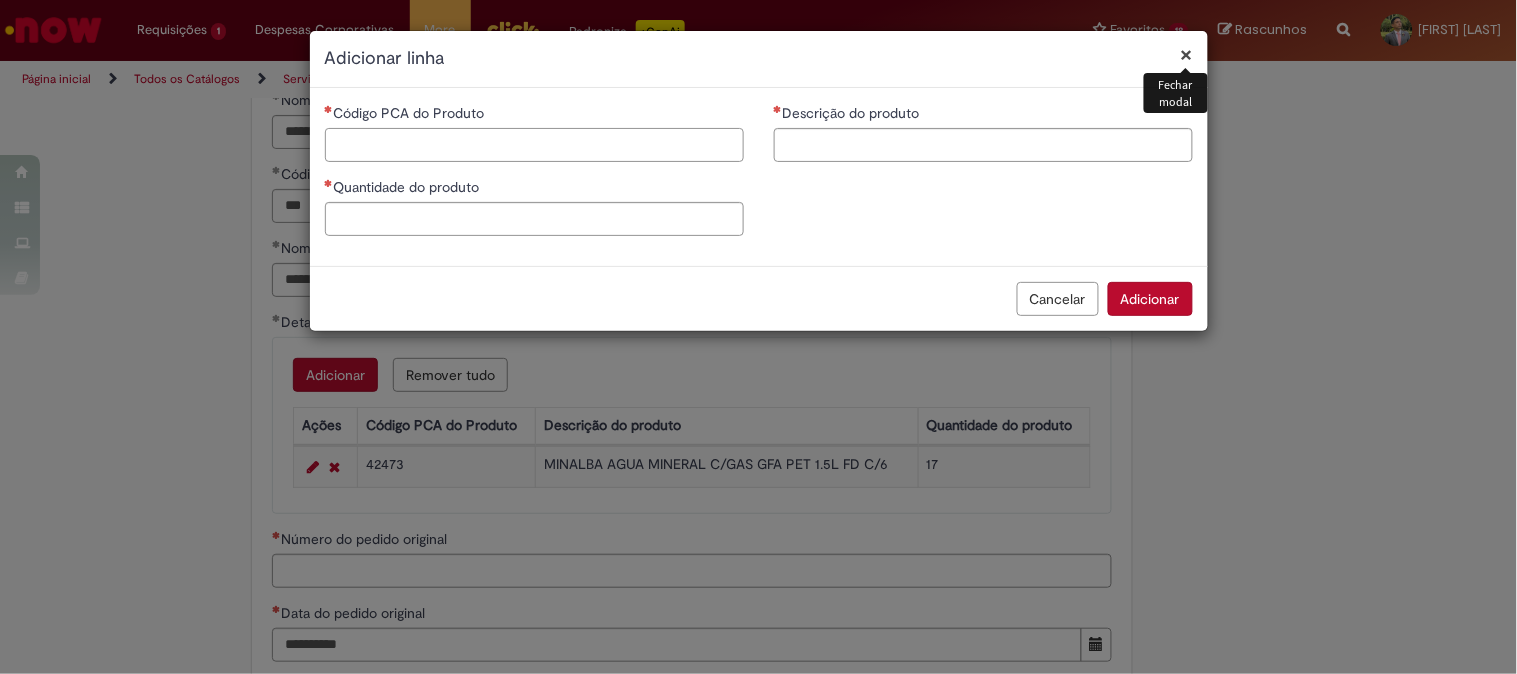 click on "Código PCA do Produto" at bounding box center [534, 145] 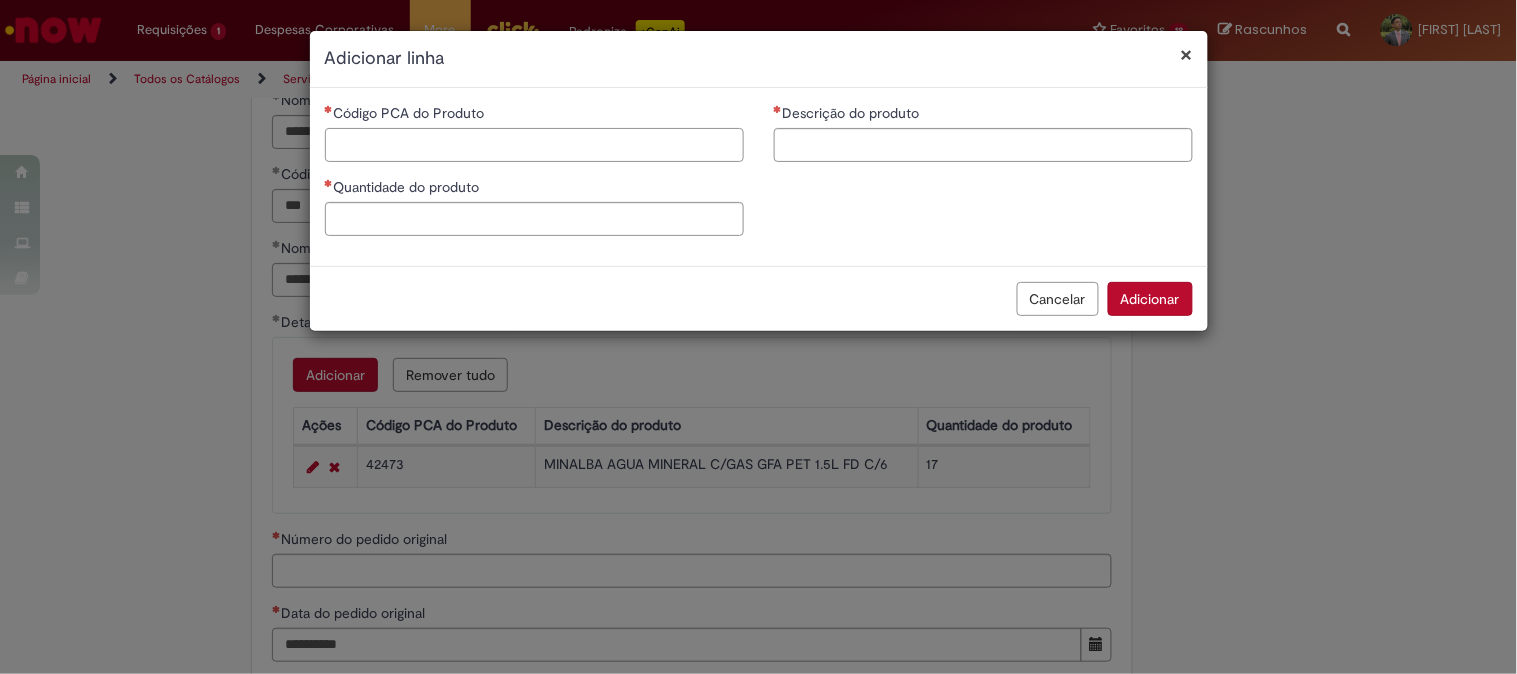 paste on "*****" 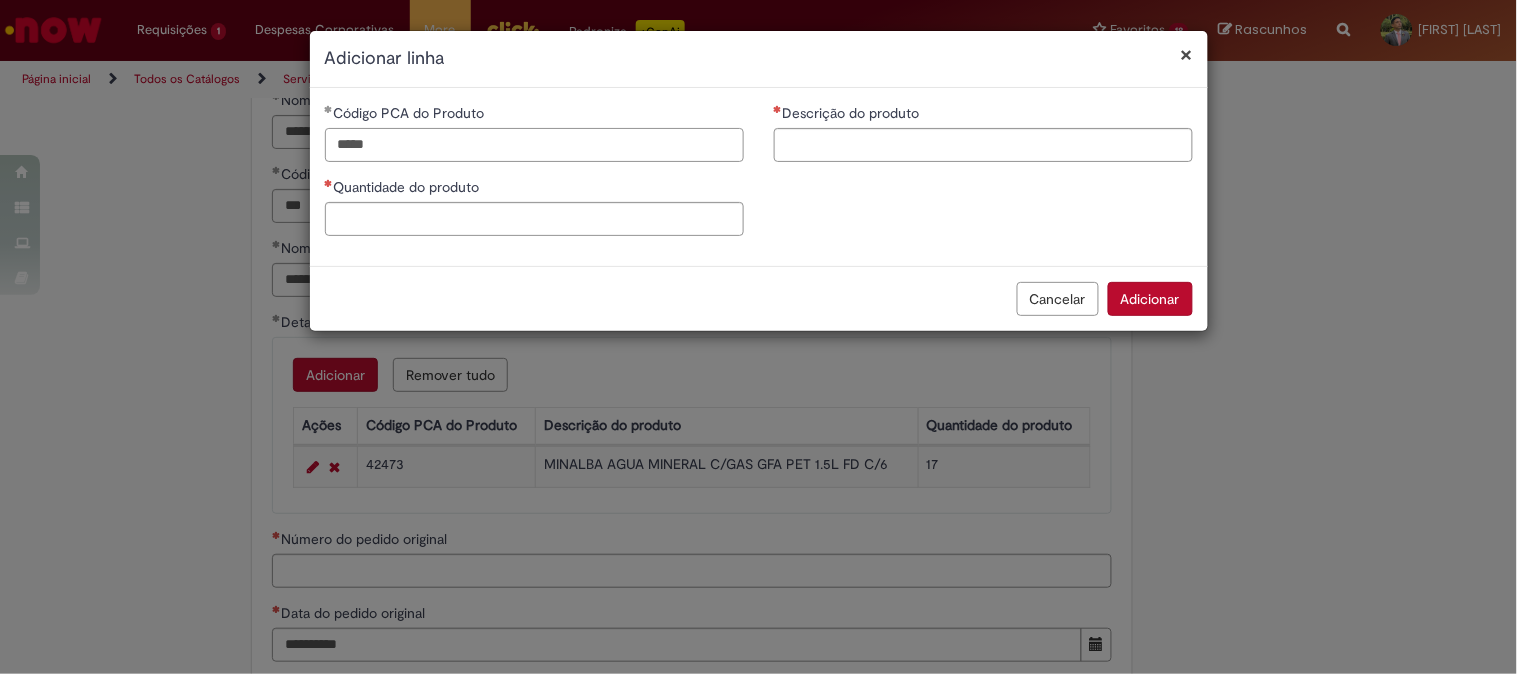 type on "*****" 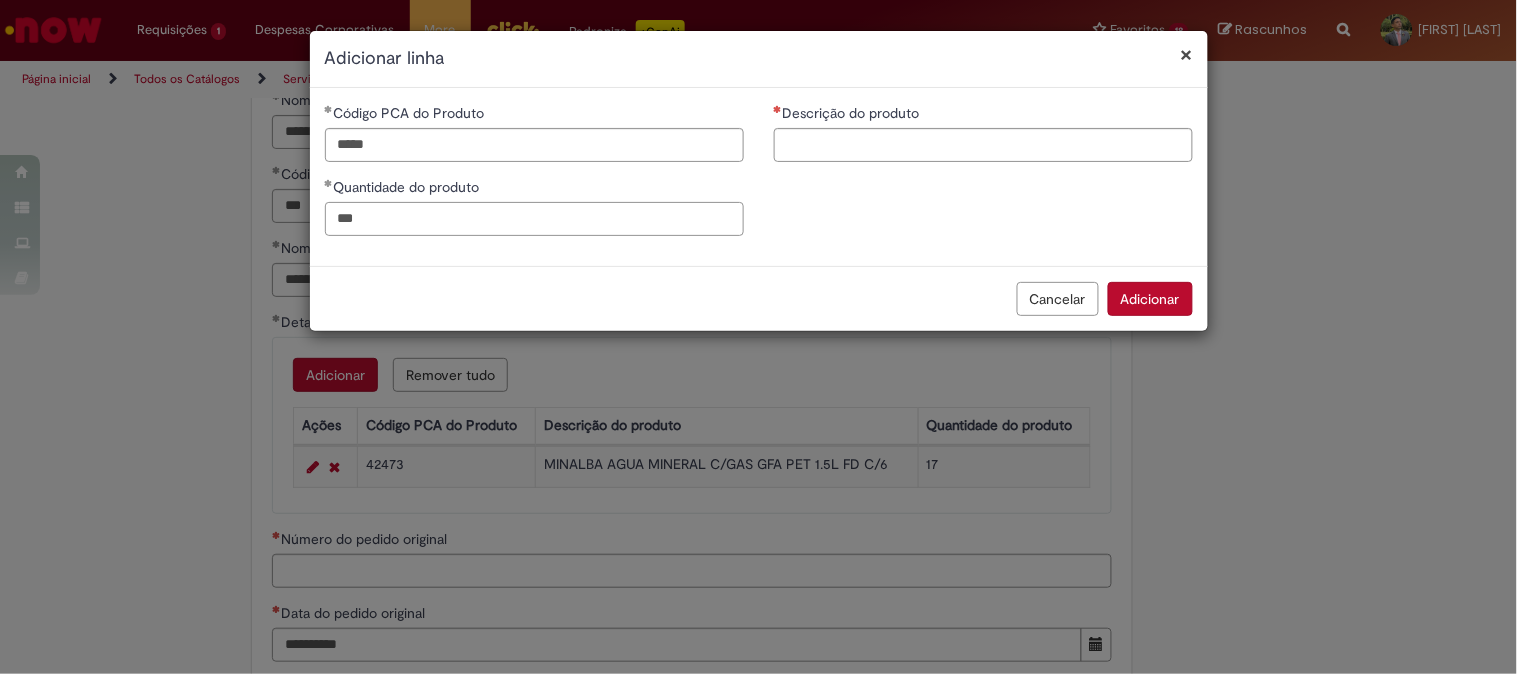 type on "***" 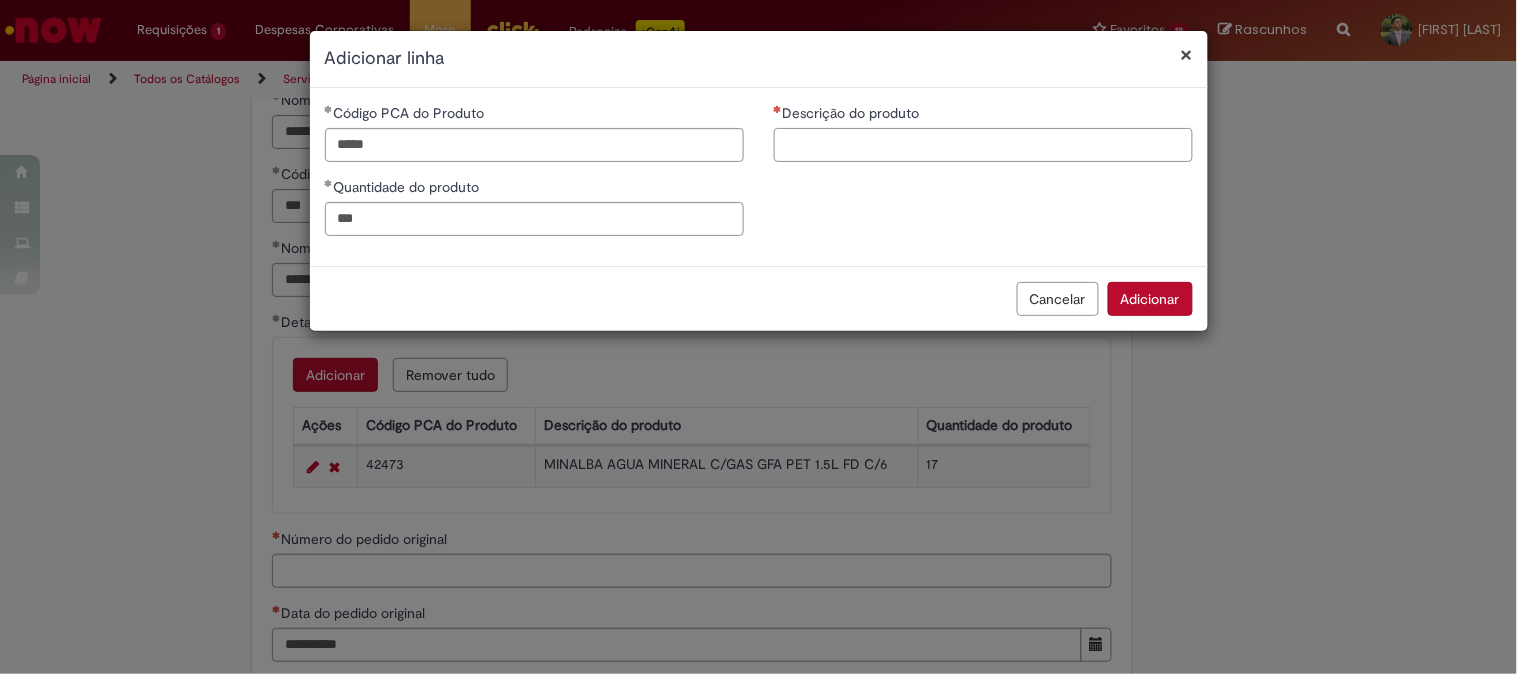 paste on "**********" 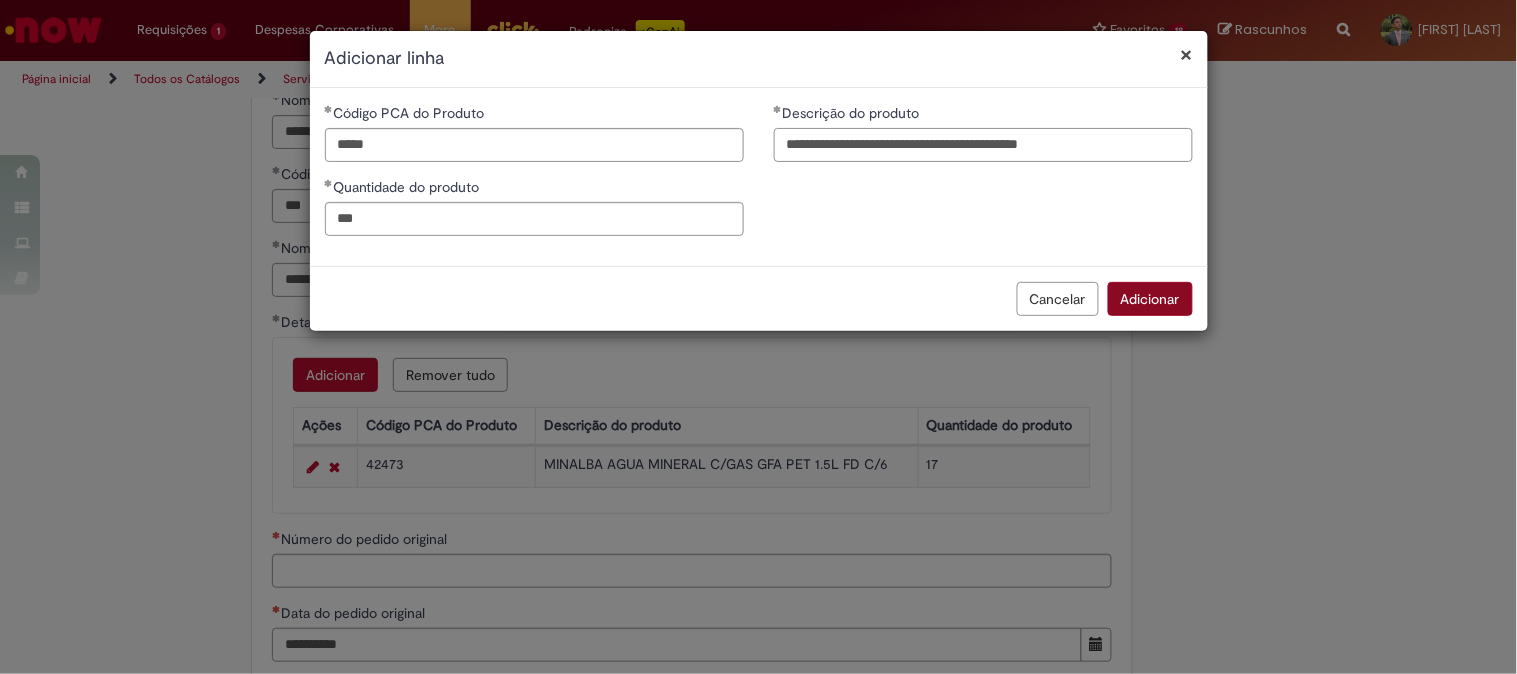 type on "**********" 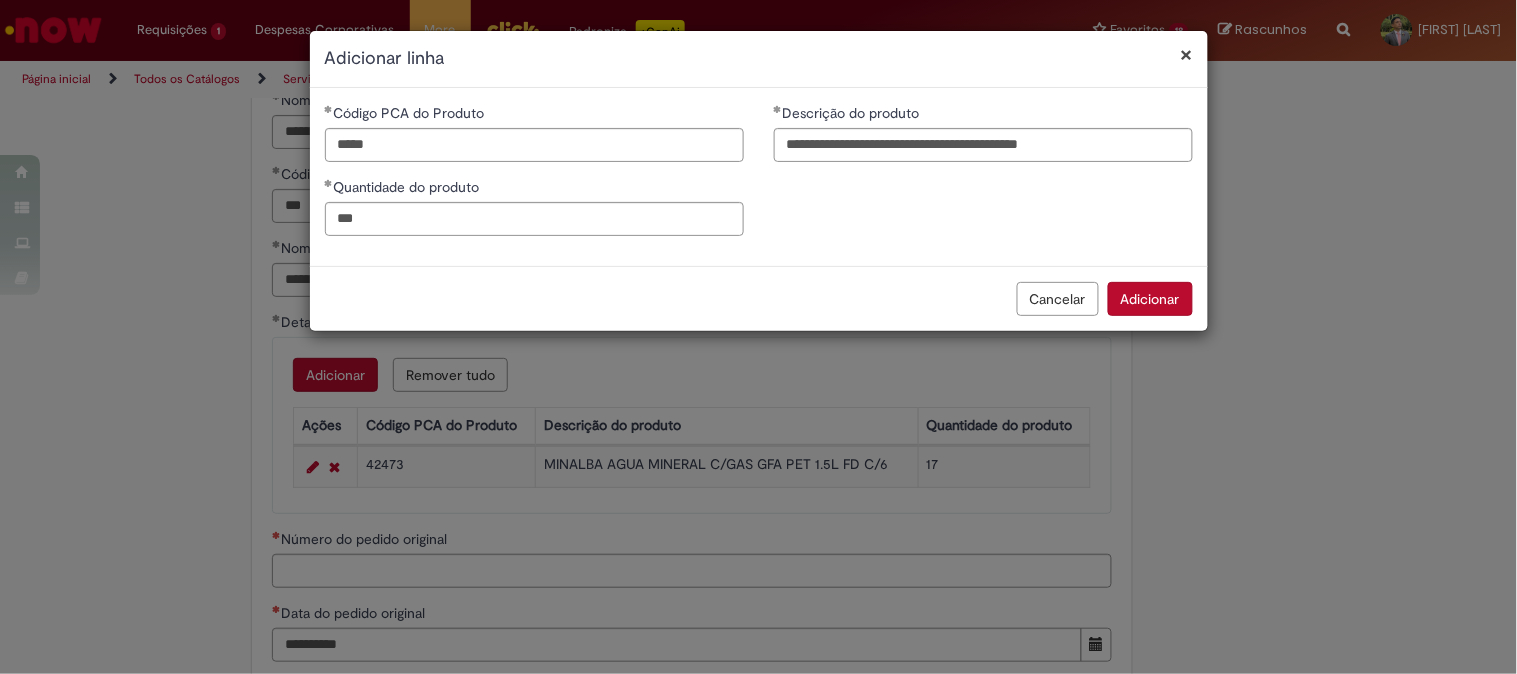 click on "Adicionar" at bounding box center [1150, 299] 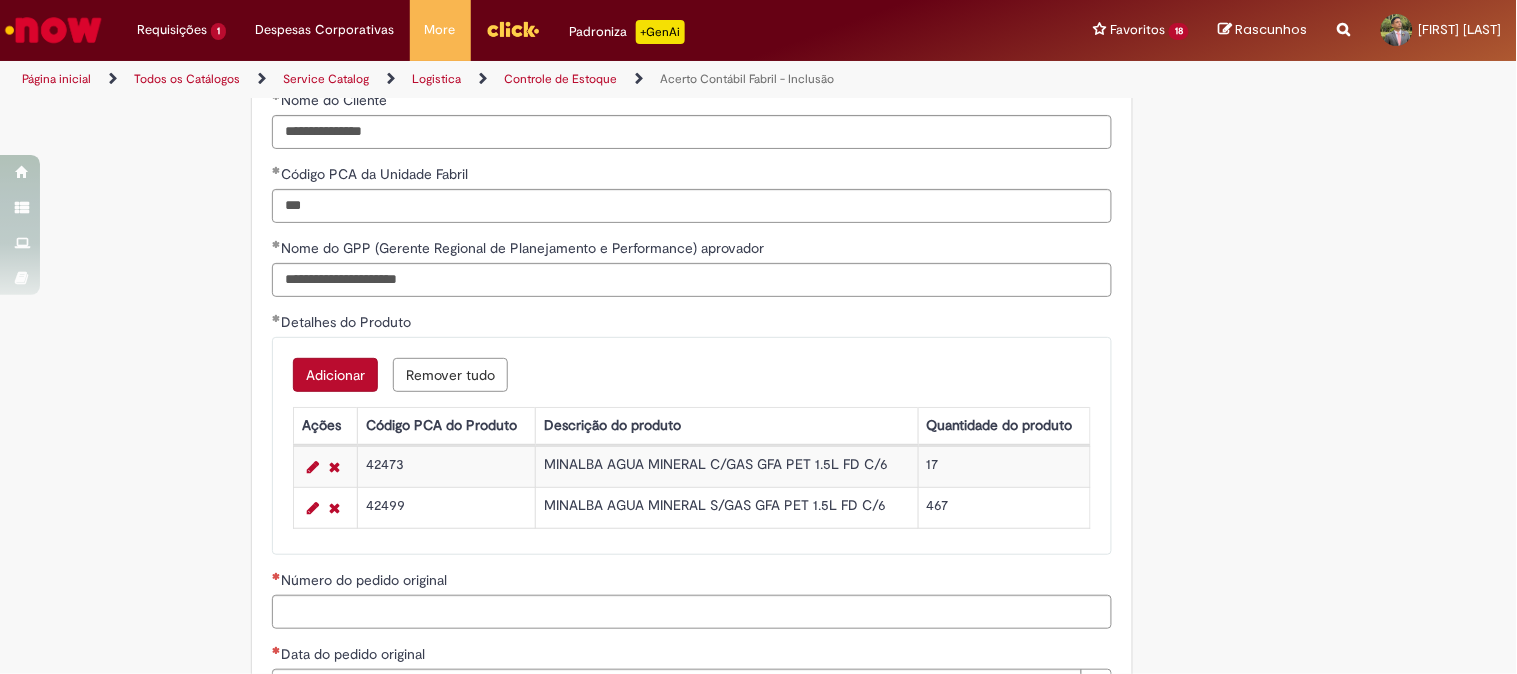 click on "Adicionar" at bounding box center [335, 375] 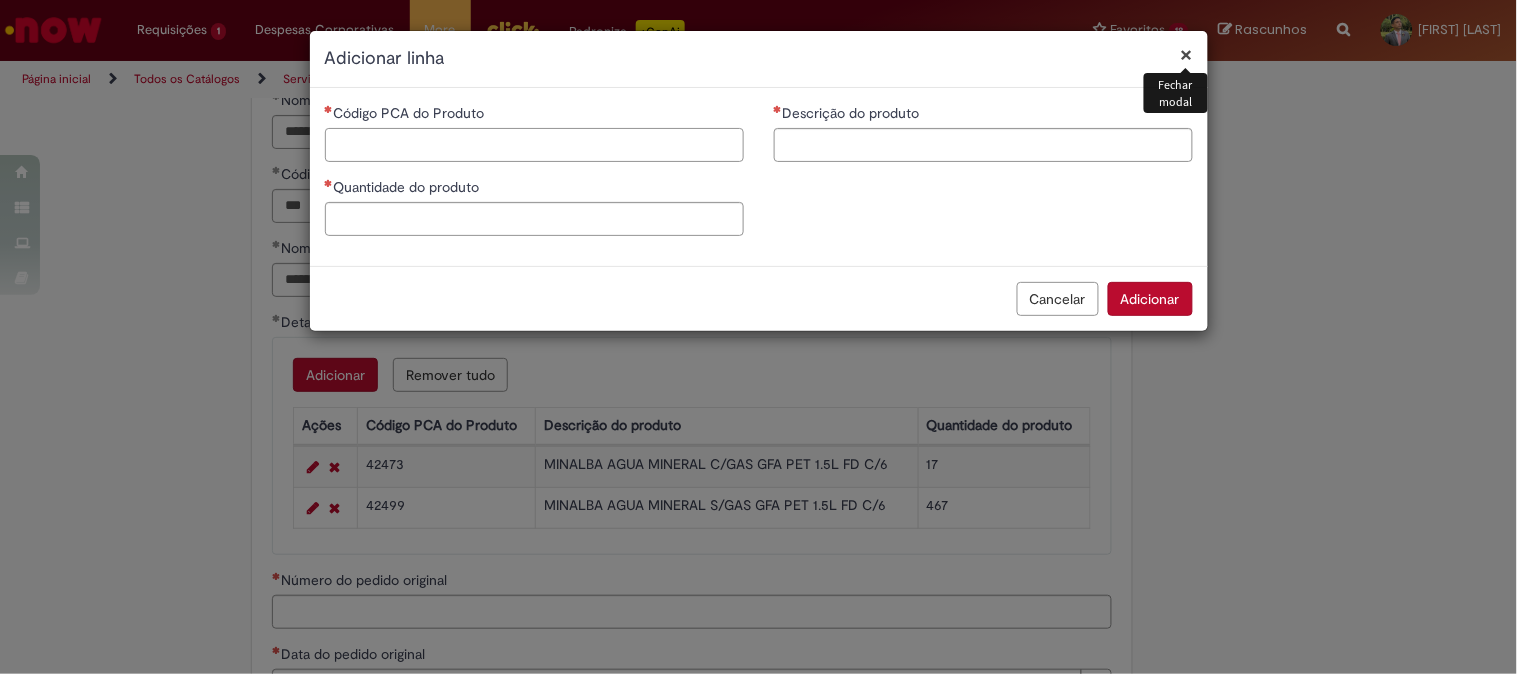 click on "Código PCA do Produto" at bounding box center [534, 145] 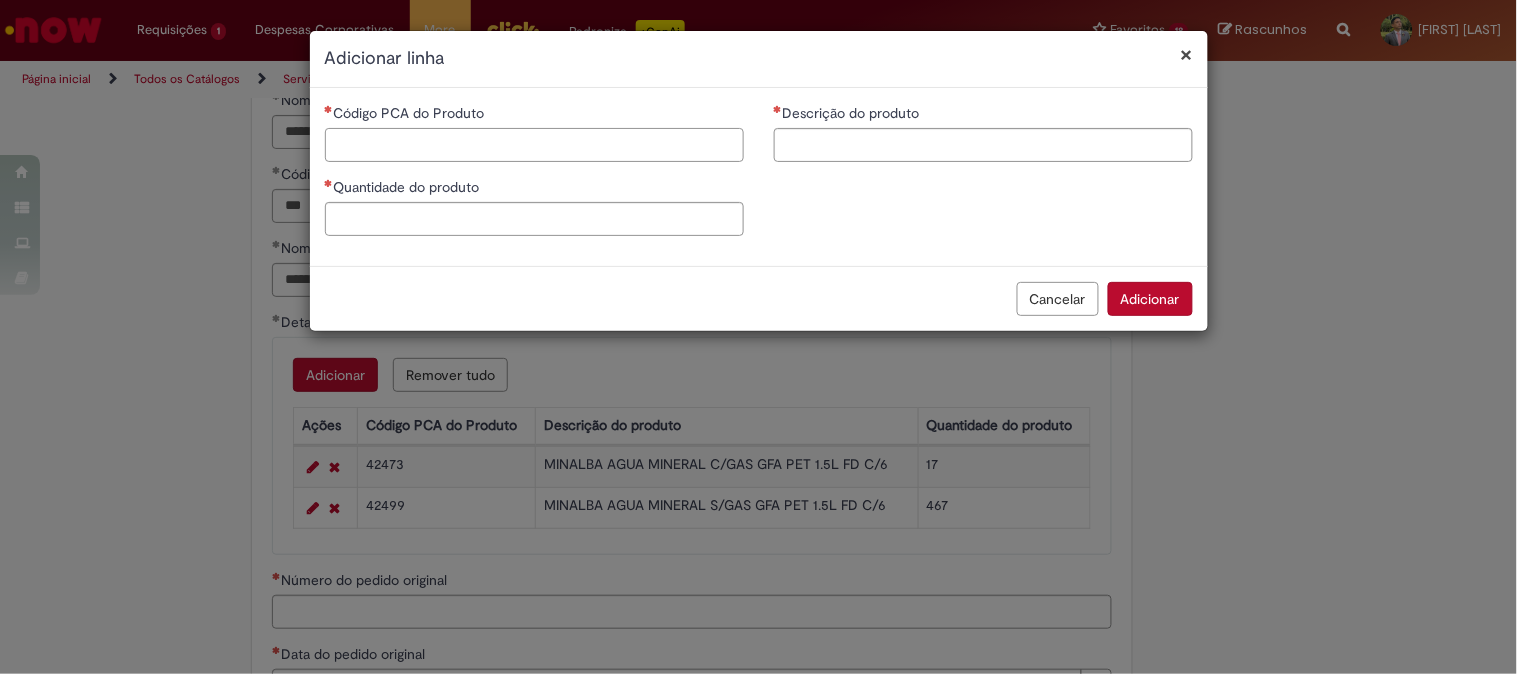 paste on "*****" 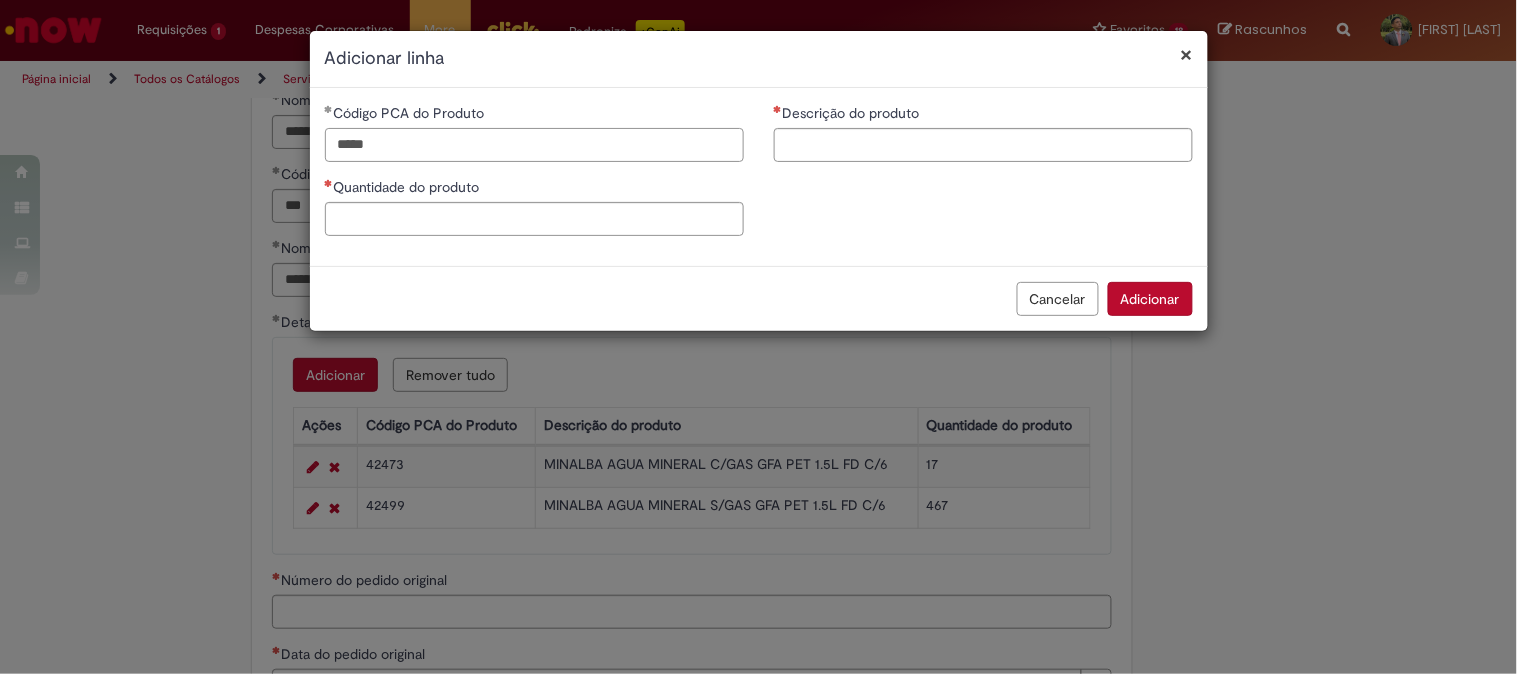 type on "*****" 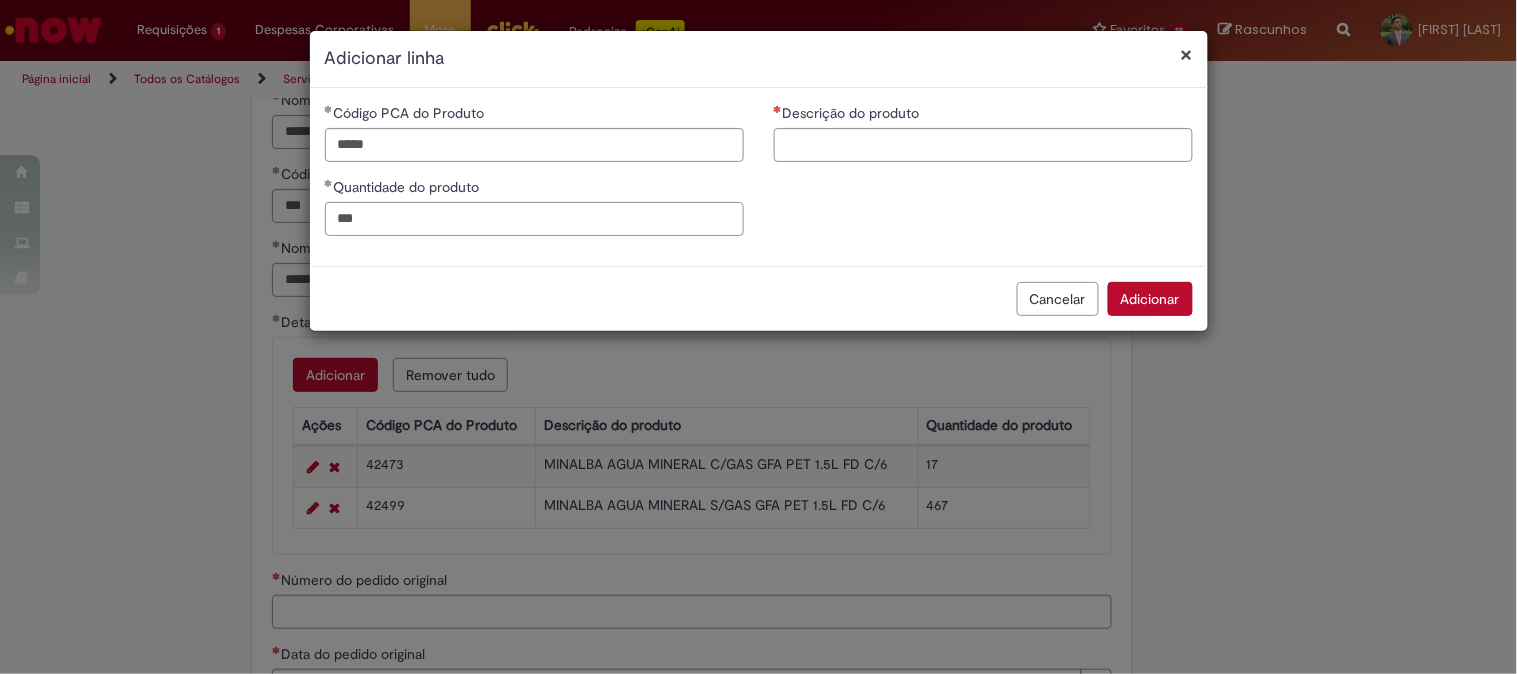 type on "***" 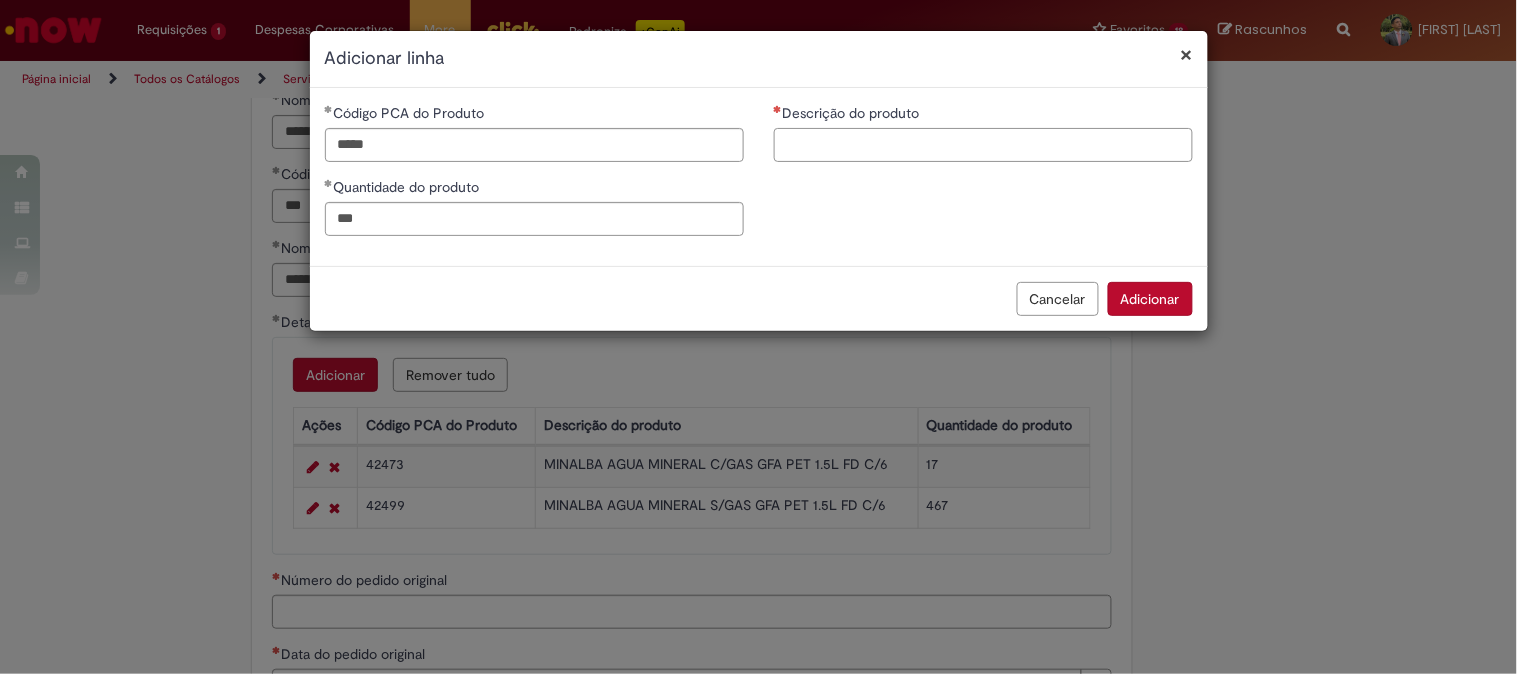 paste on "**********" 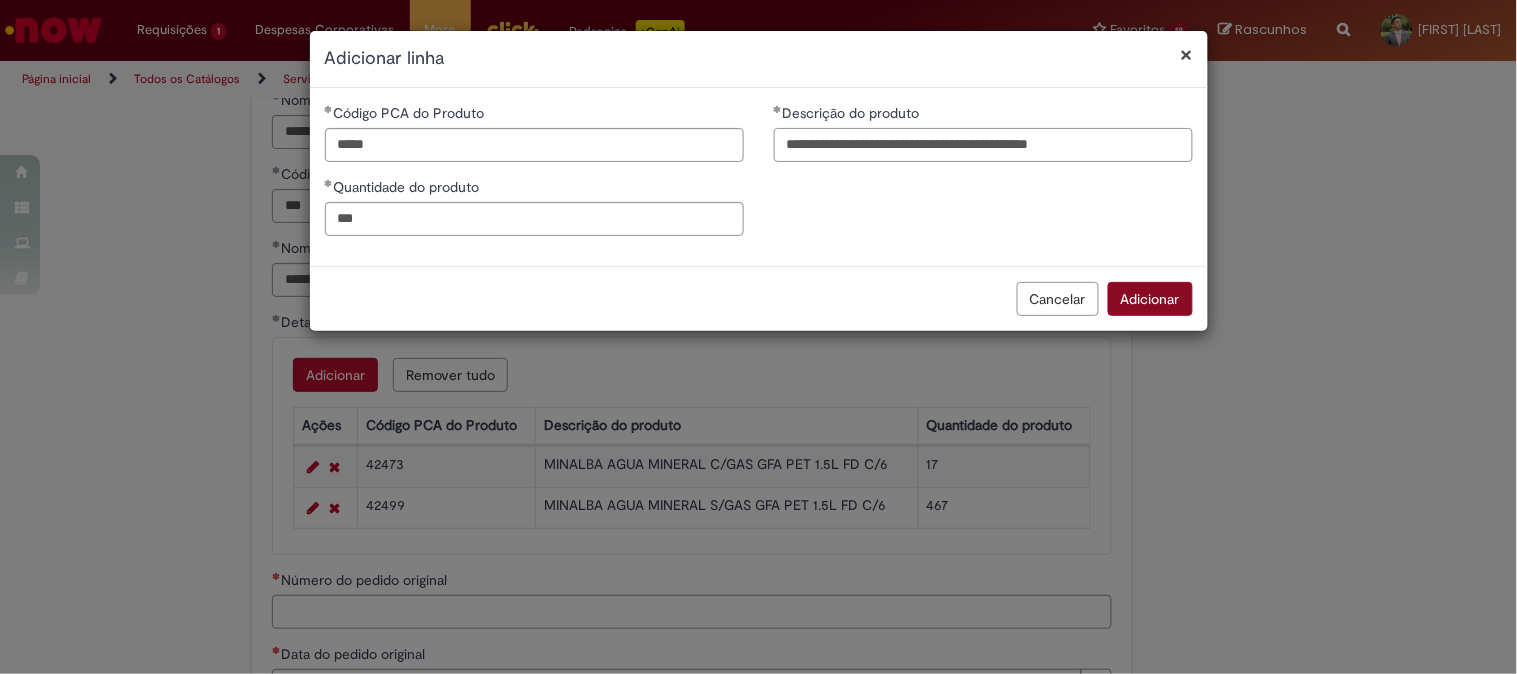 type on "**********" 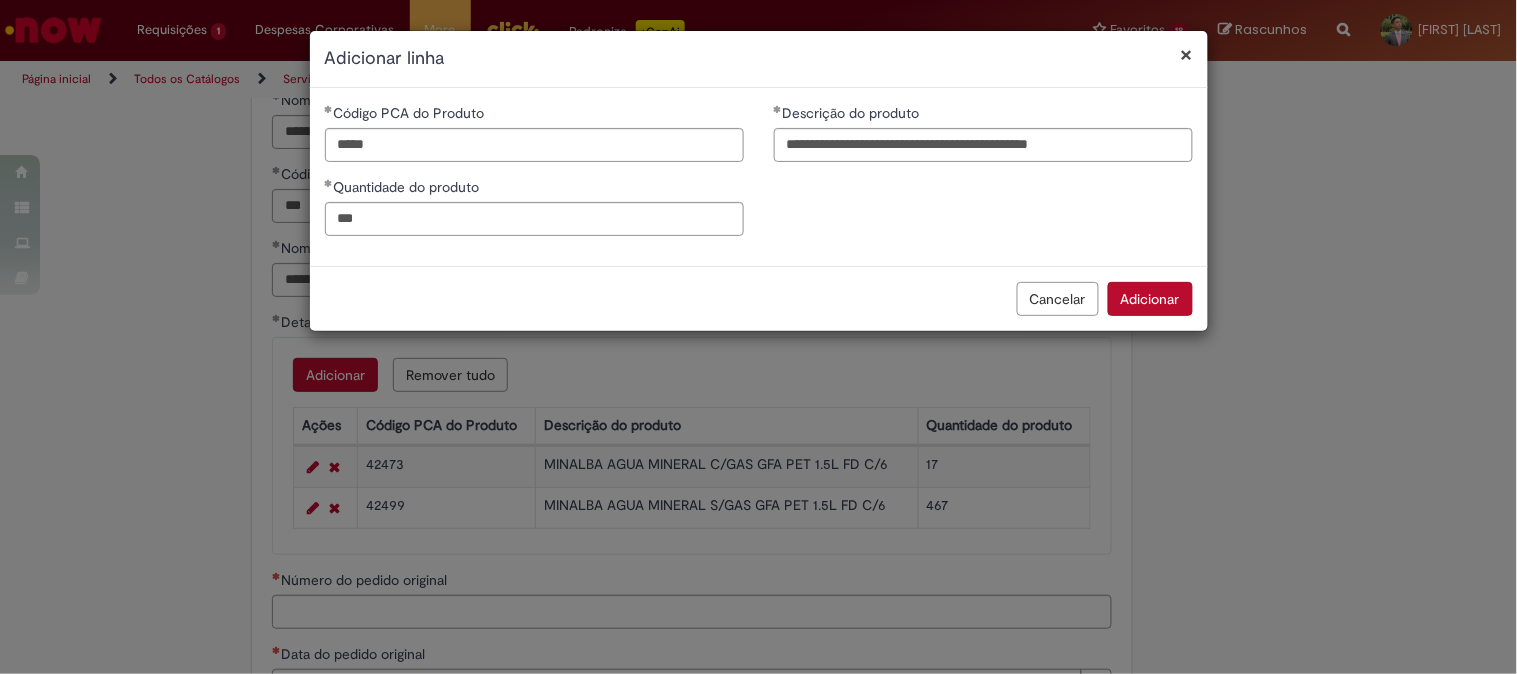 click on "Adicionar" at bounding box center [1150, 299] 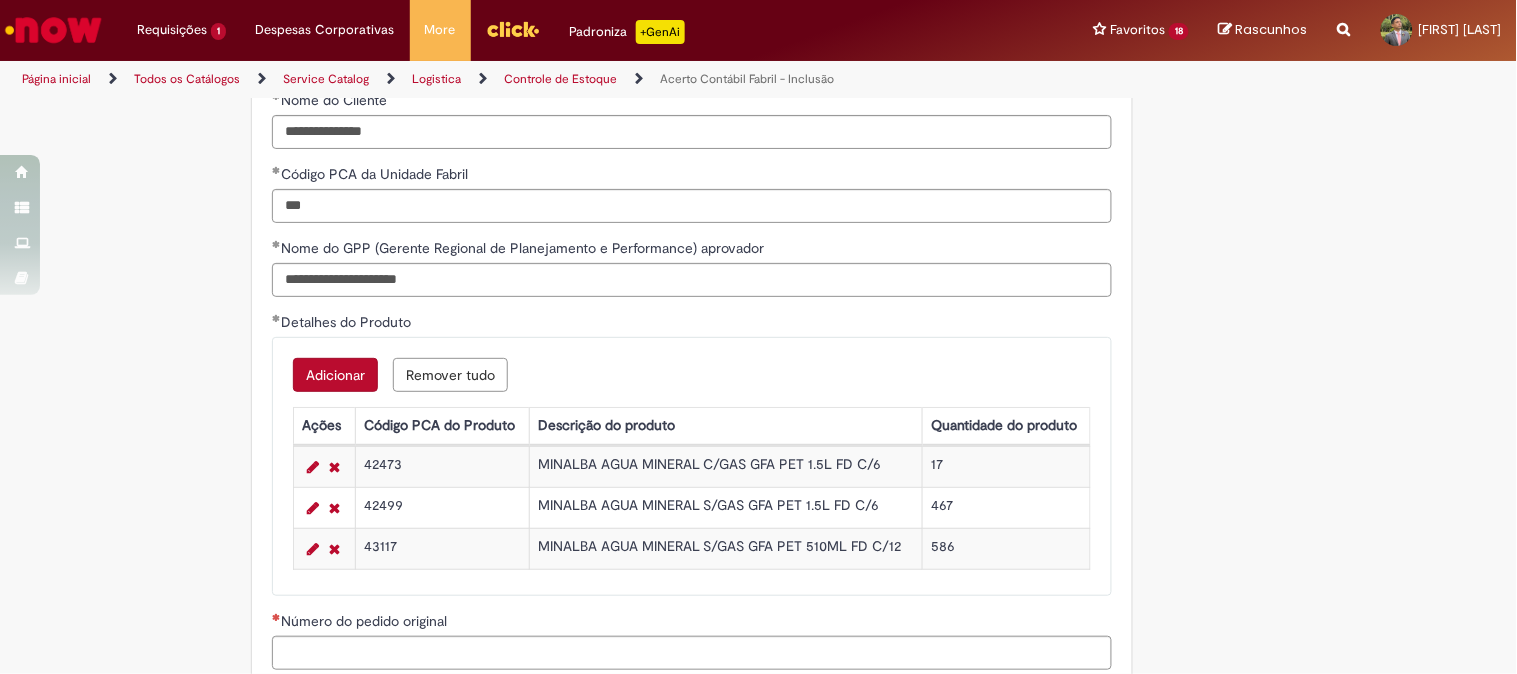 click on "Adicionar" at bounding box center [335, 375] 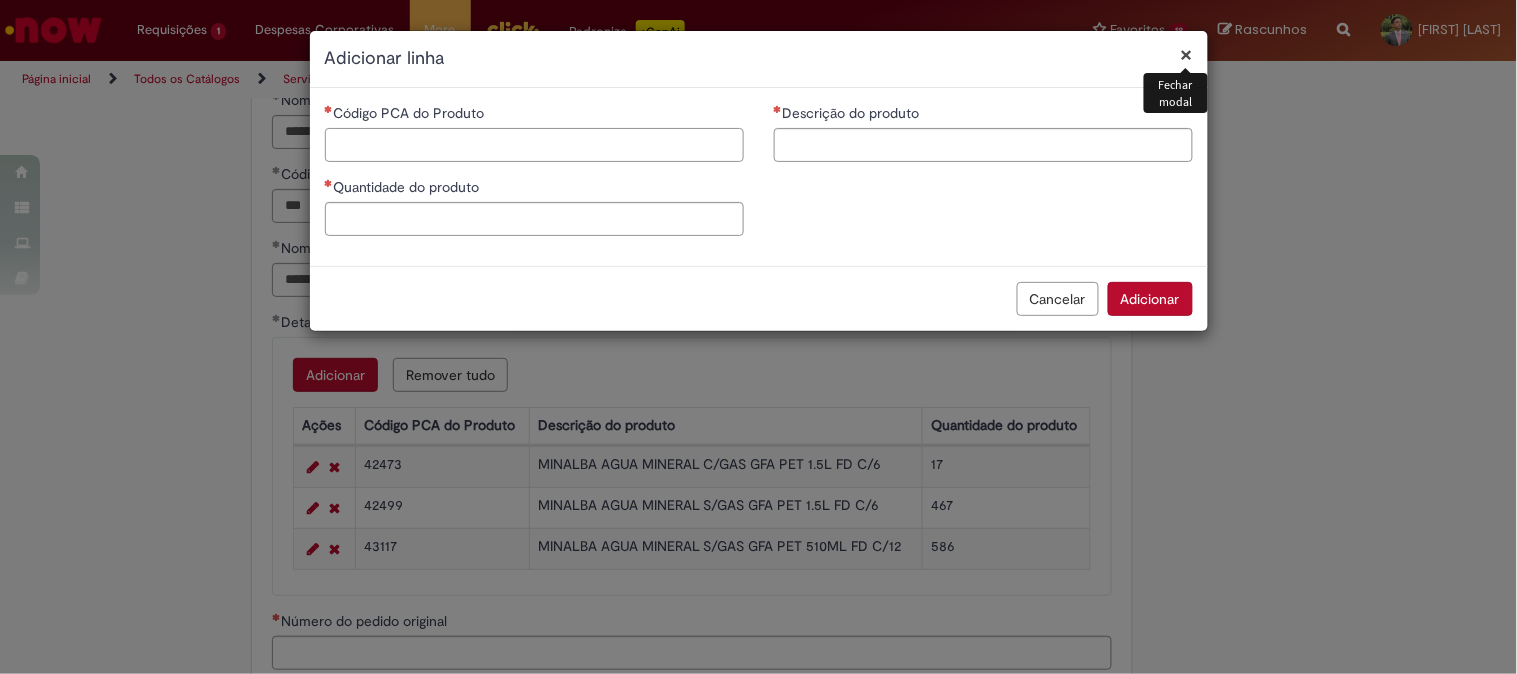 click on "Código PCA do Produto" at bounding box center (534, 145) 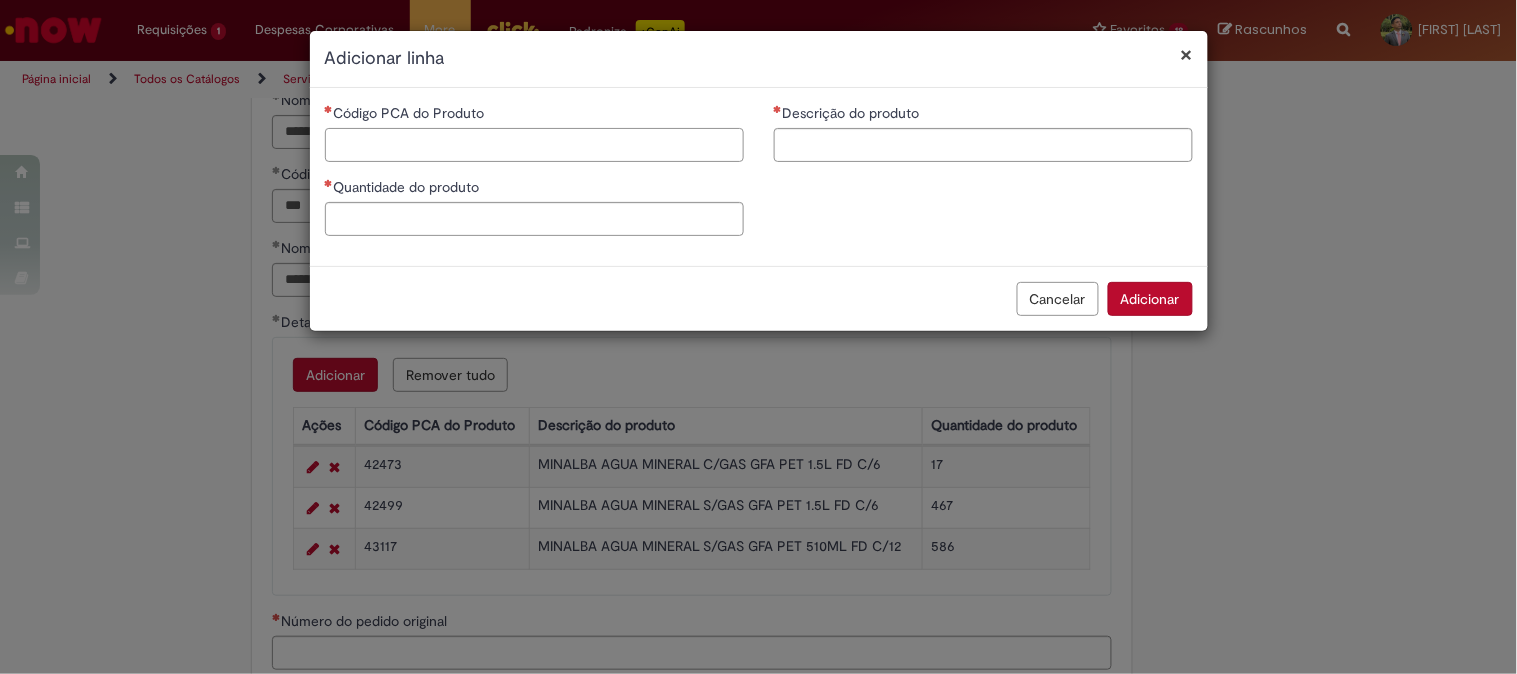 paste on "******" 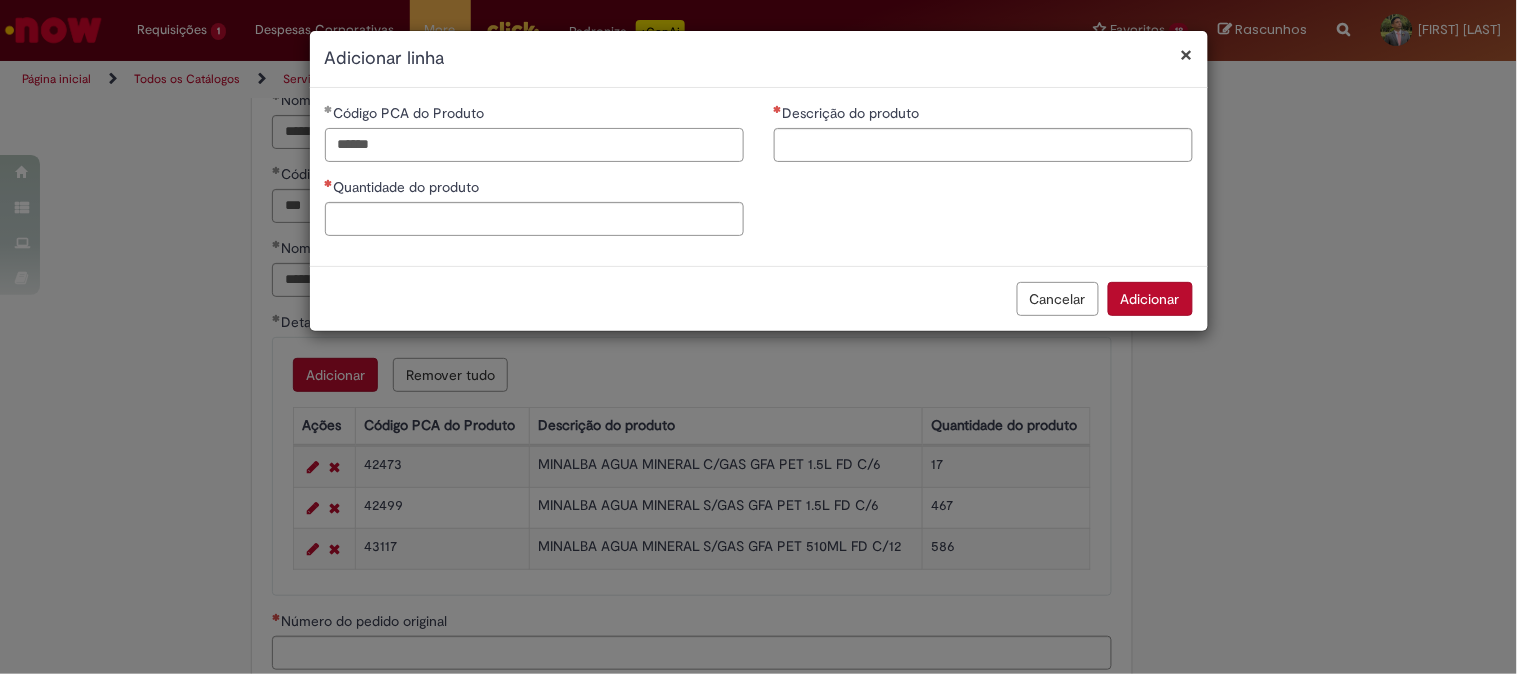 type on "******" 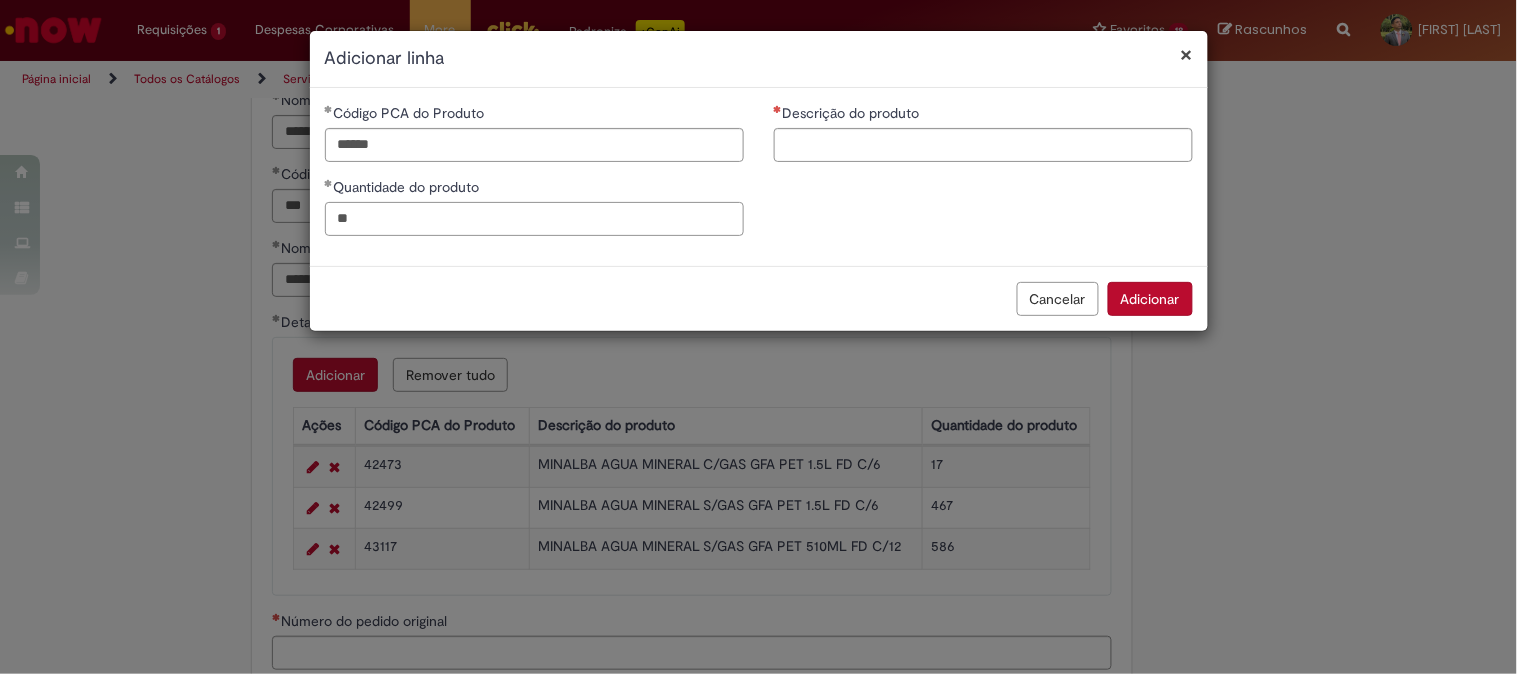 type on "**" 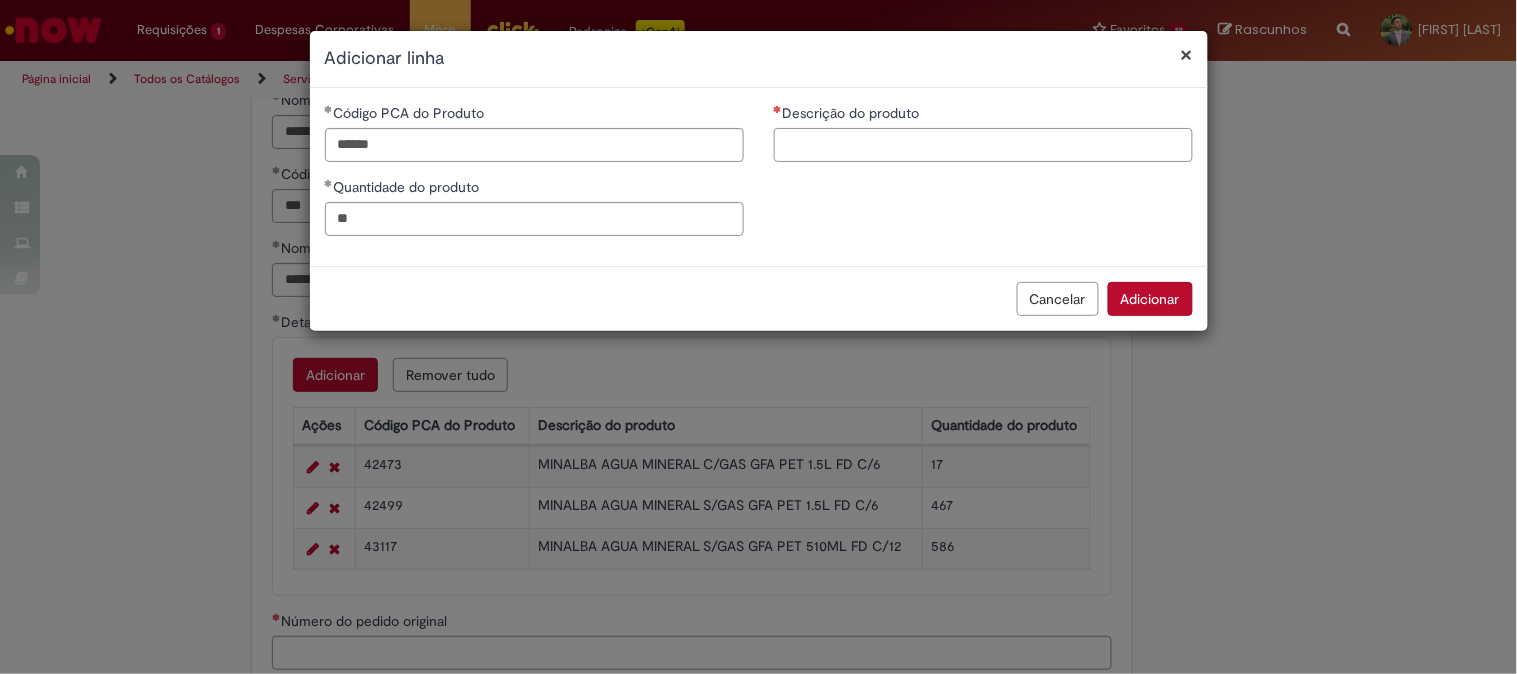 paste on "**********" 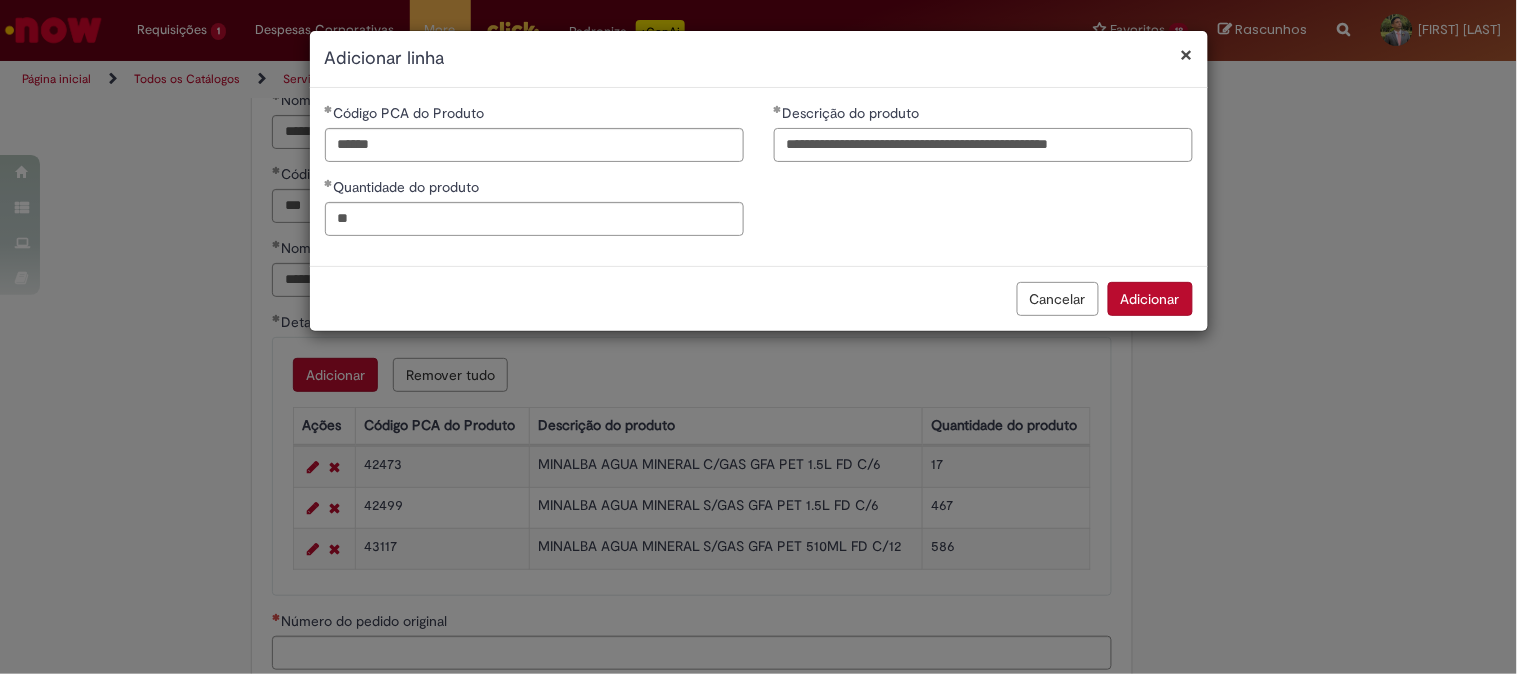 scroll, scrollTop: 0, scrollLeft: 17, axis: horizontal 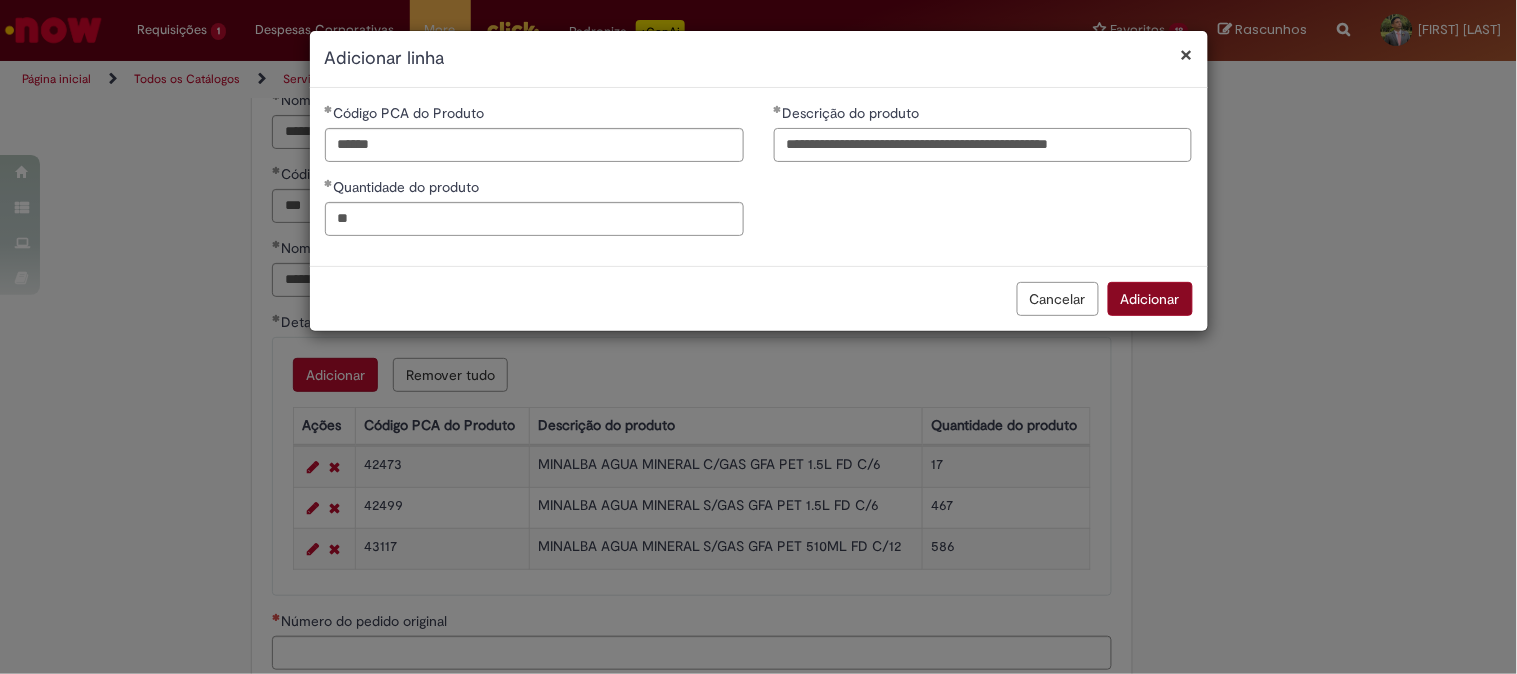 type on "**********" 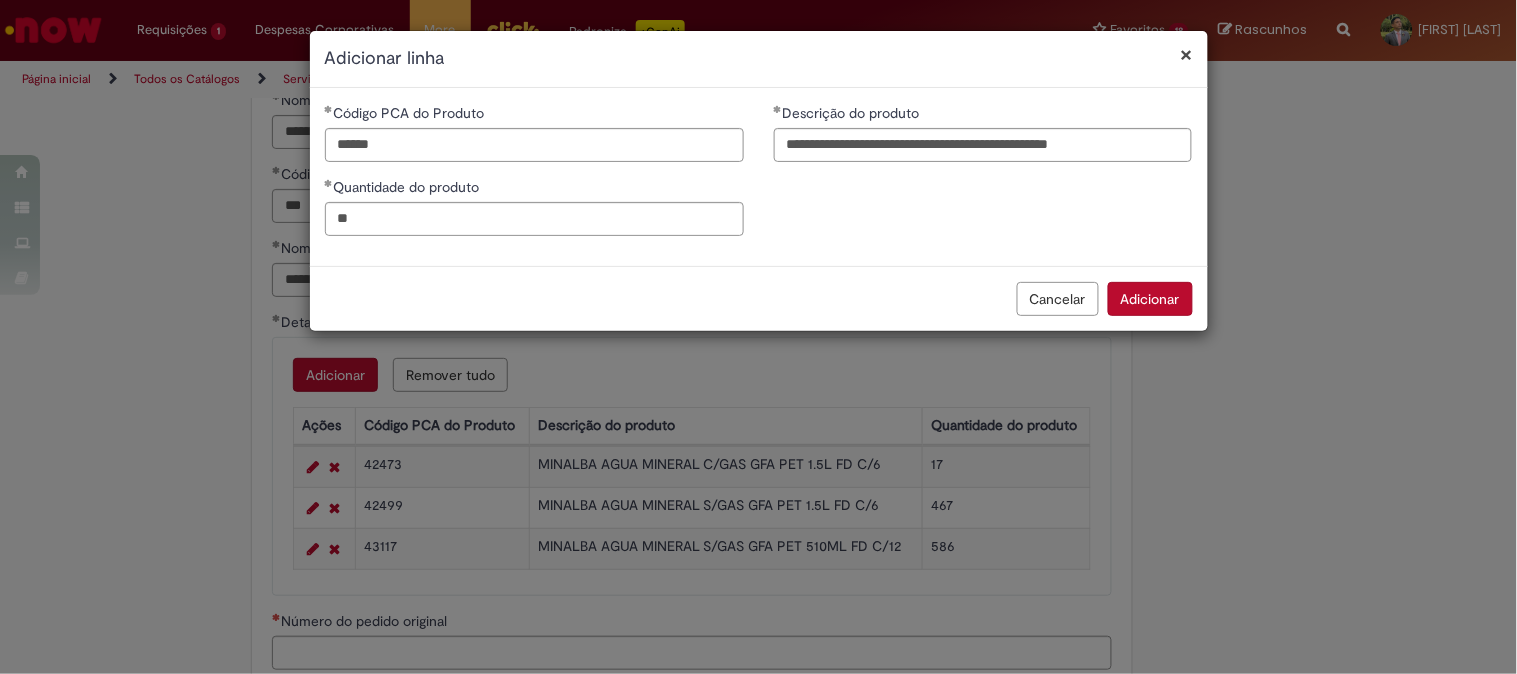 click on "Adicionar" at bounding box center [1150, 299] 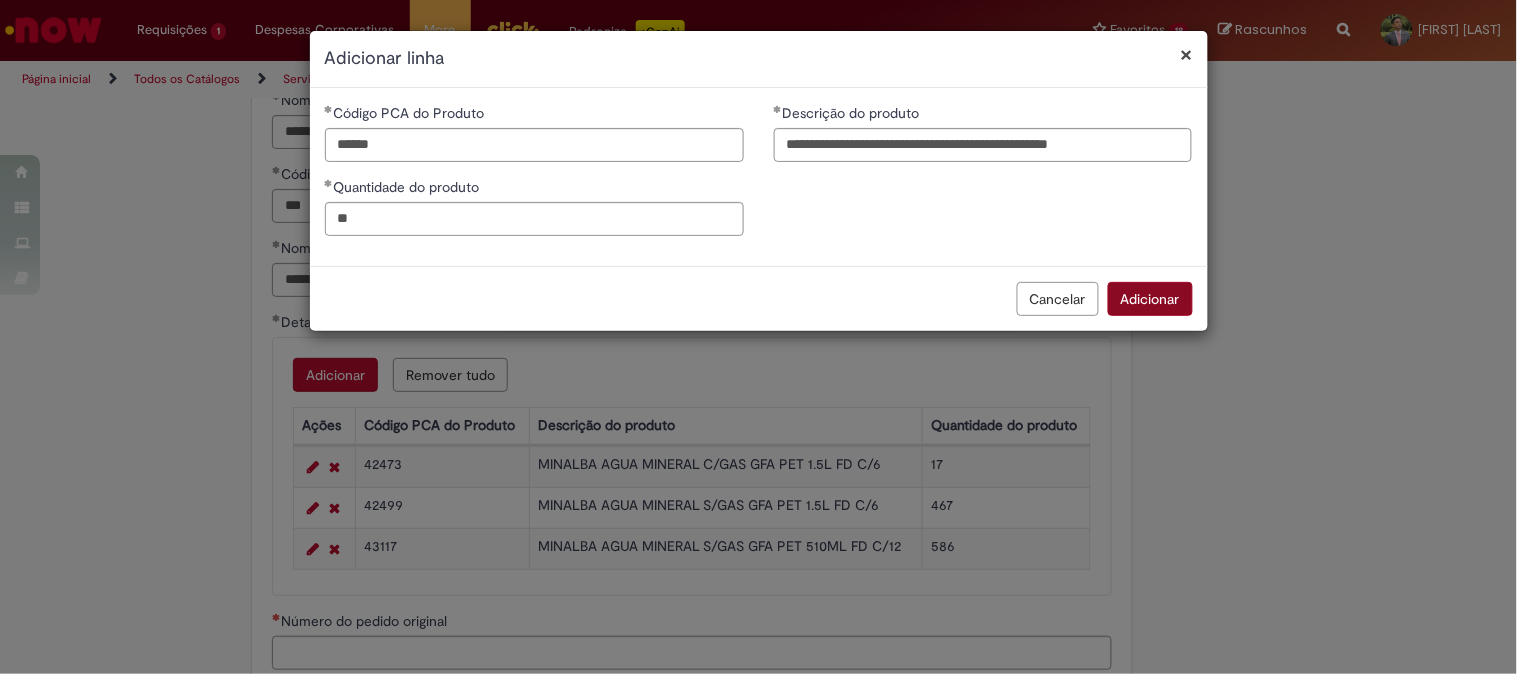 scroll, scrollTop: 0, scrollLeft: 0, axis: both 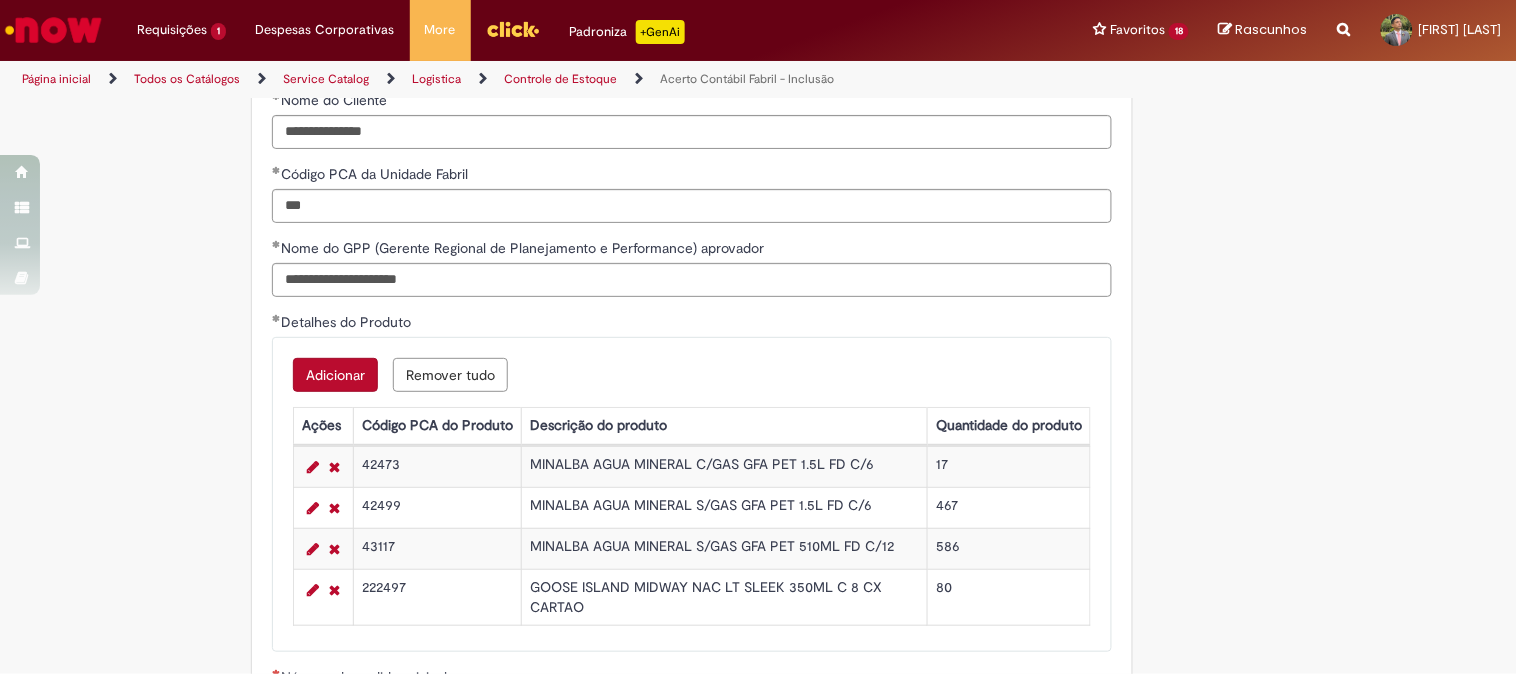 click on "Adicionar" at bounding box center (335, 375) 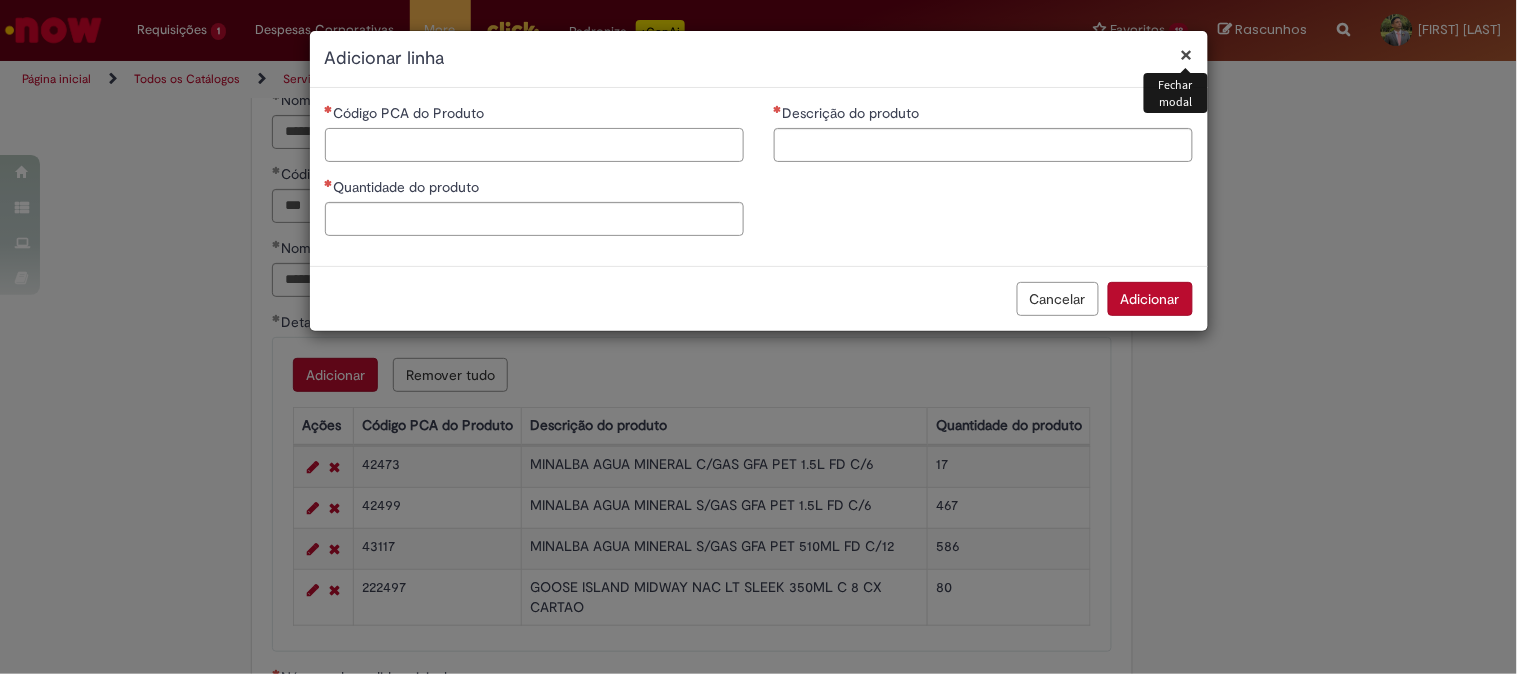 click on "Código PCA do Produto" at bounding box center [534, 145] 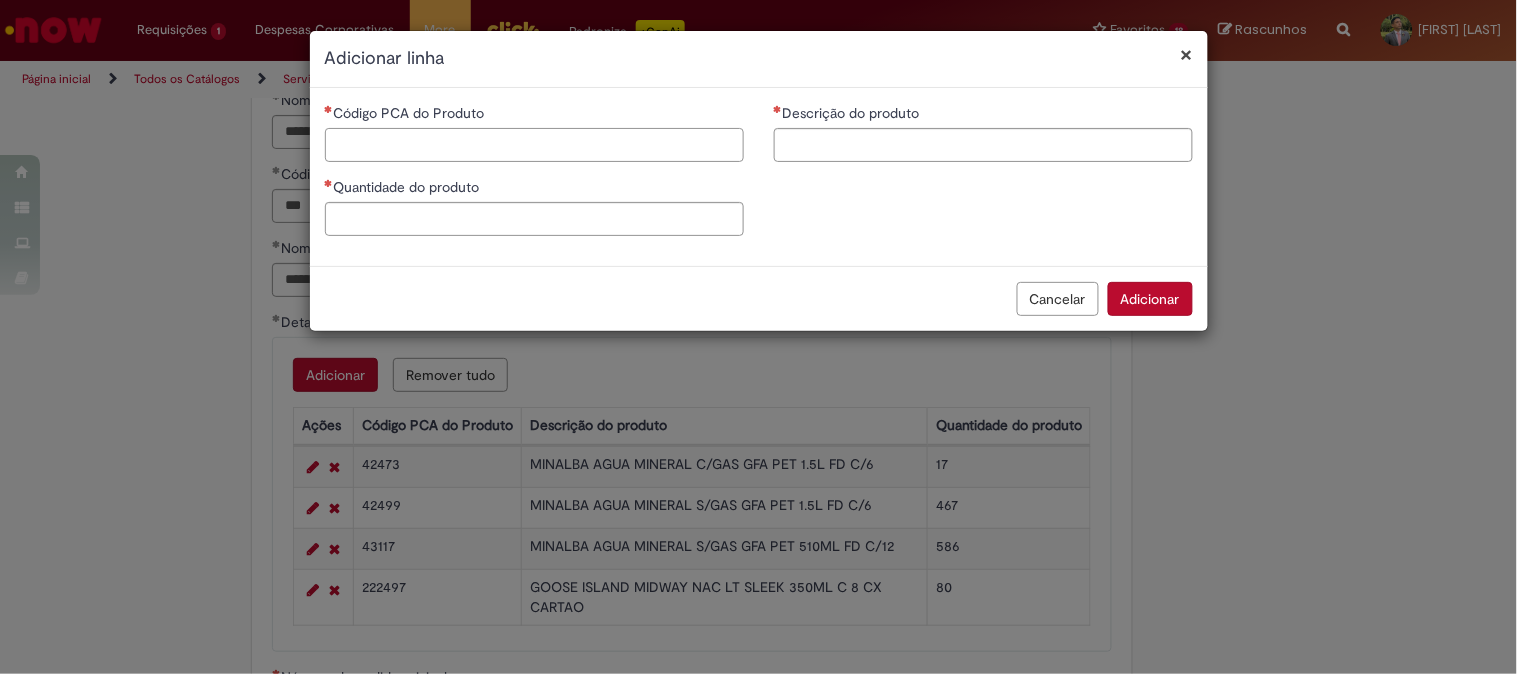 paste on "******" 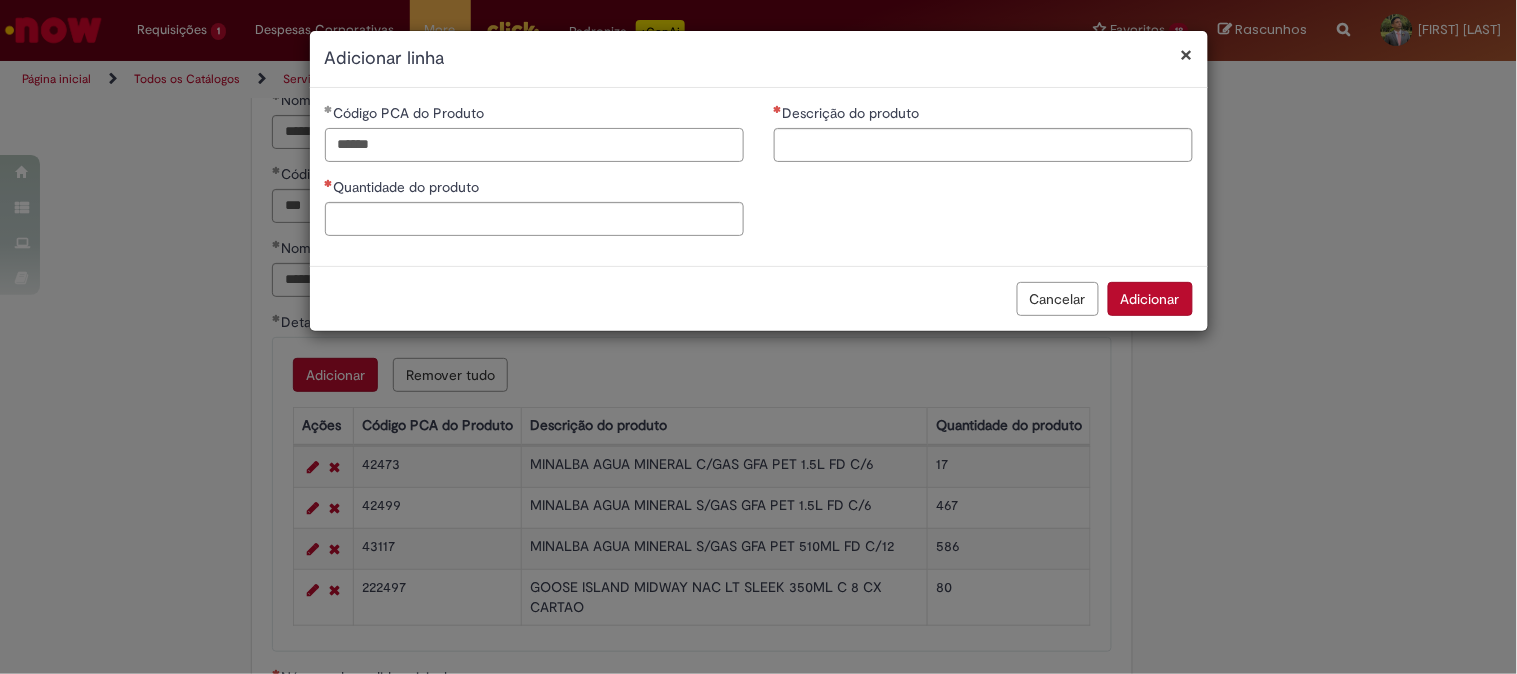 type on "******" 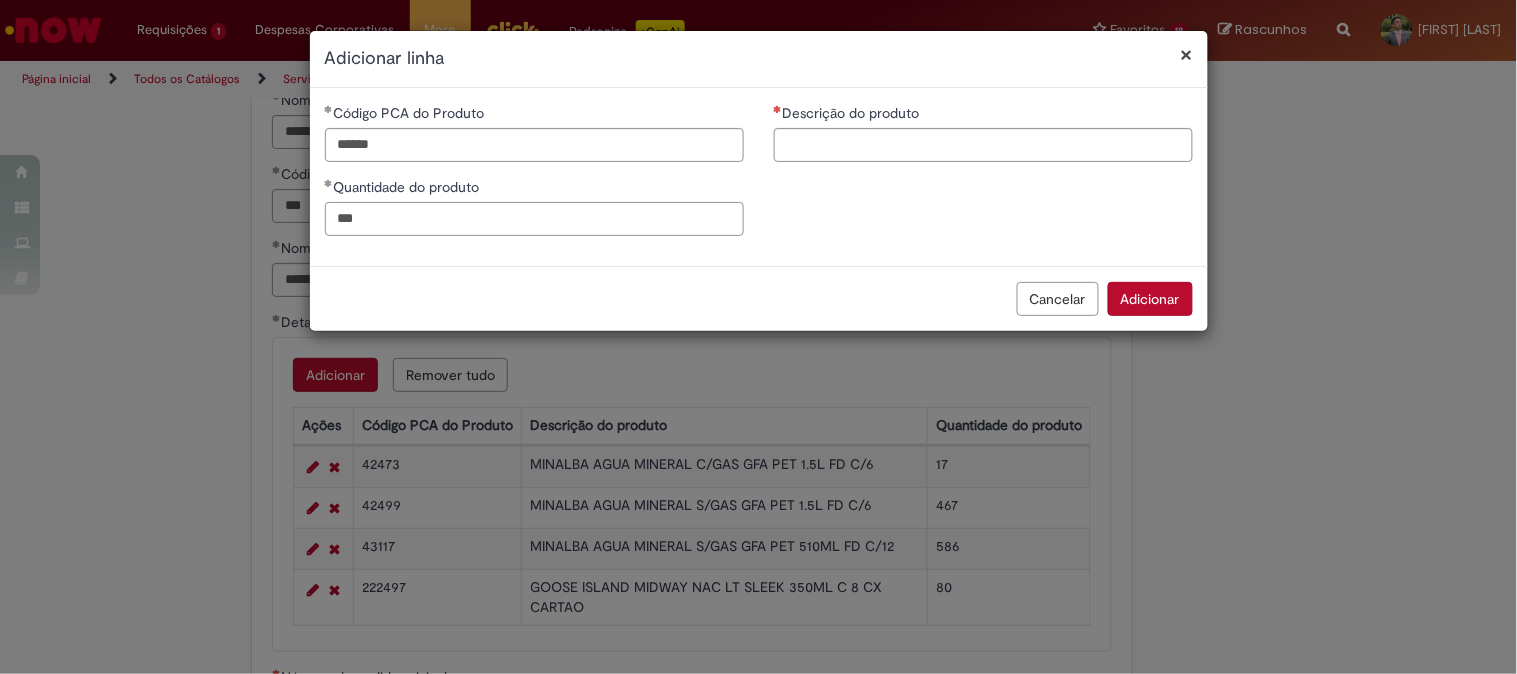 type on "***" 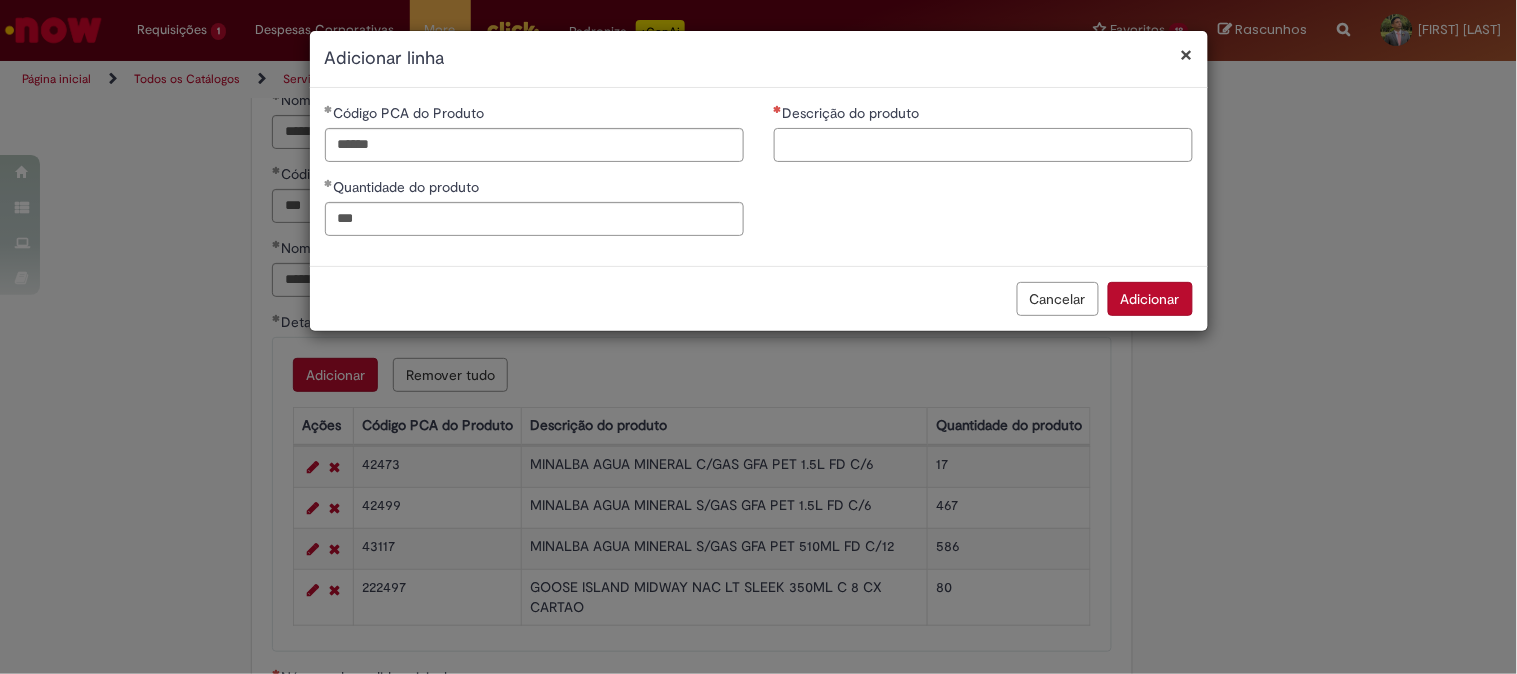 paste on "**********" 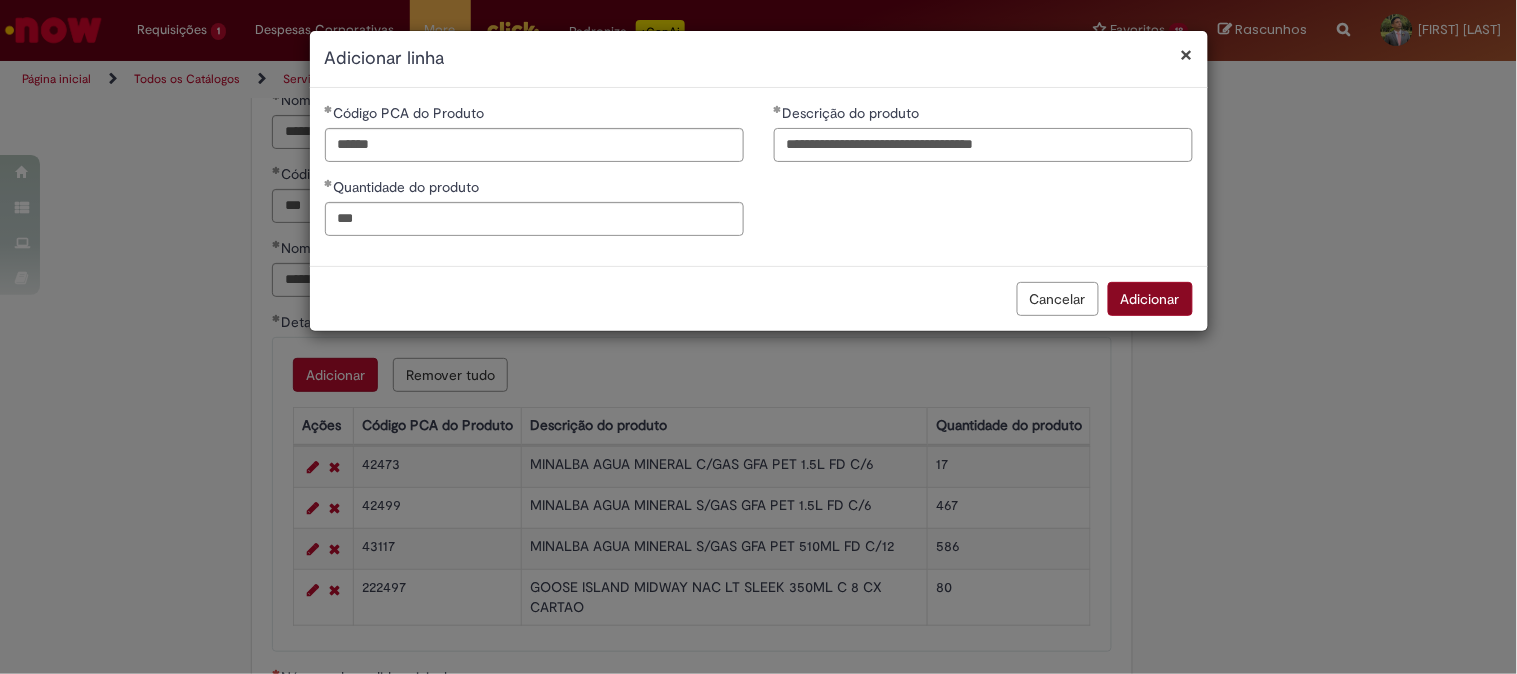 type on "**********" 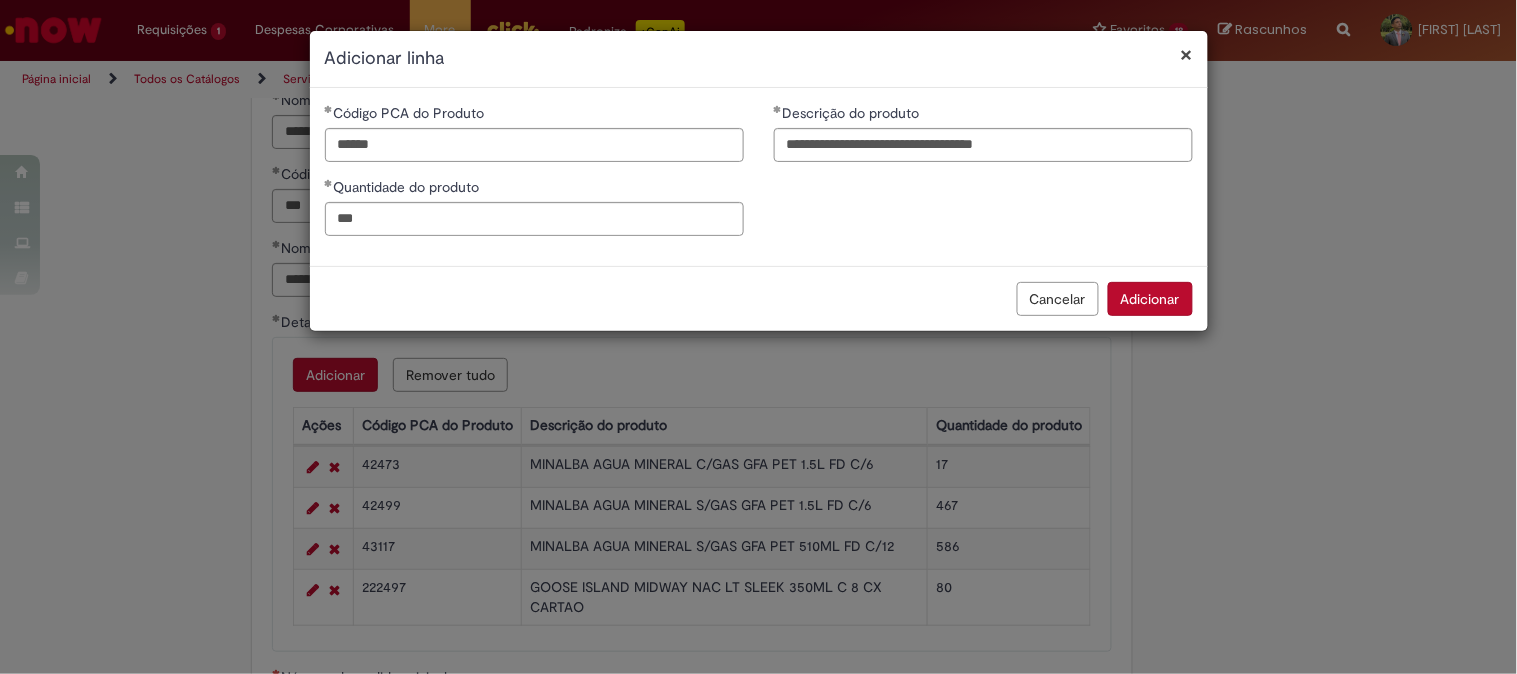 click on "Adicionar" at bounding box center (1150, 299) 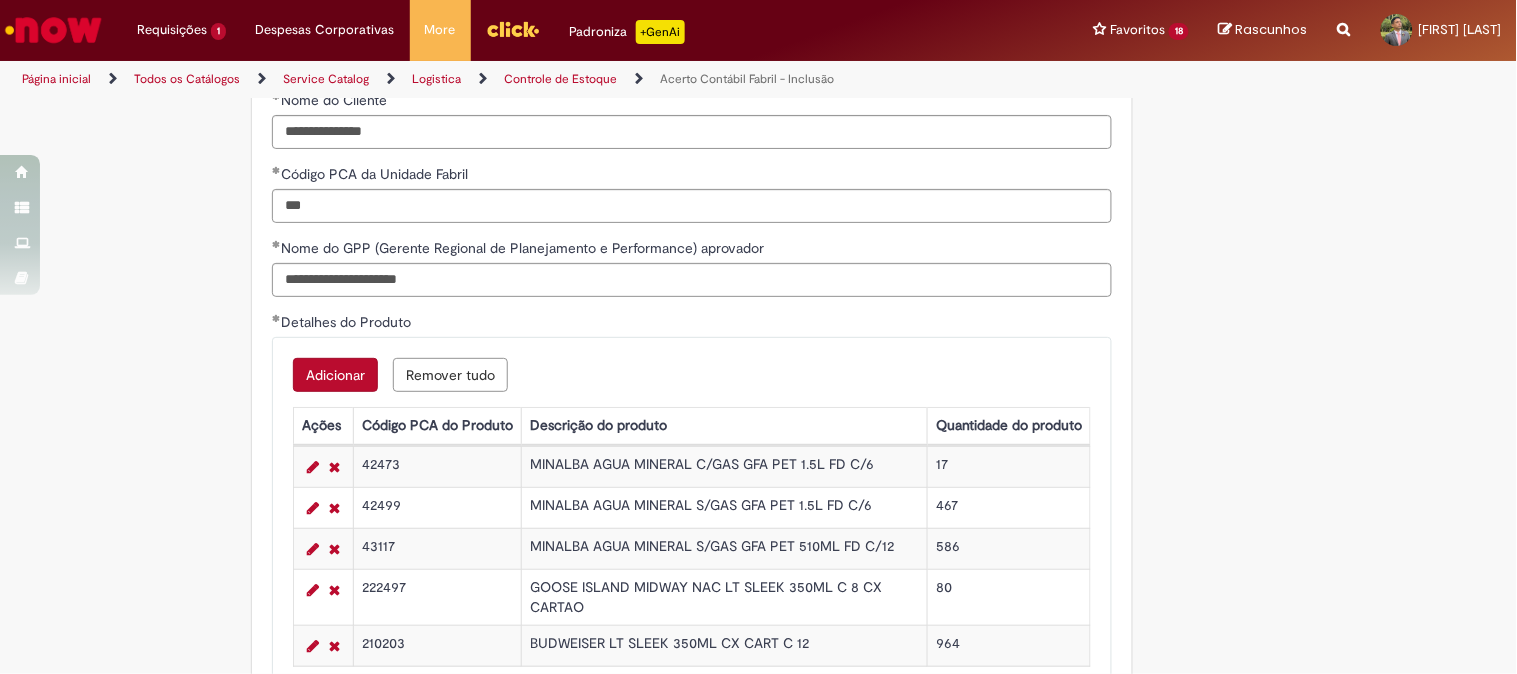click on "Adicionar" at bounding box center [335, 375] 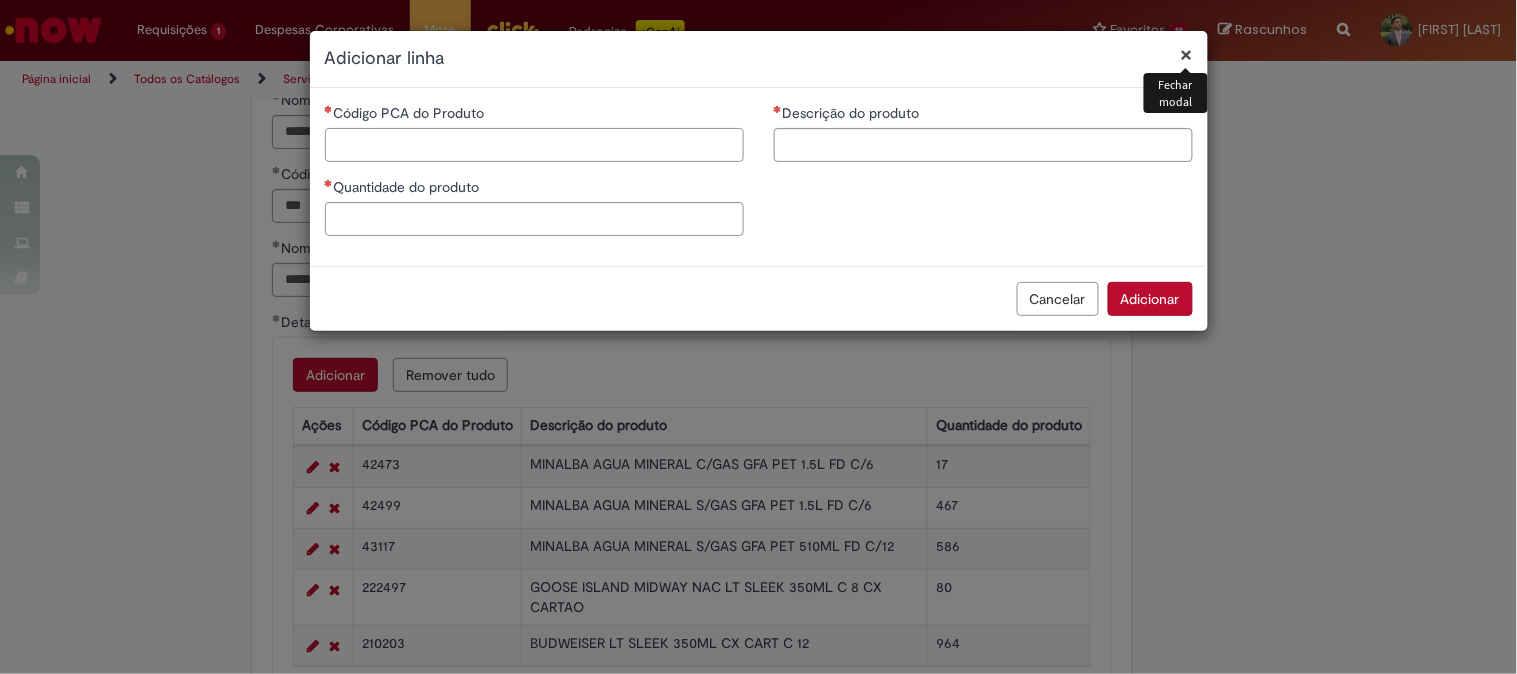 click on "Código PCA do Produto" at bounding box center [534, 145] 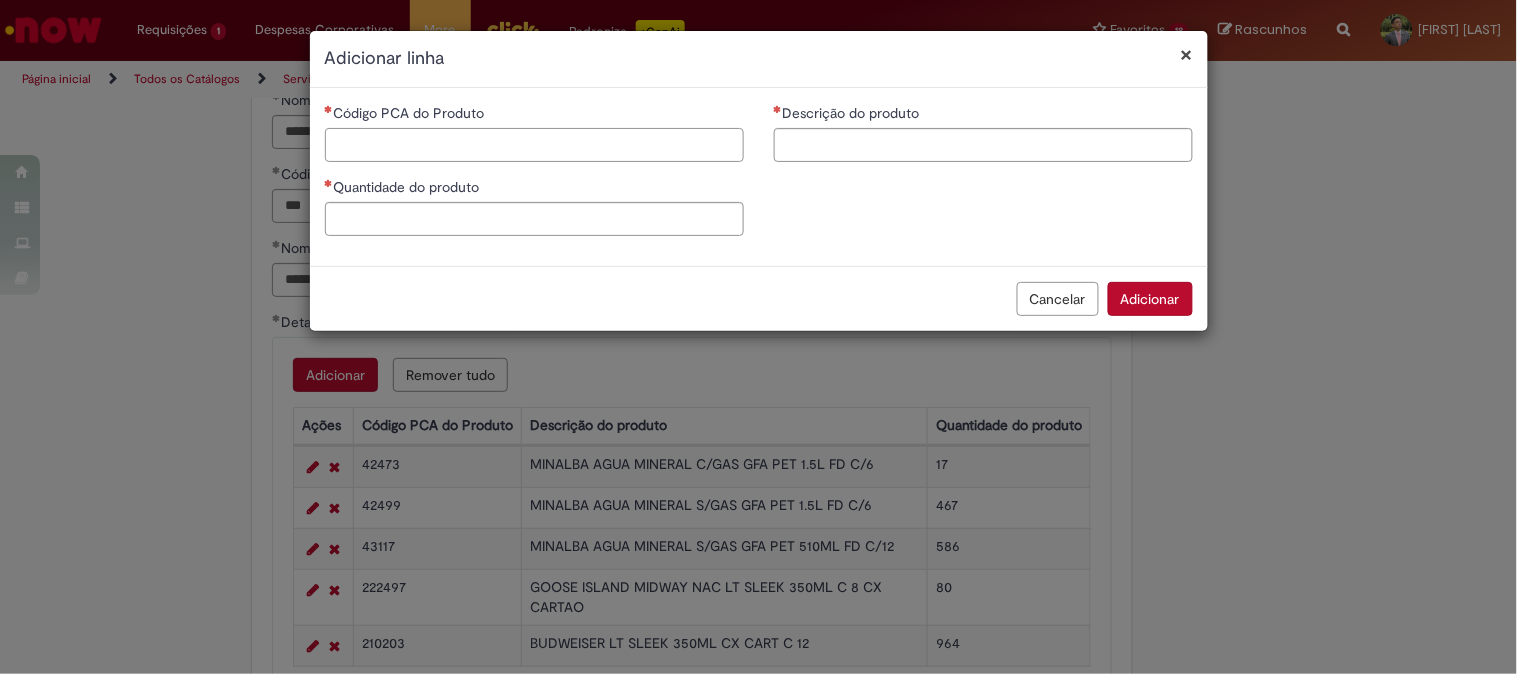 paste on "*****" 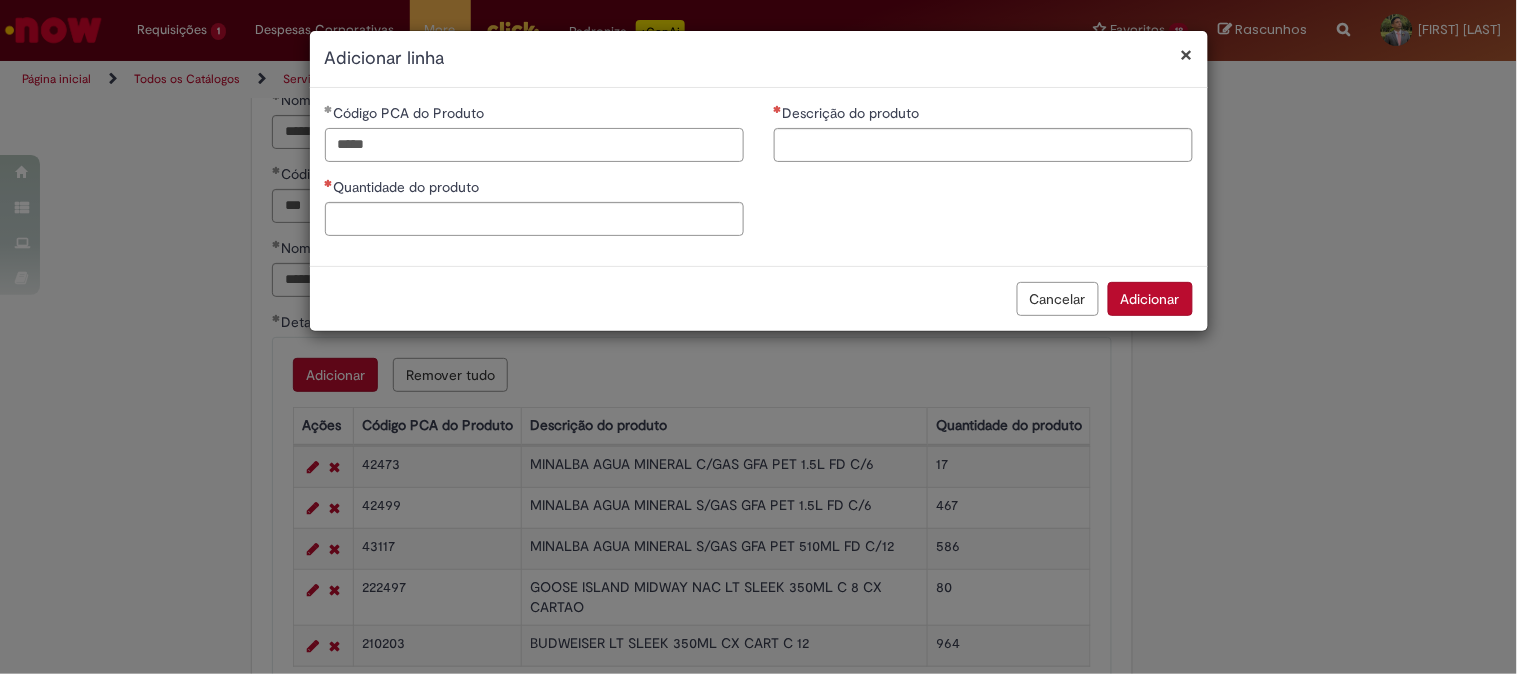type on "*****" 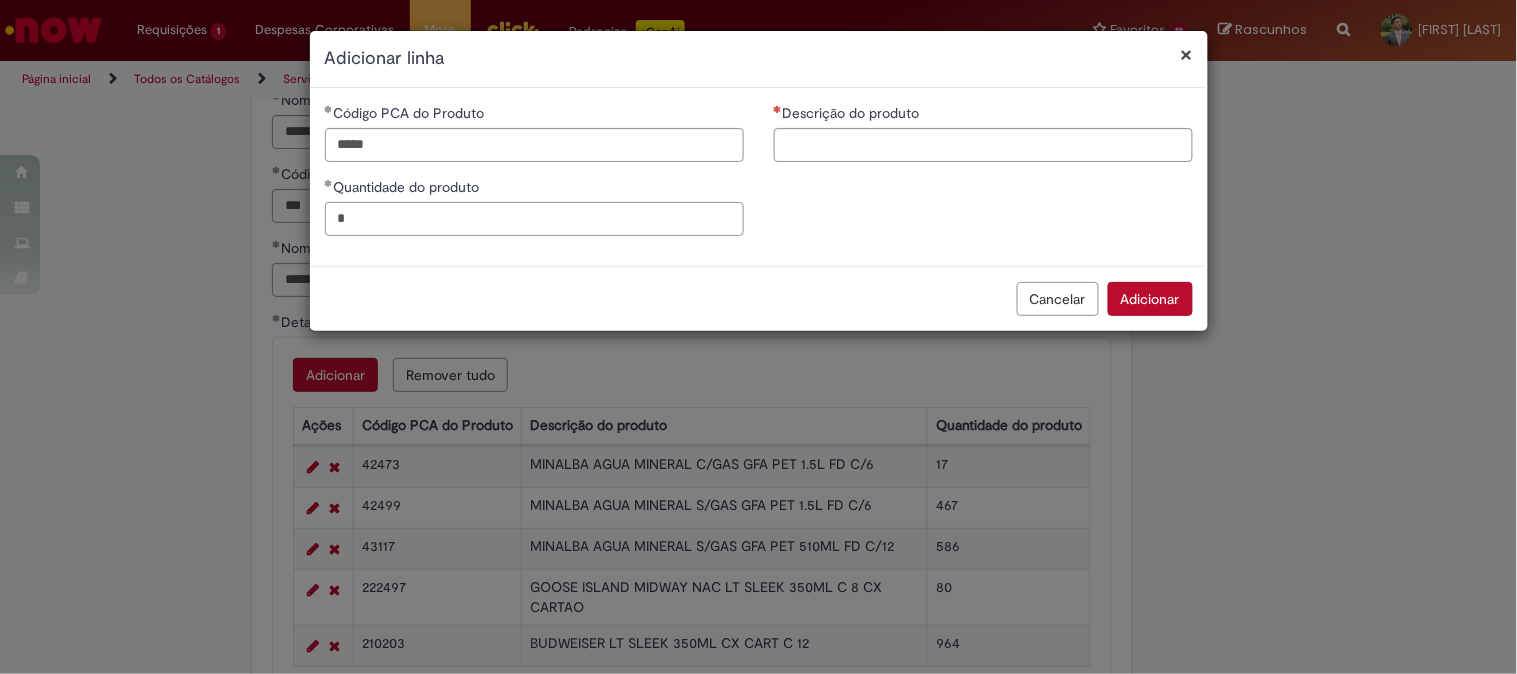 type on "*" 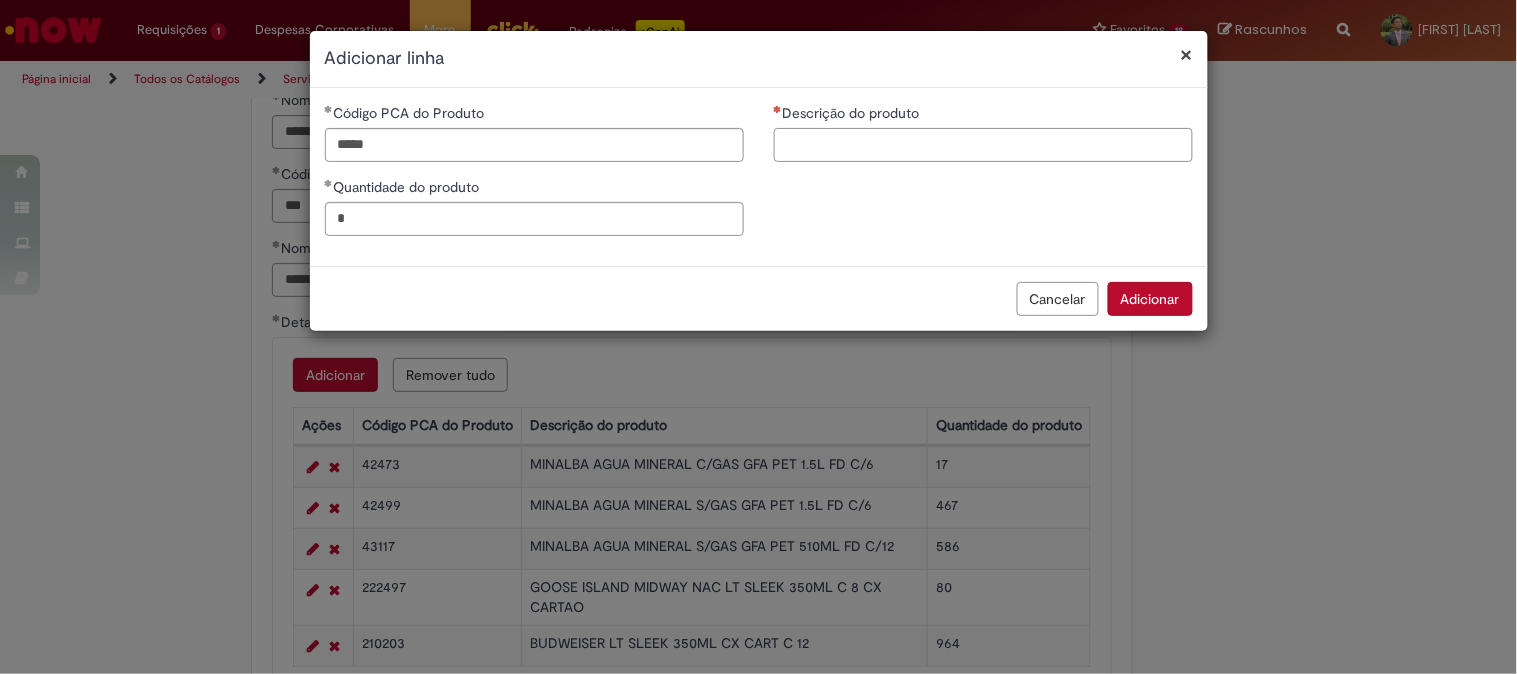paste on "**********" 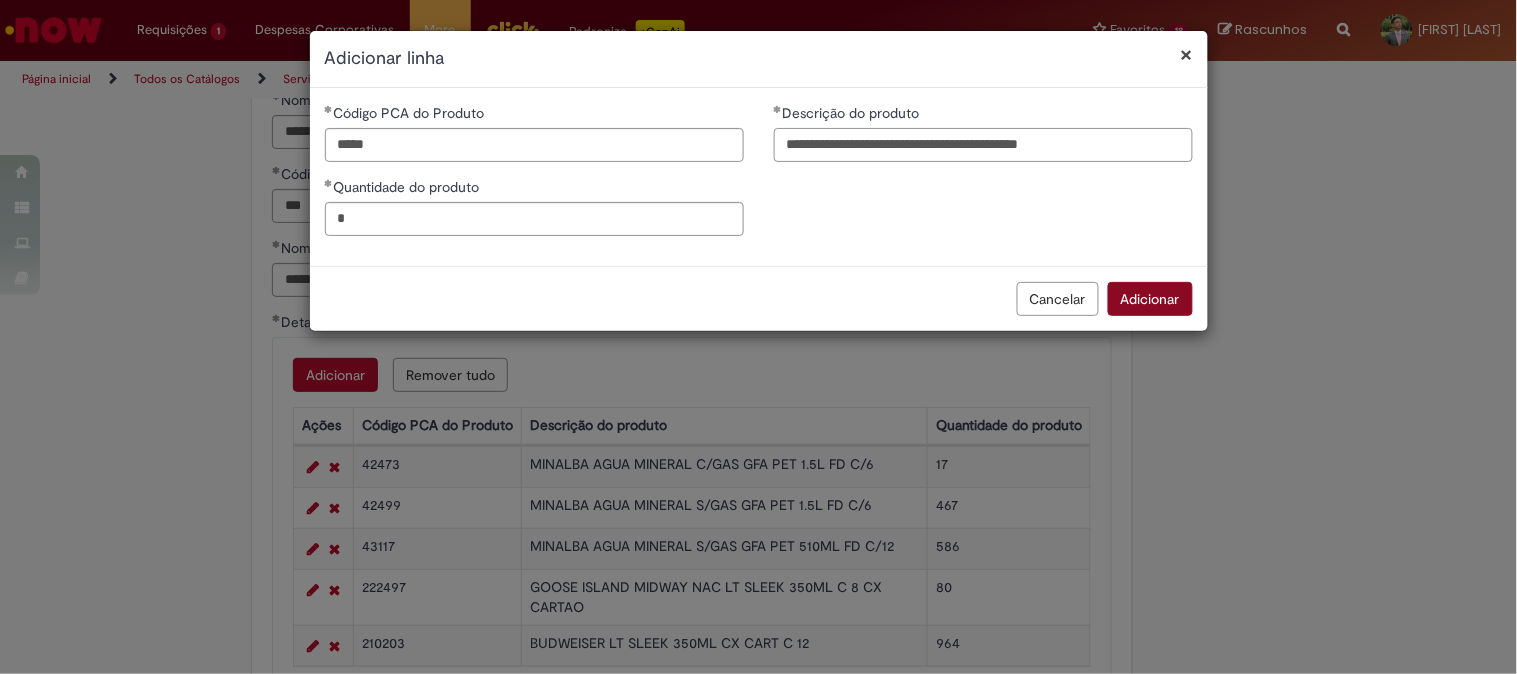 type on "**********" 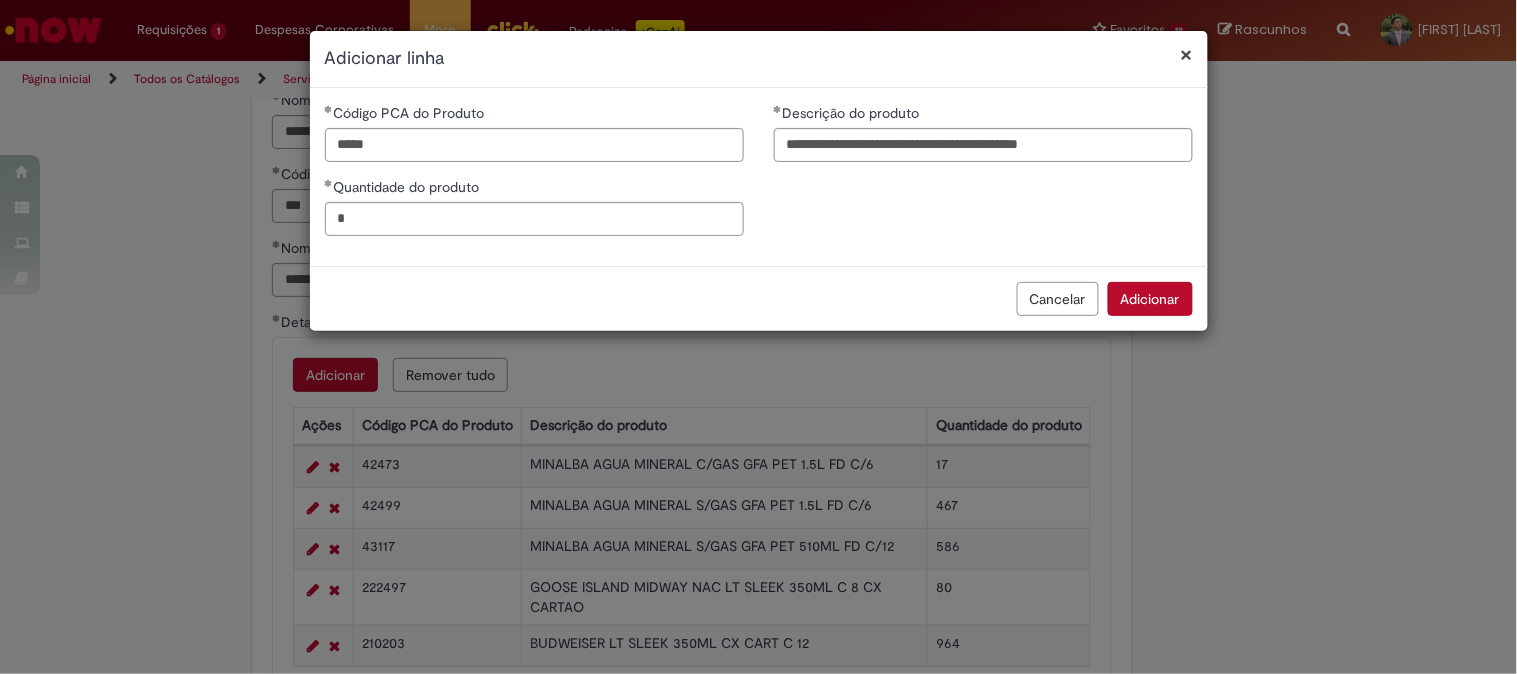 click on "Adicionar" at bounding box center (1150, 299) 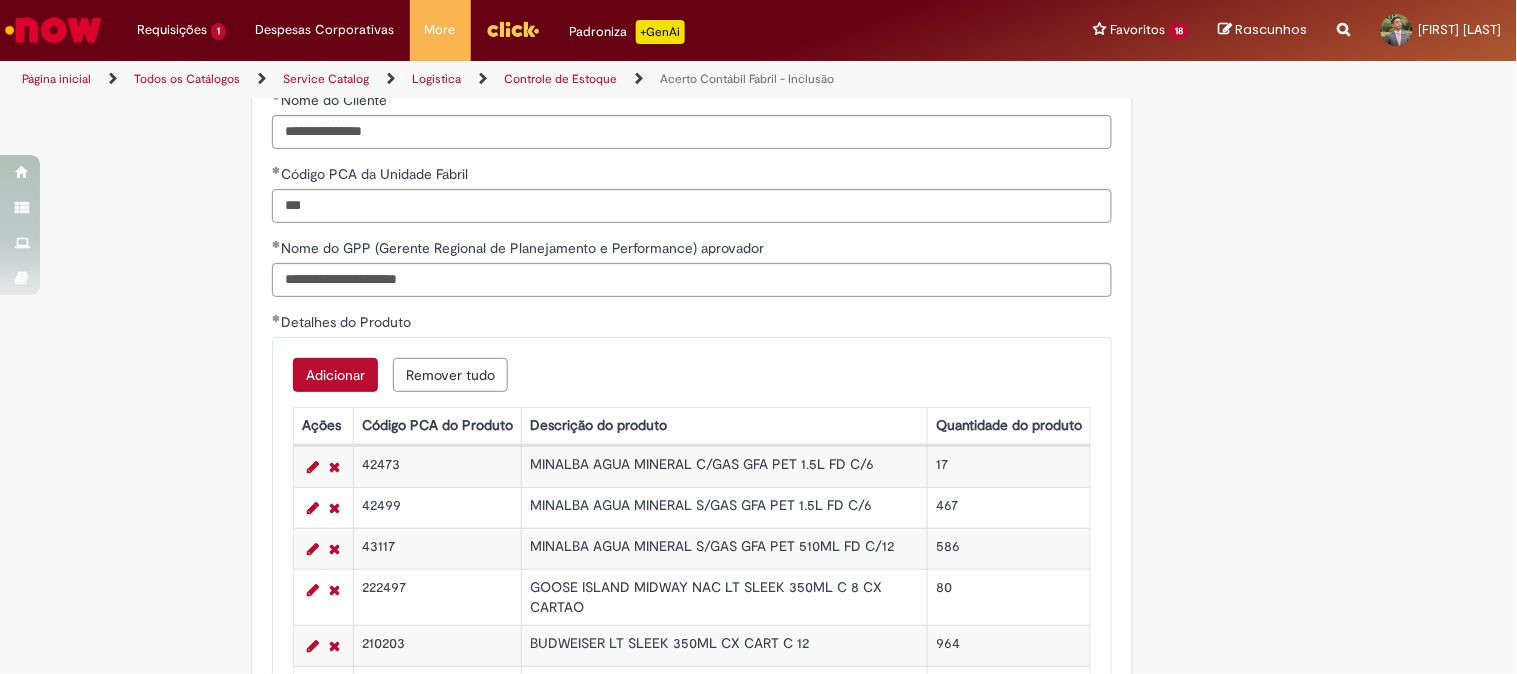 scroll, scrollTop: 1888, scrollLeft: 0, axis: vertical 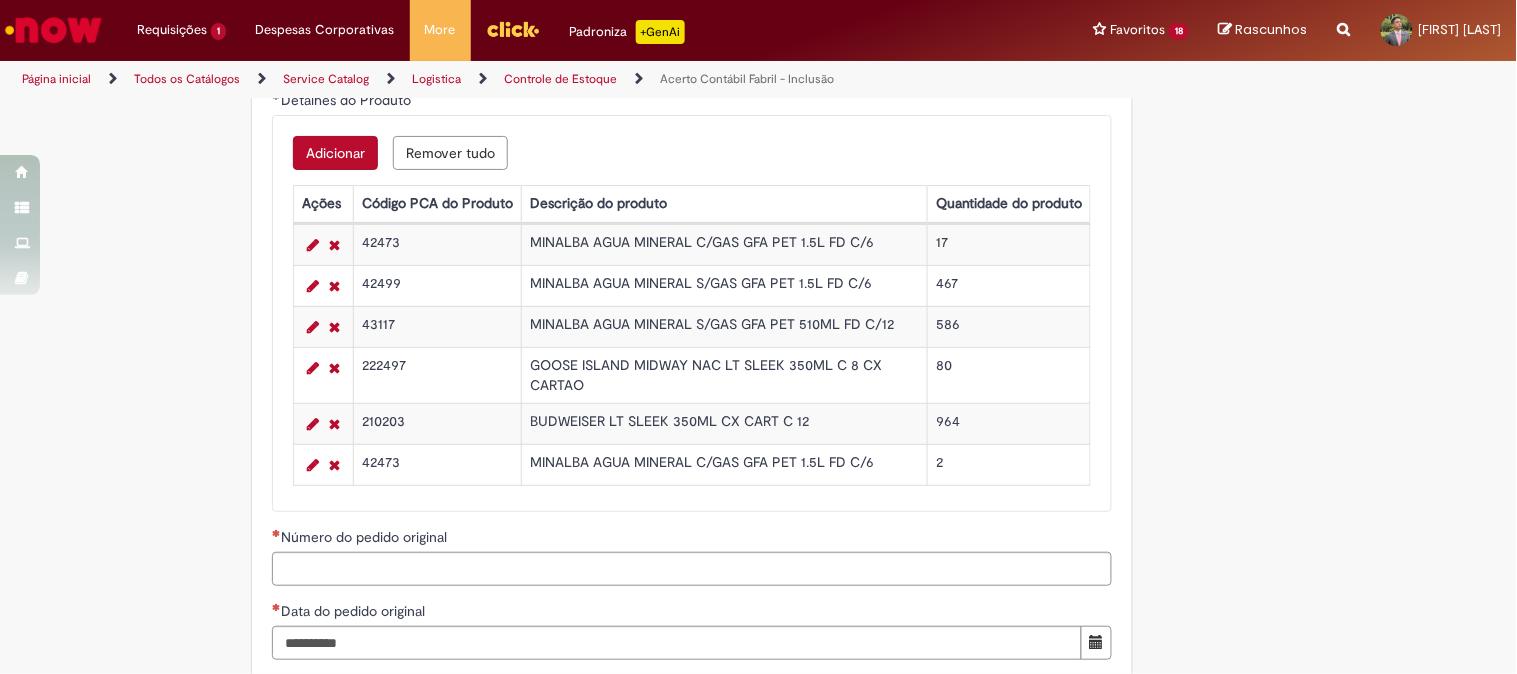click on "Adicionar" at bounding box center [335, 153] 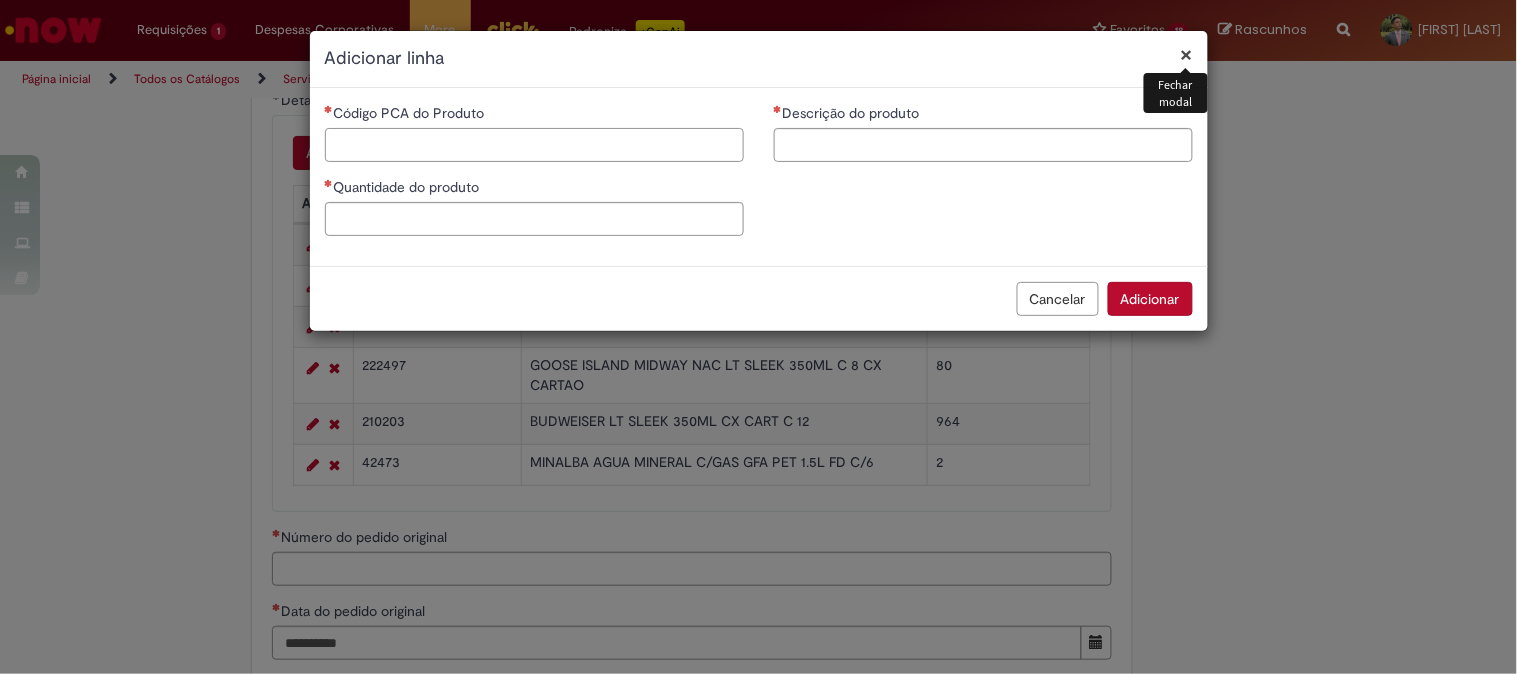 click on "Código PCA do Produto" at bounding box center (534, 145) 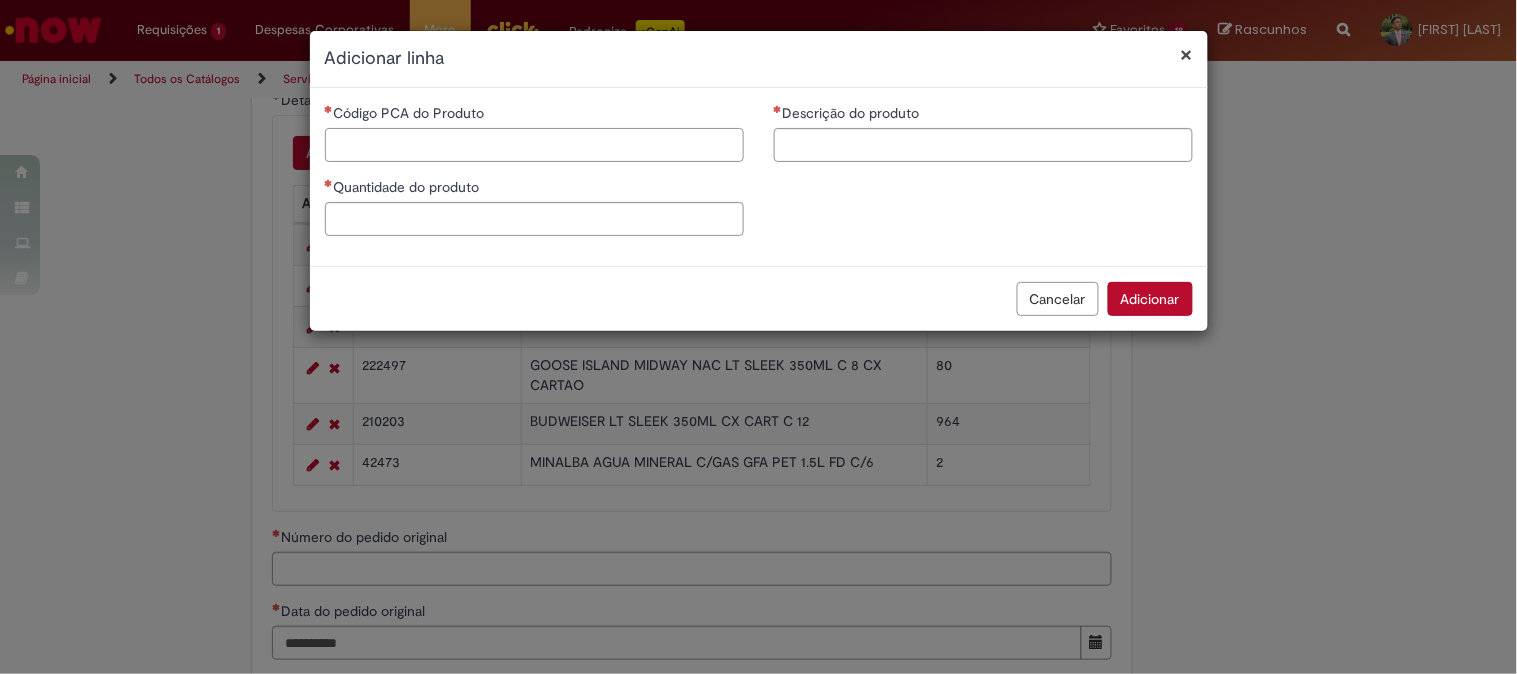 paste on "*****" 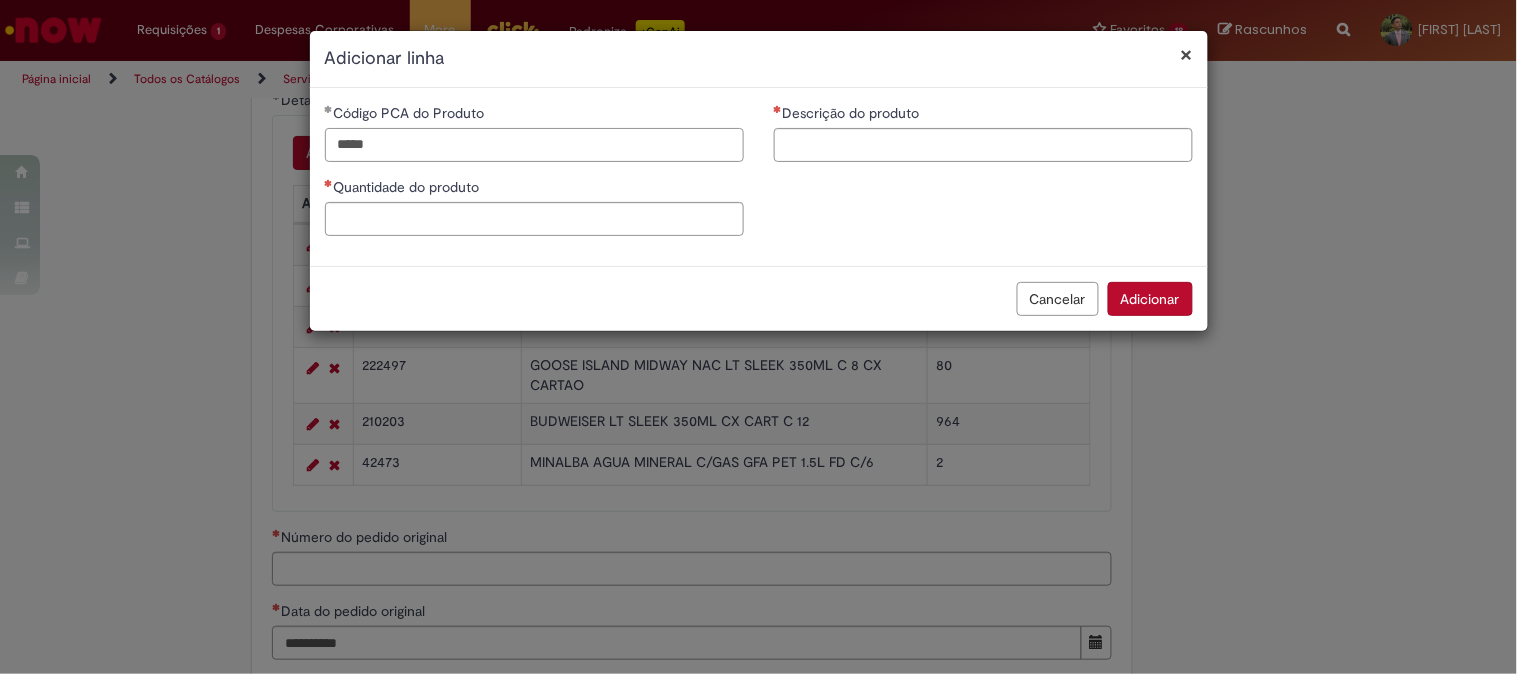 type on "*****" 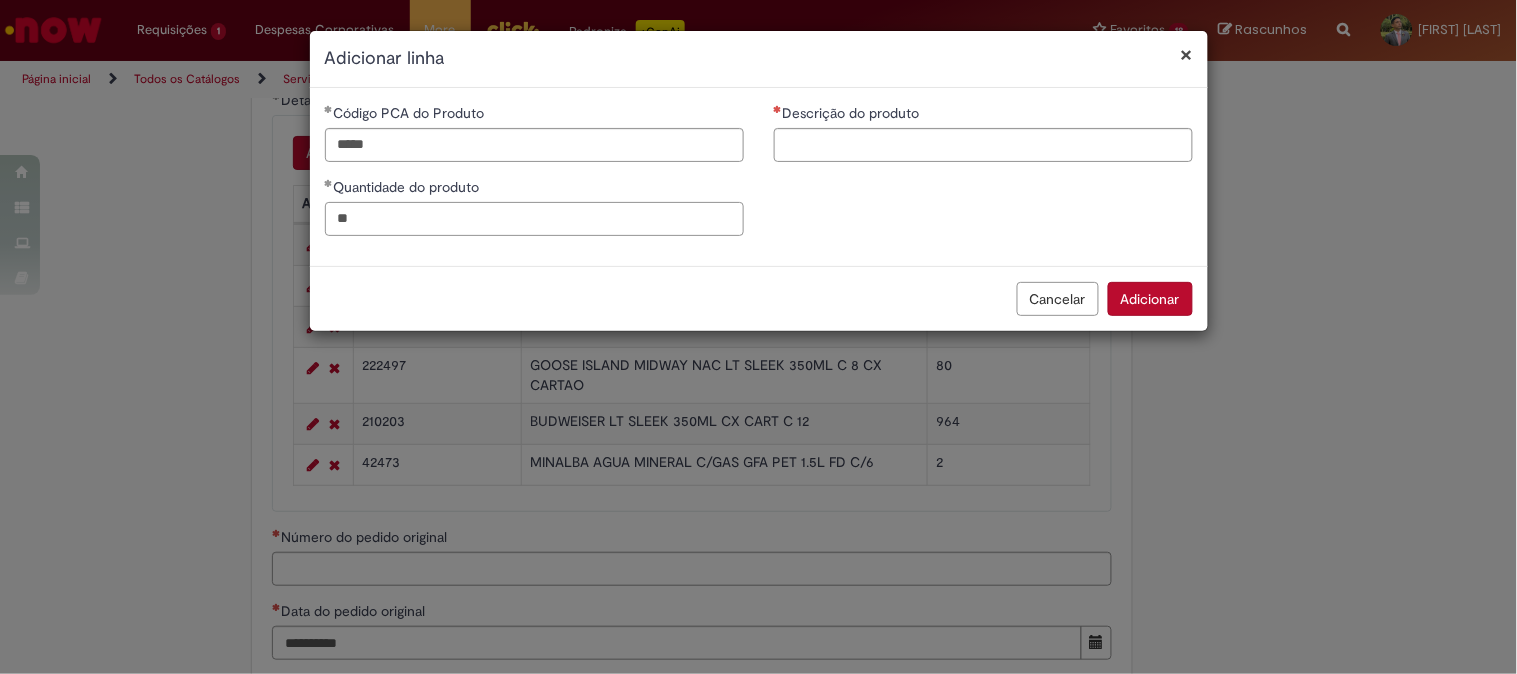 type on "**" 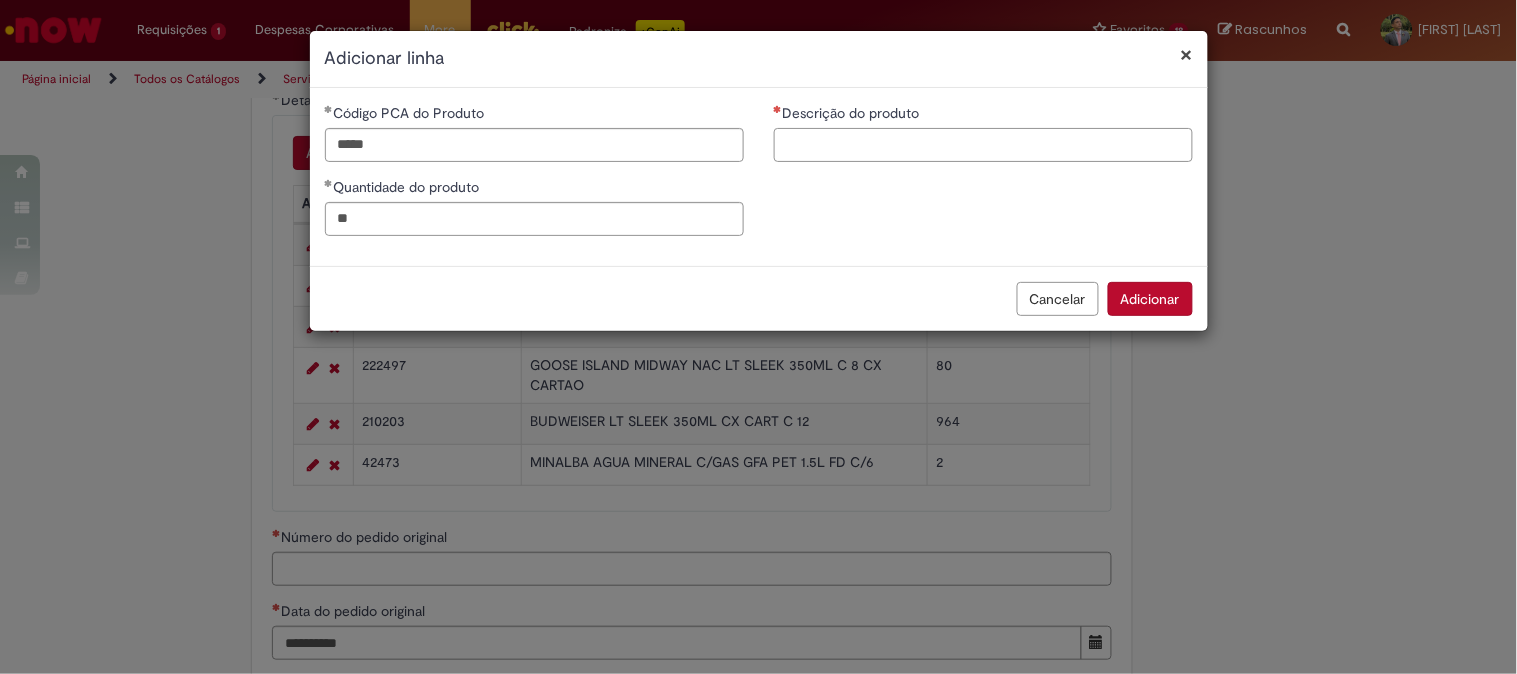 paste on "**********" 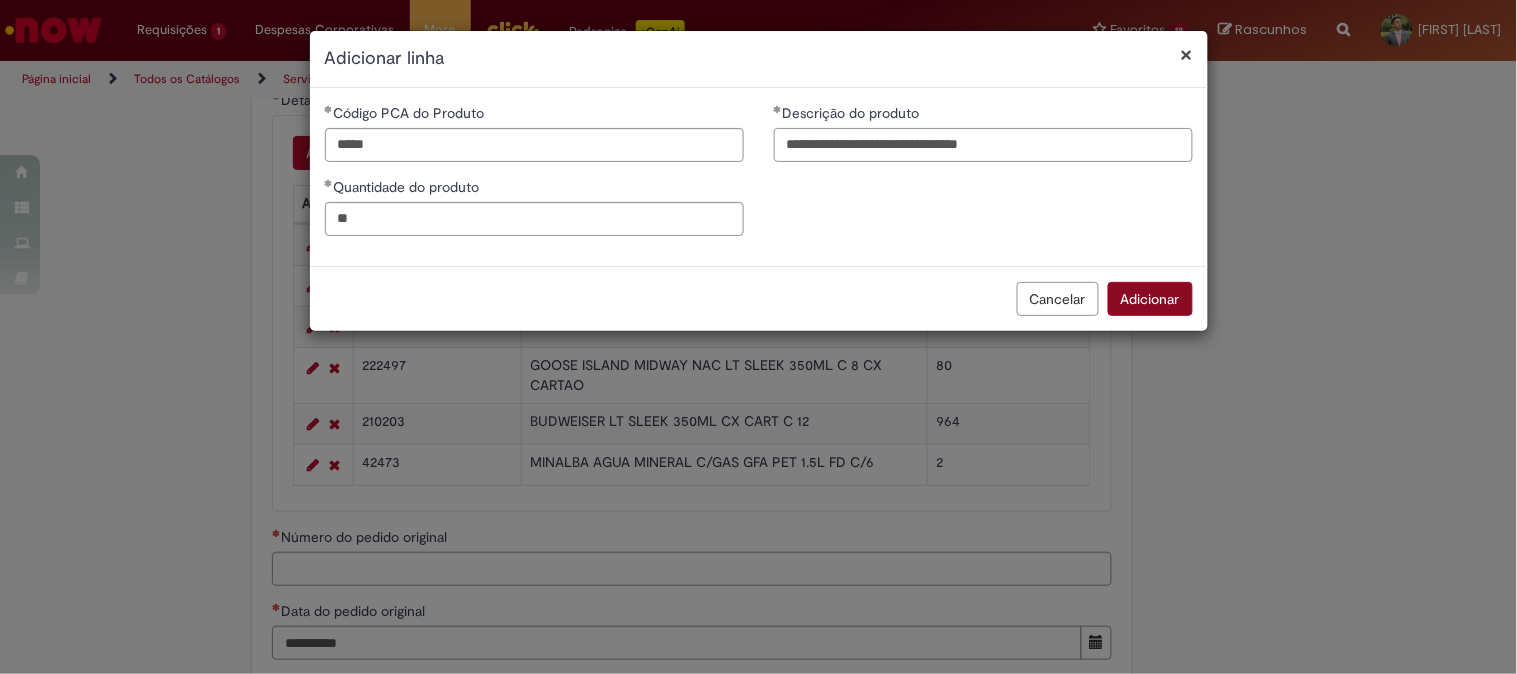 type on "**********" 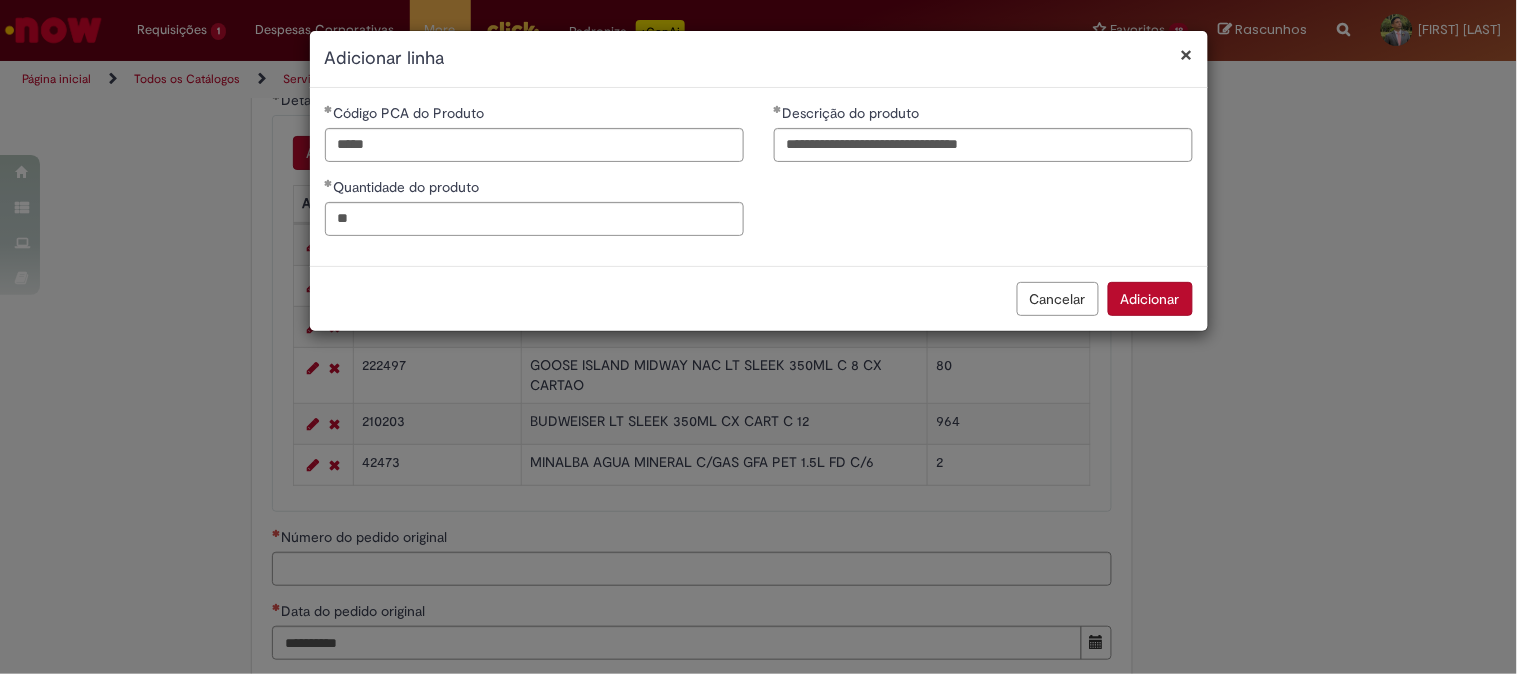 click on "Adicionar" at bounding box center [1150, 299] 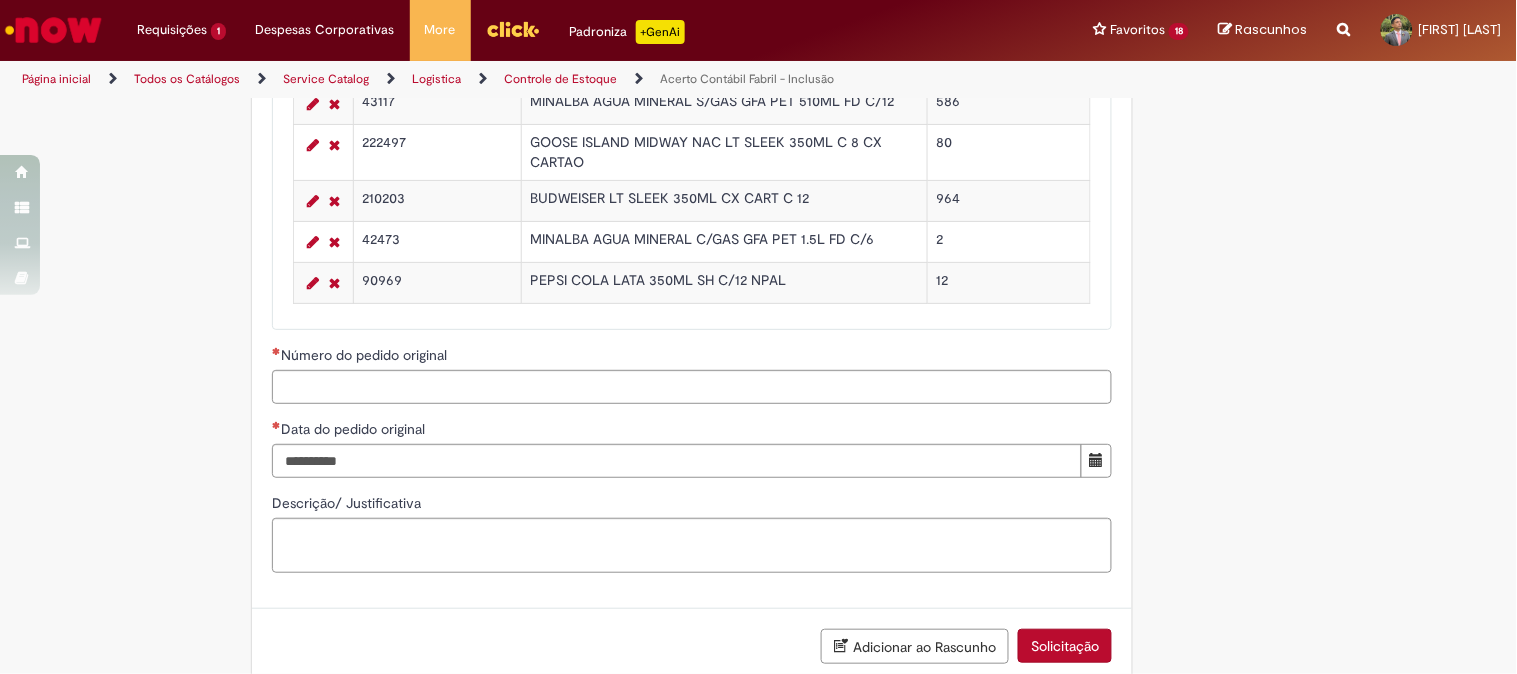 scroll, scrollTop: 2000, scrollLeft: 0, axis: vertical 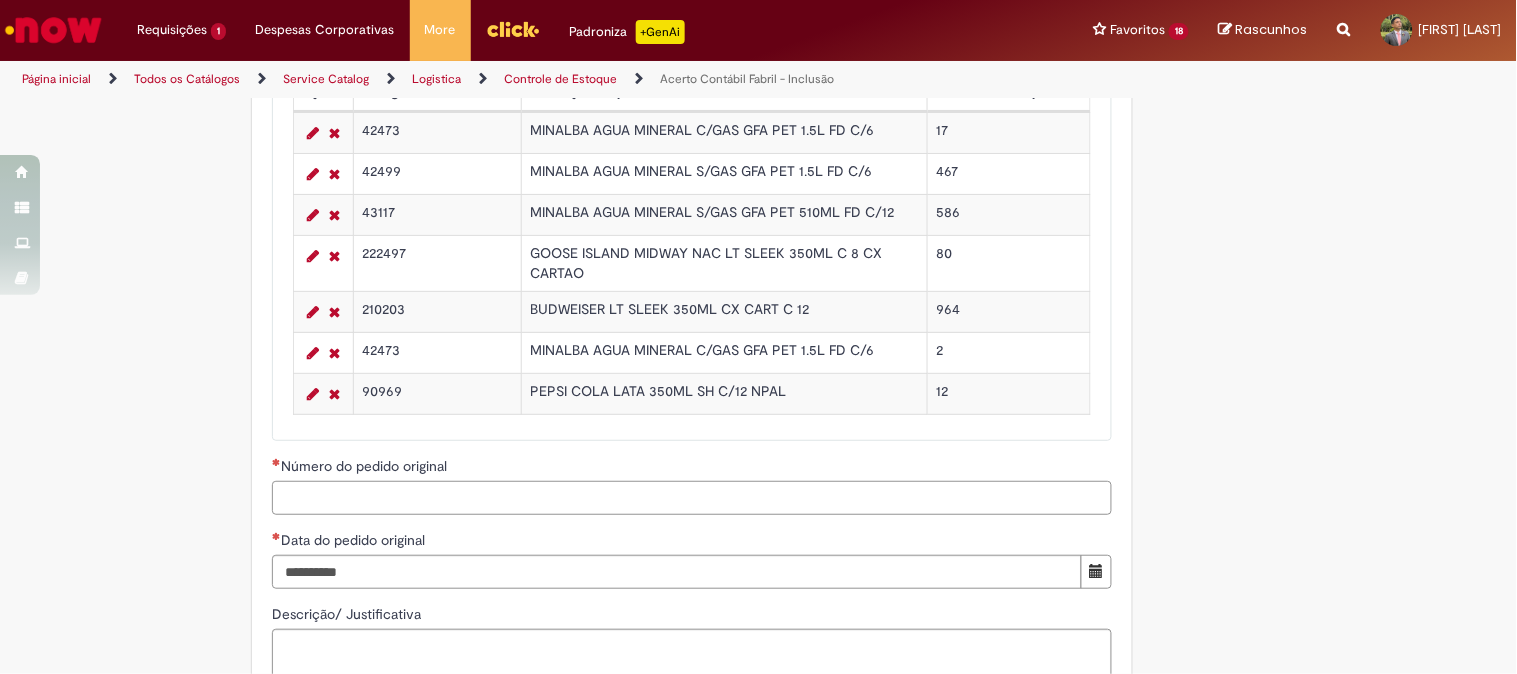 click on "Número do pedido original" at bounding box center (692, 498) 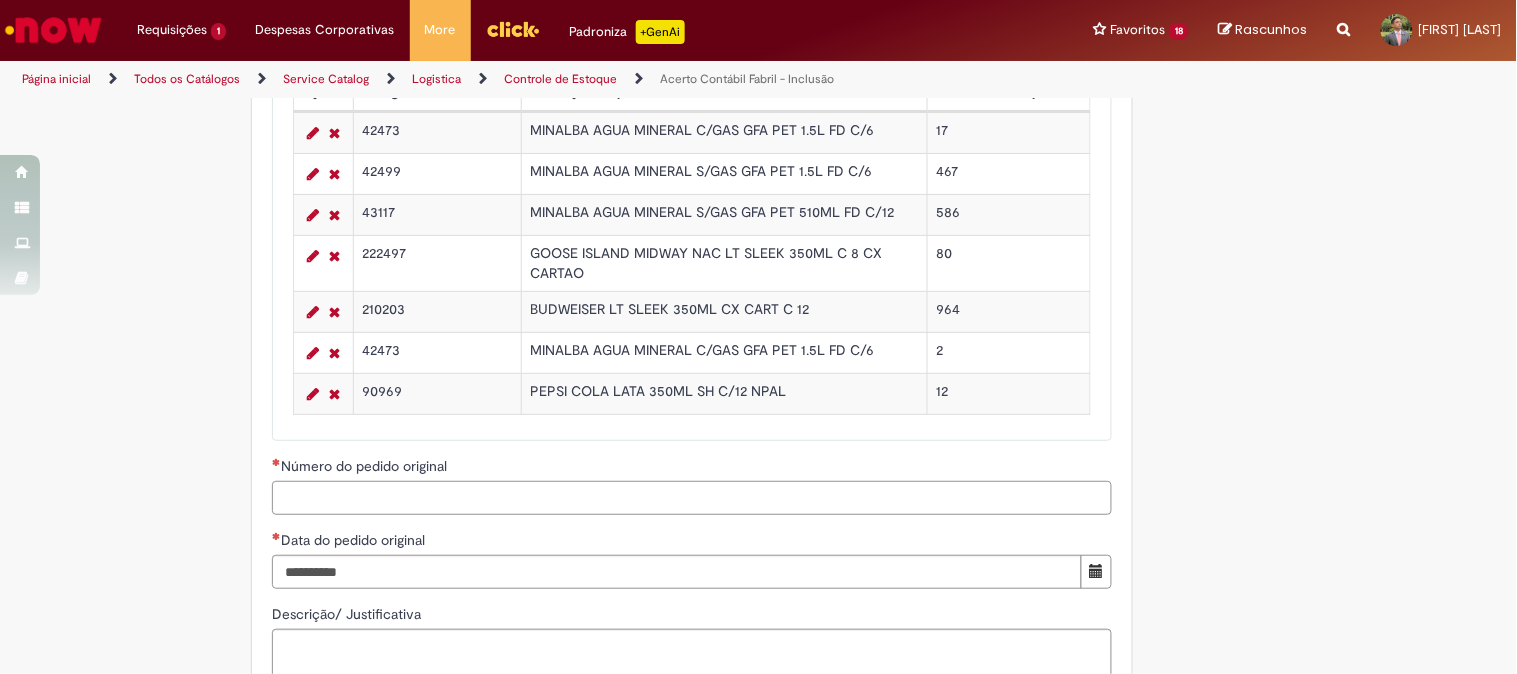 paste on "**********" 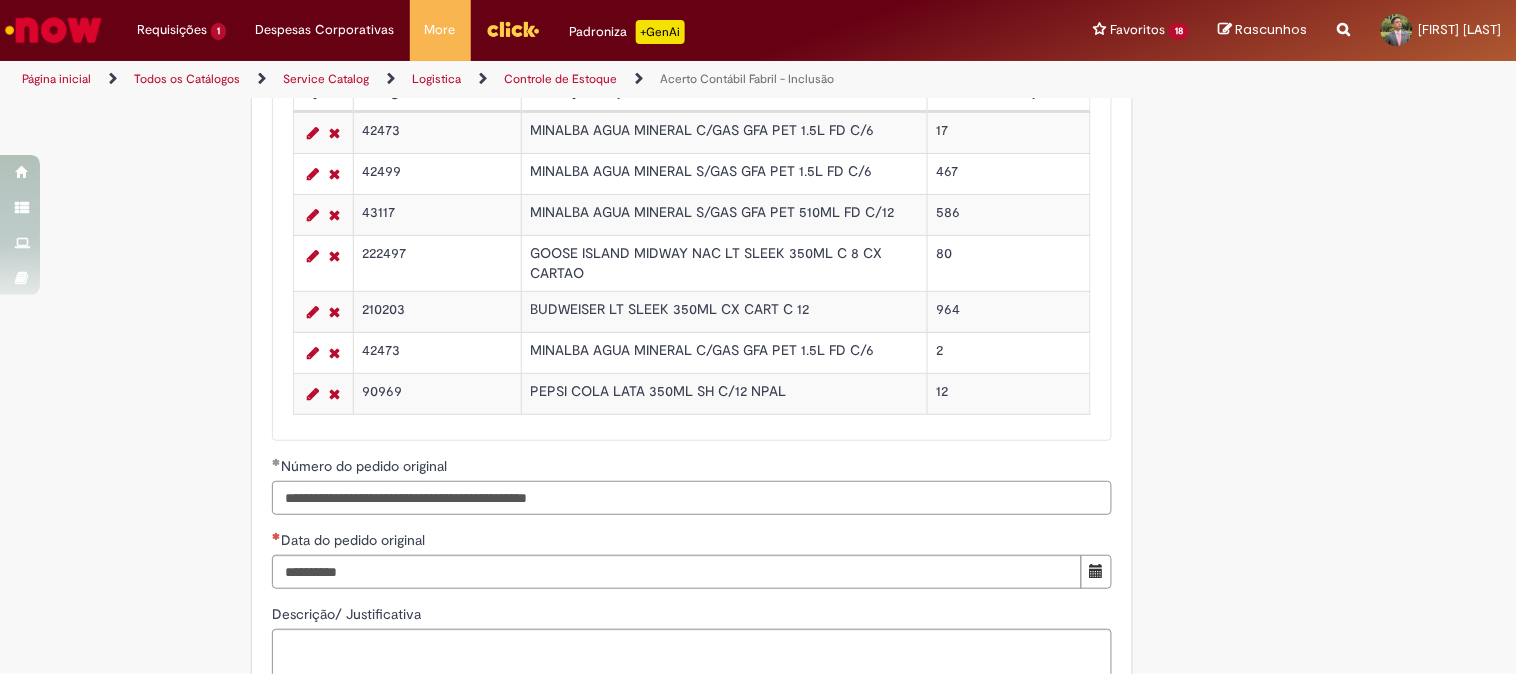 type on "**********" 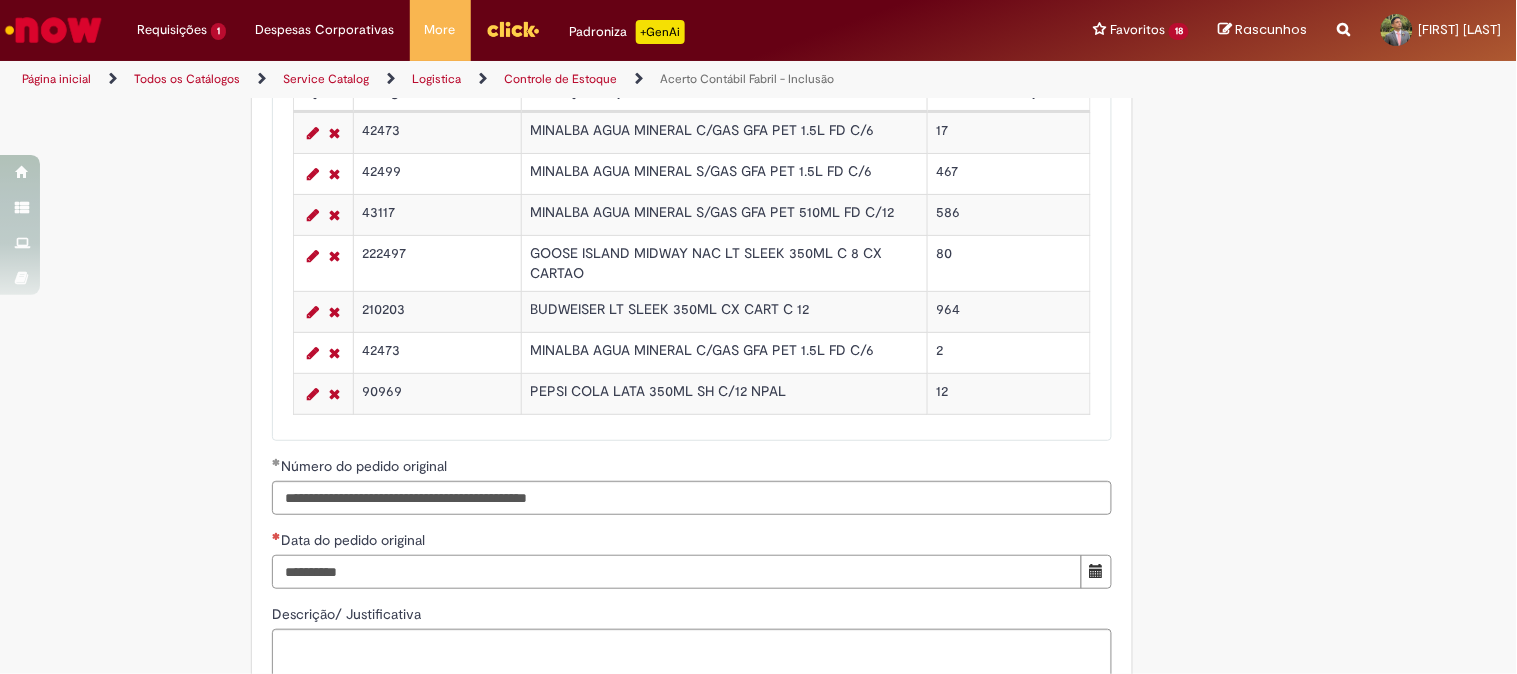 click on "Data do pedido original" at bounding box center (677, 572) 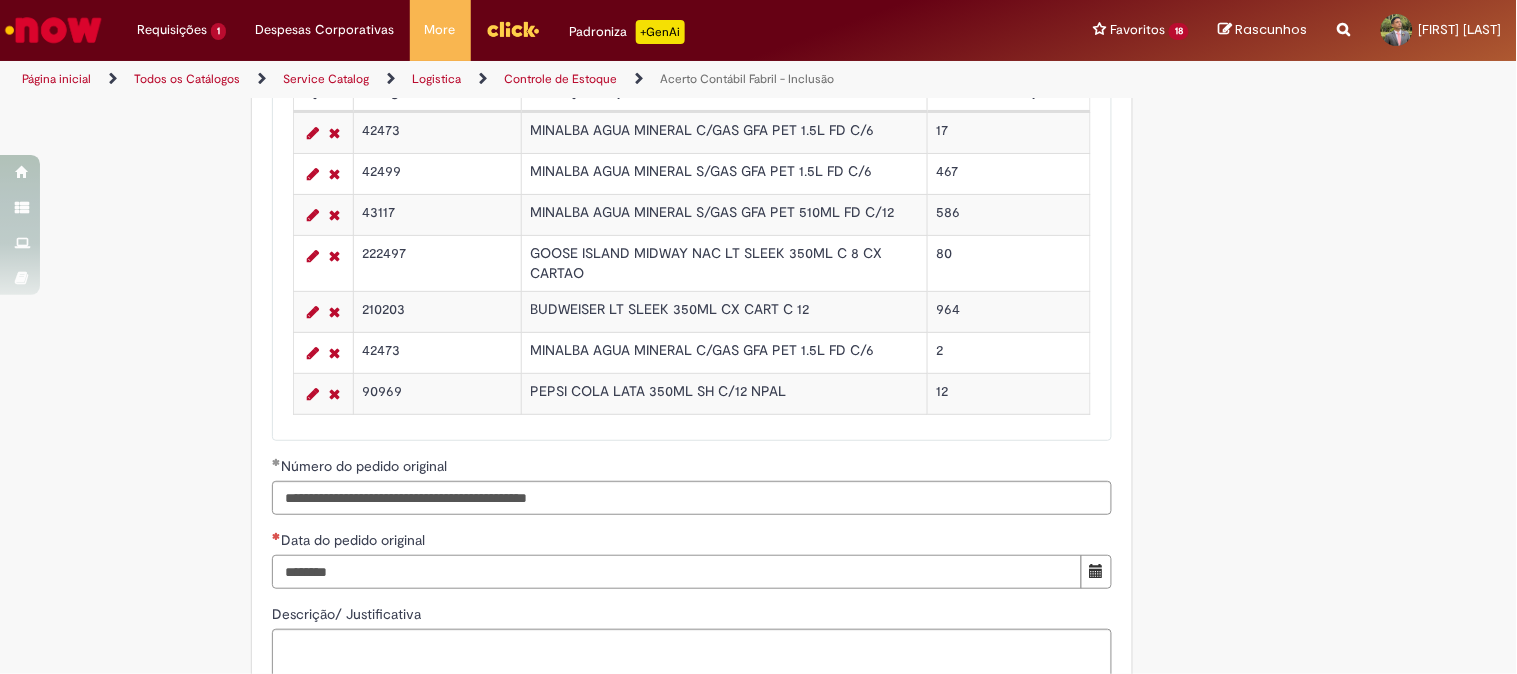 type on "********" 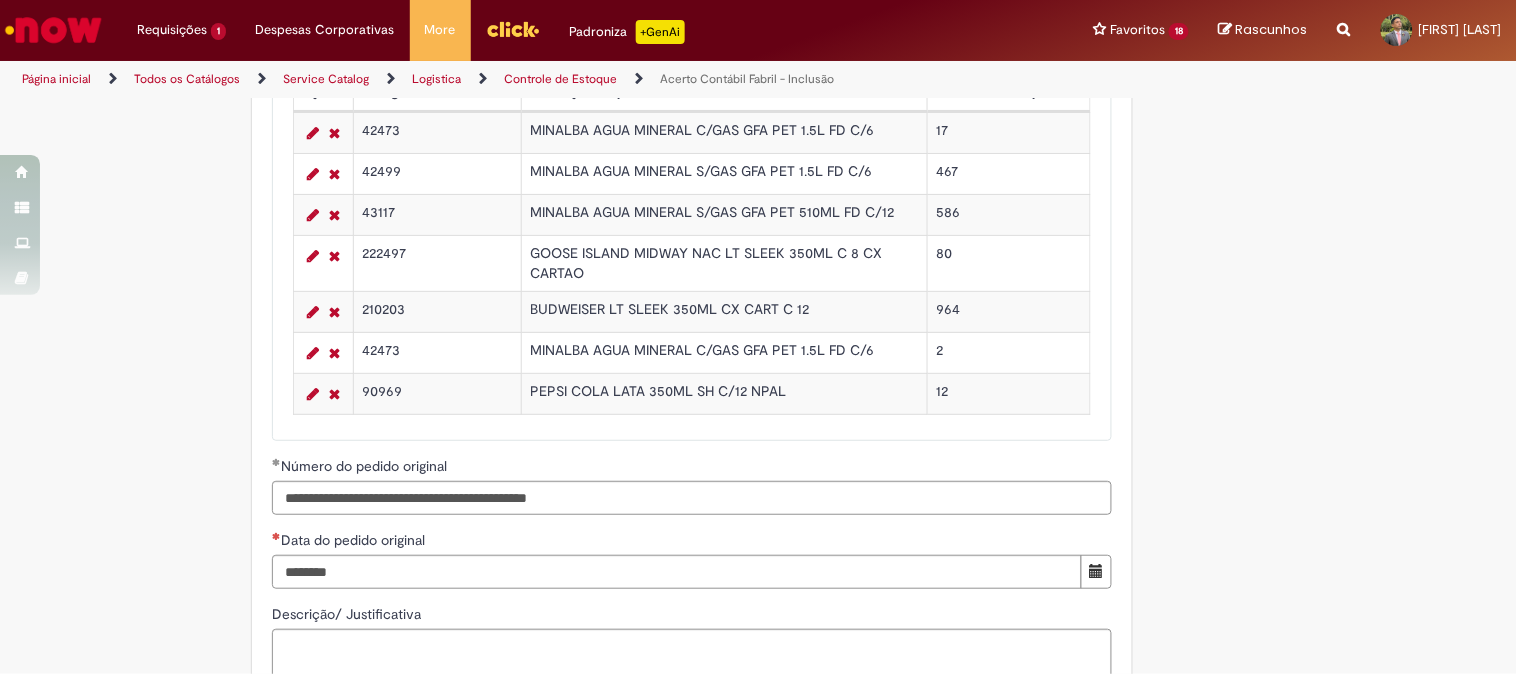 type 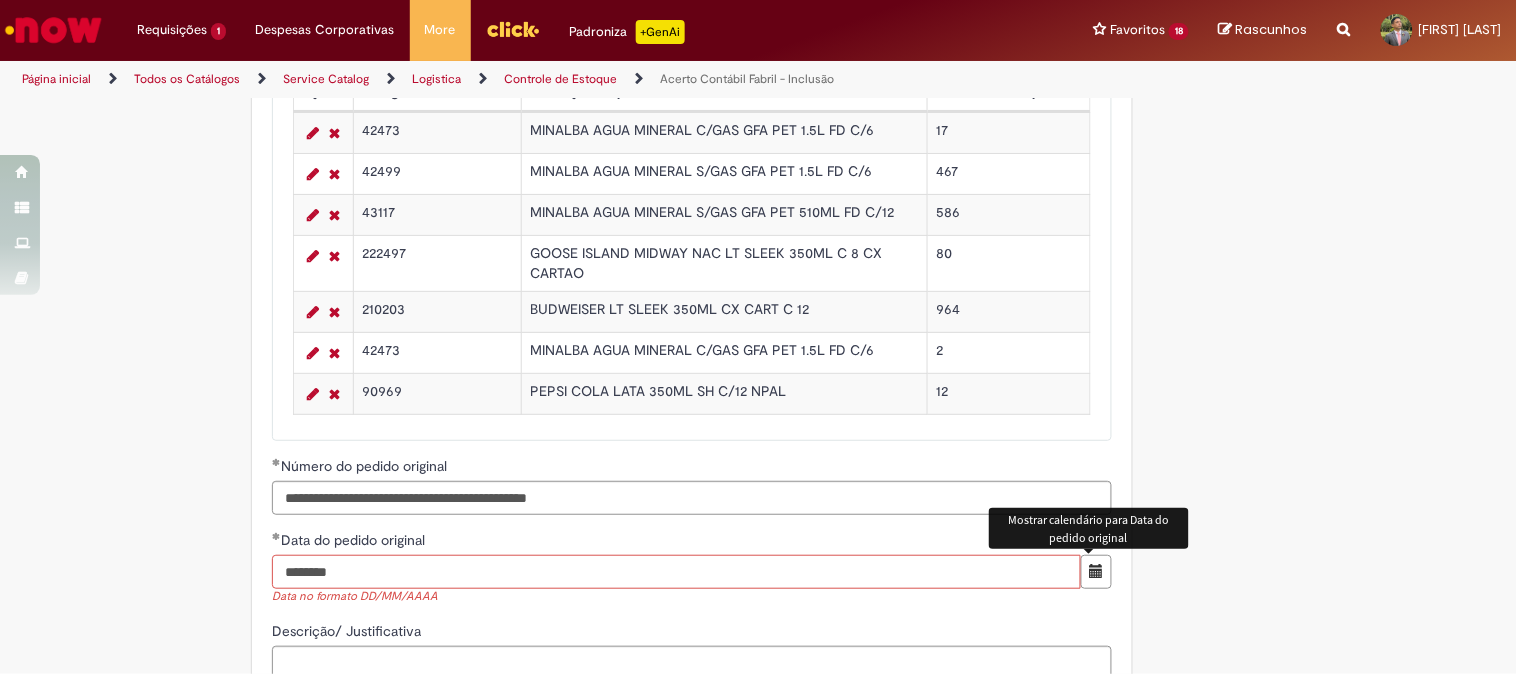 click on "********" at bounding box center (676, 572) 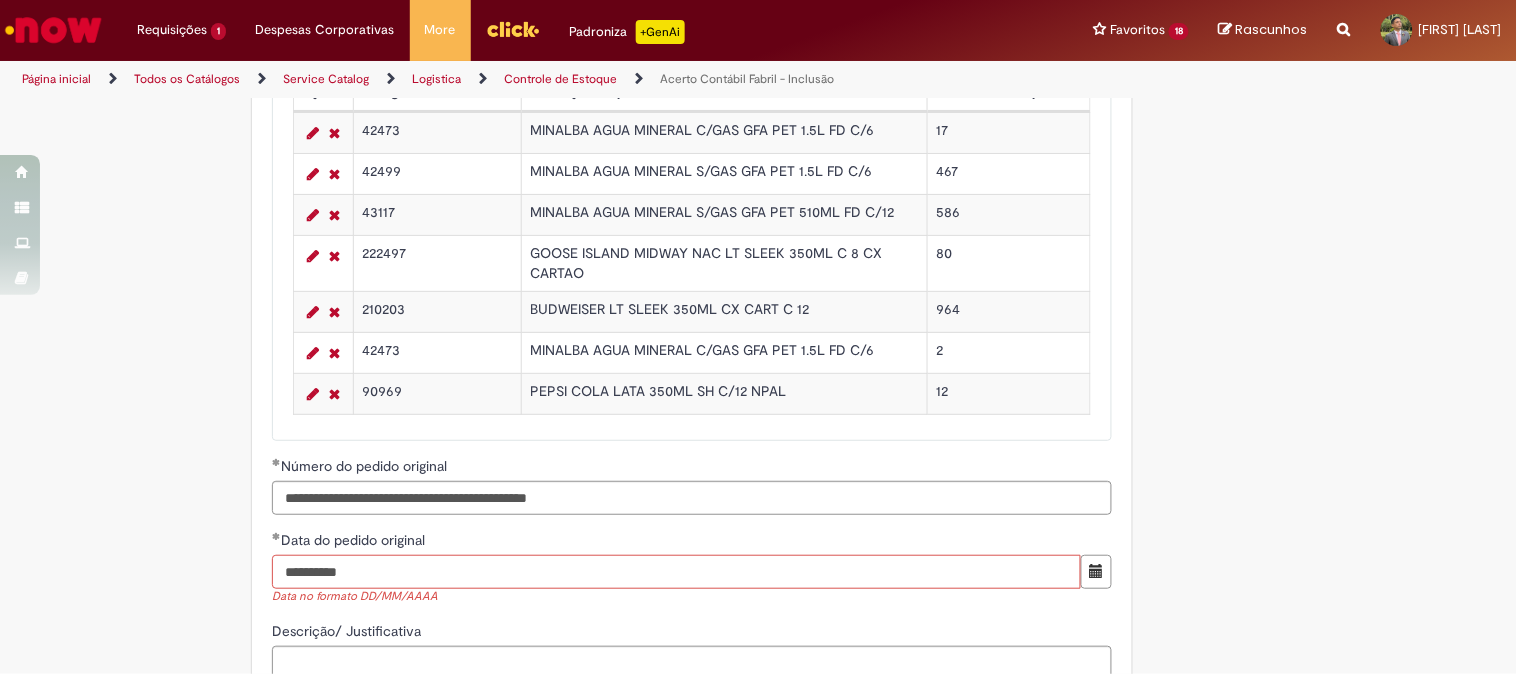 type on "**********" 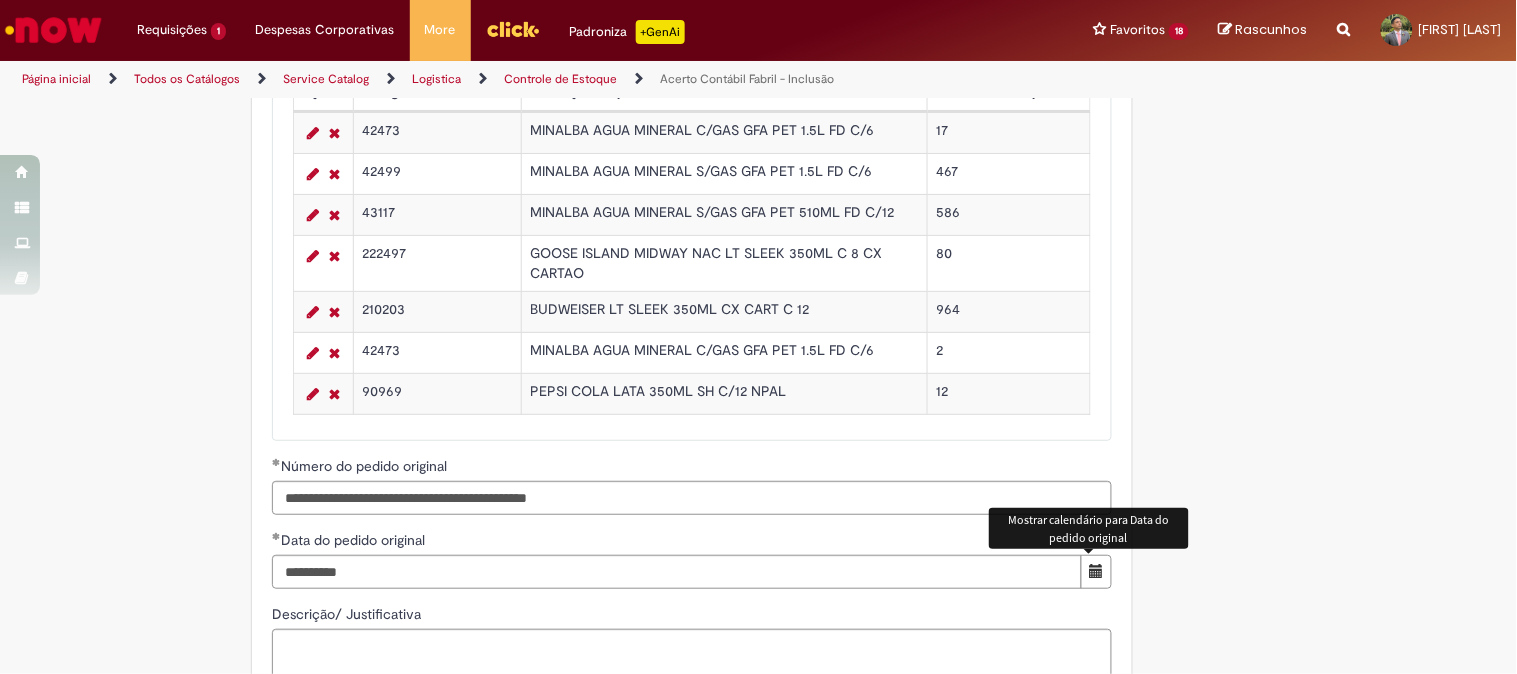 scroll, scrollTop: 2222, scrollLeft: 0, axis: vertical 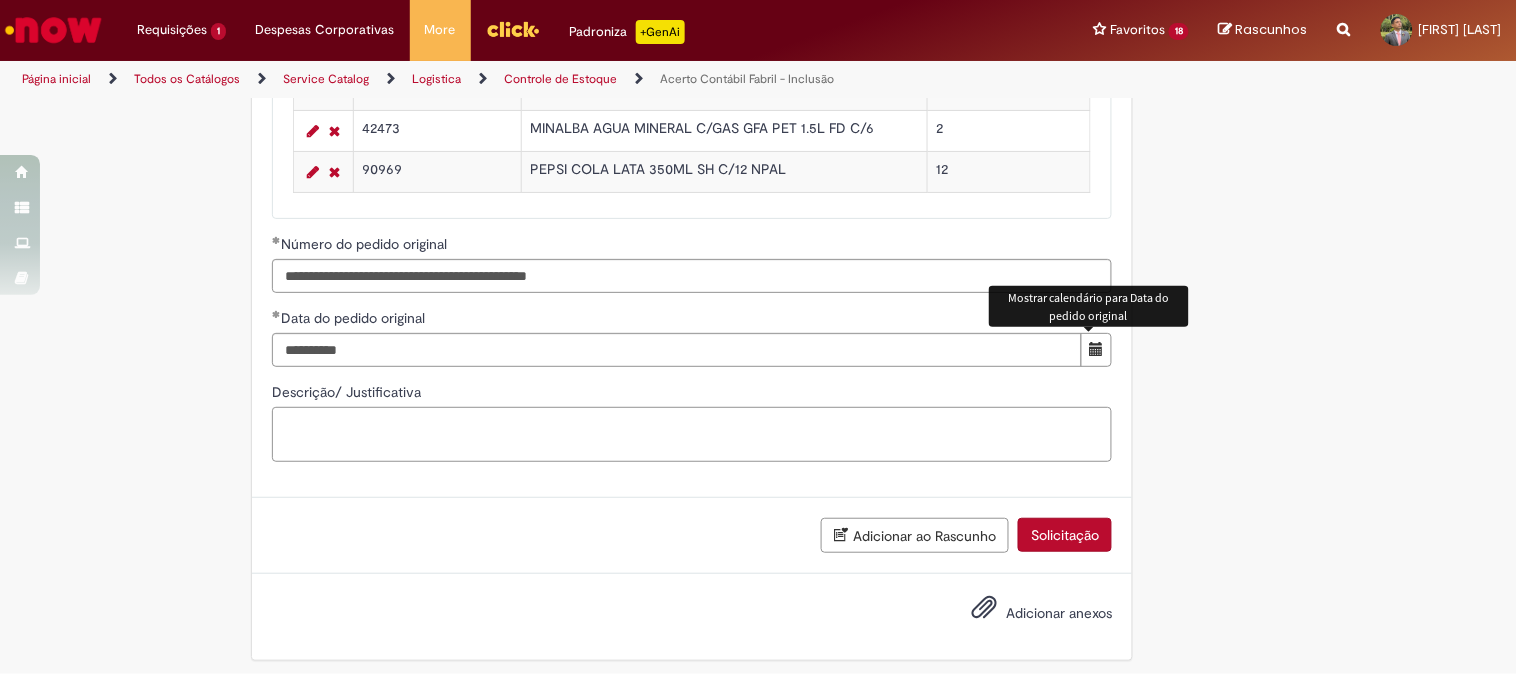 click on "Descrição/ Justificativa" at bounding box center [692, 434] 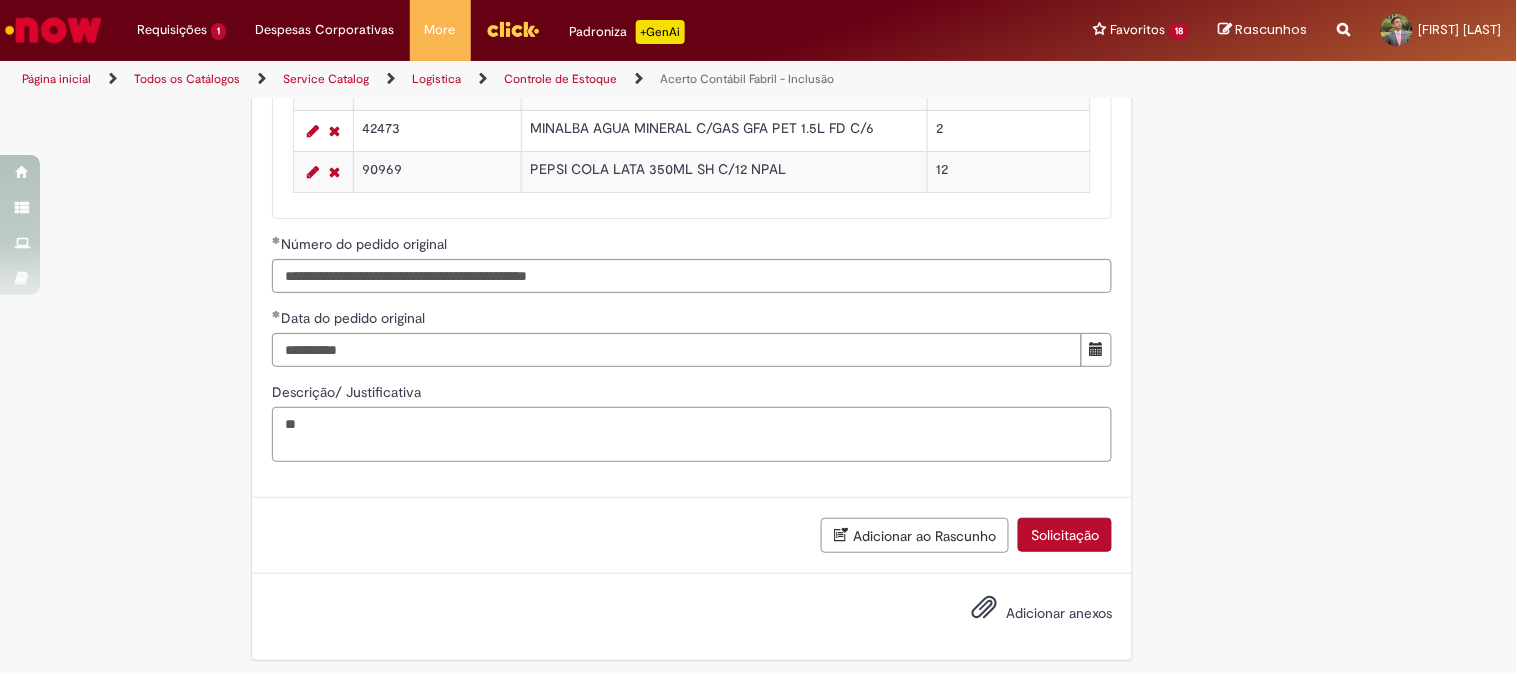 type on "*" 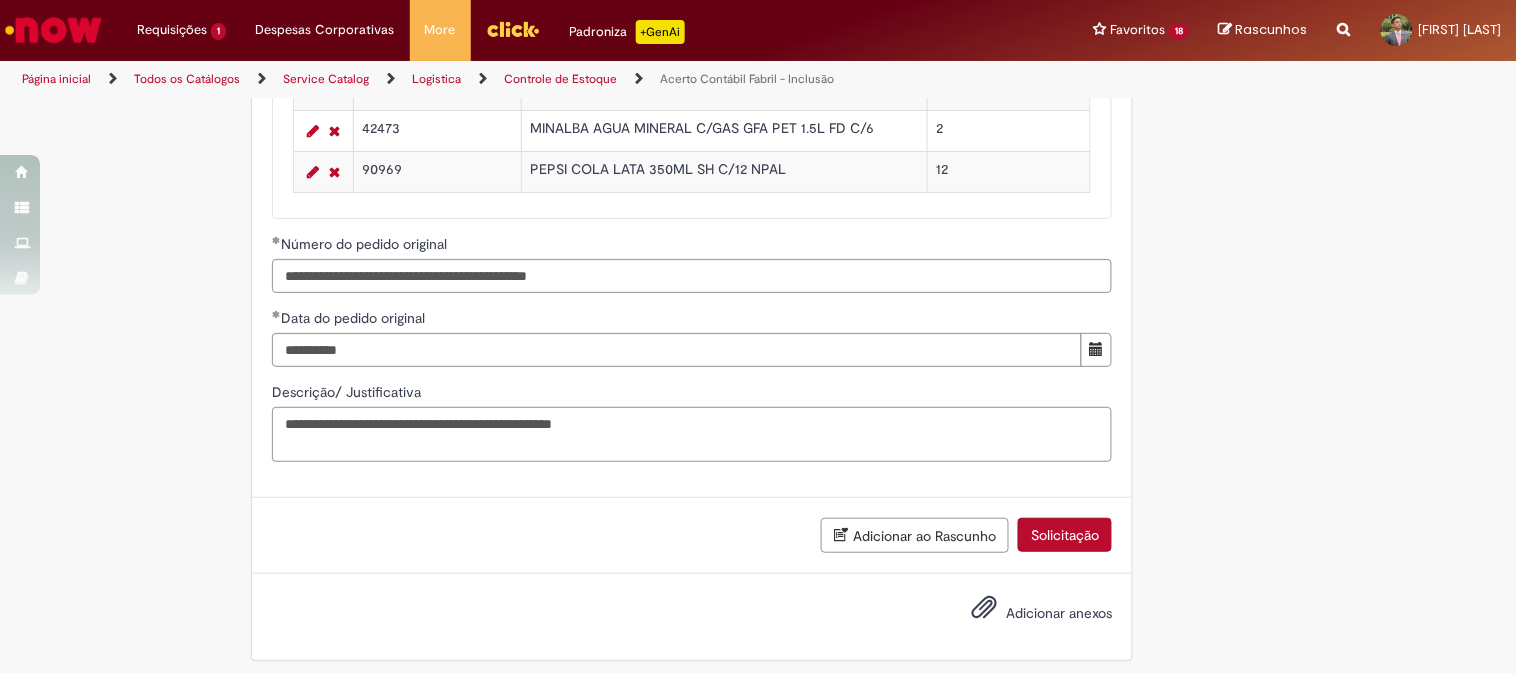 click on "**********" at bounding box center (692, 434) 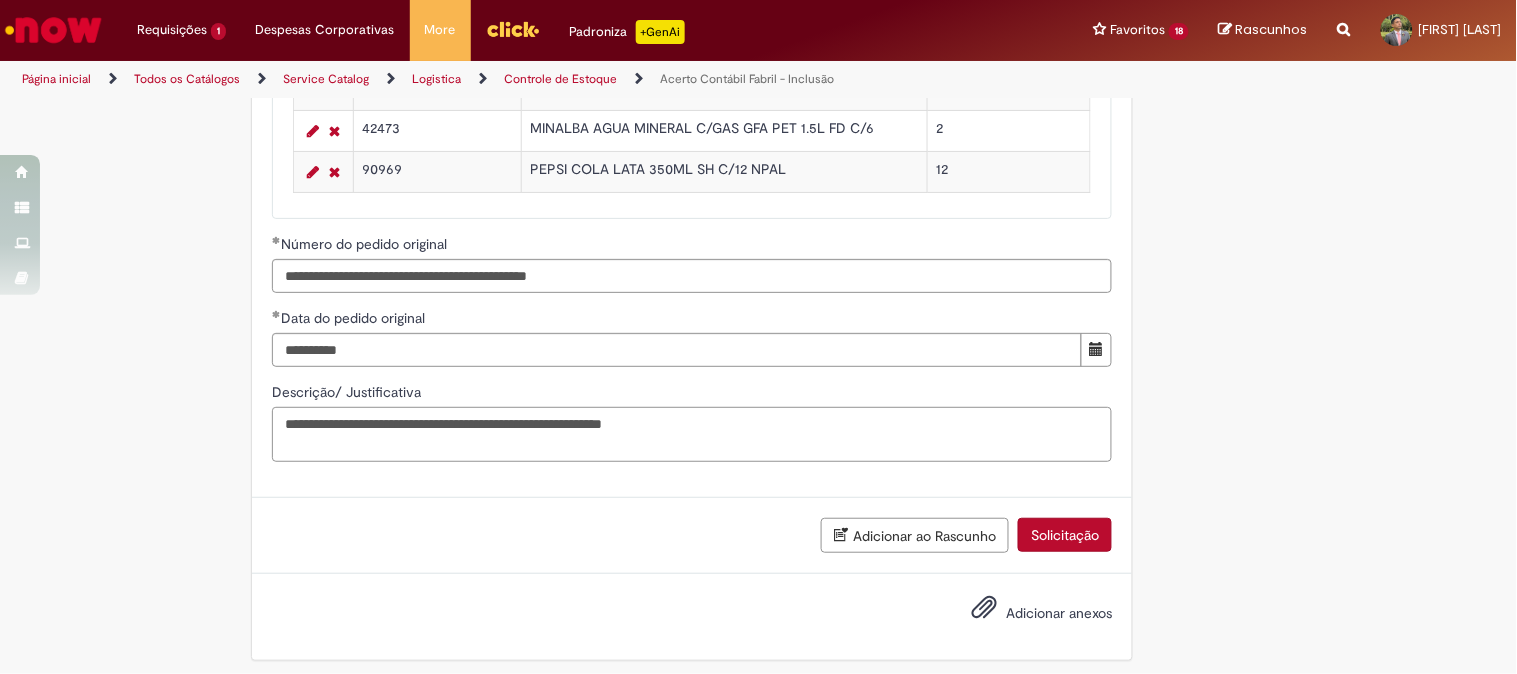 scroll, scrollTop: 2233, scrollLeft: 0, axis: vertical 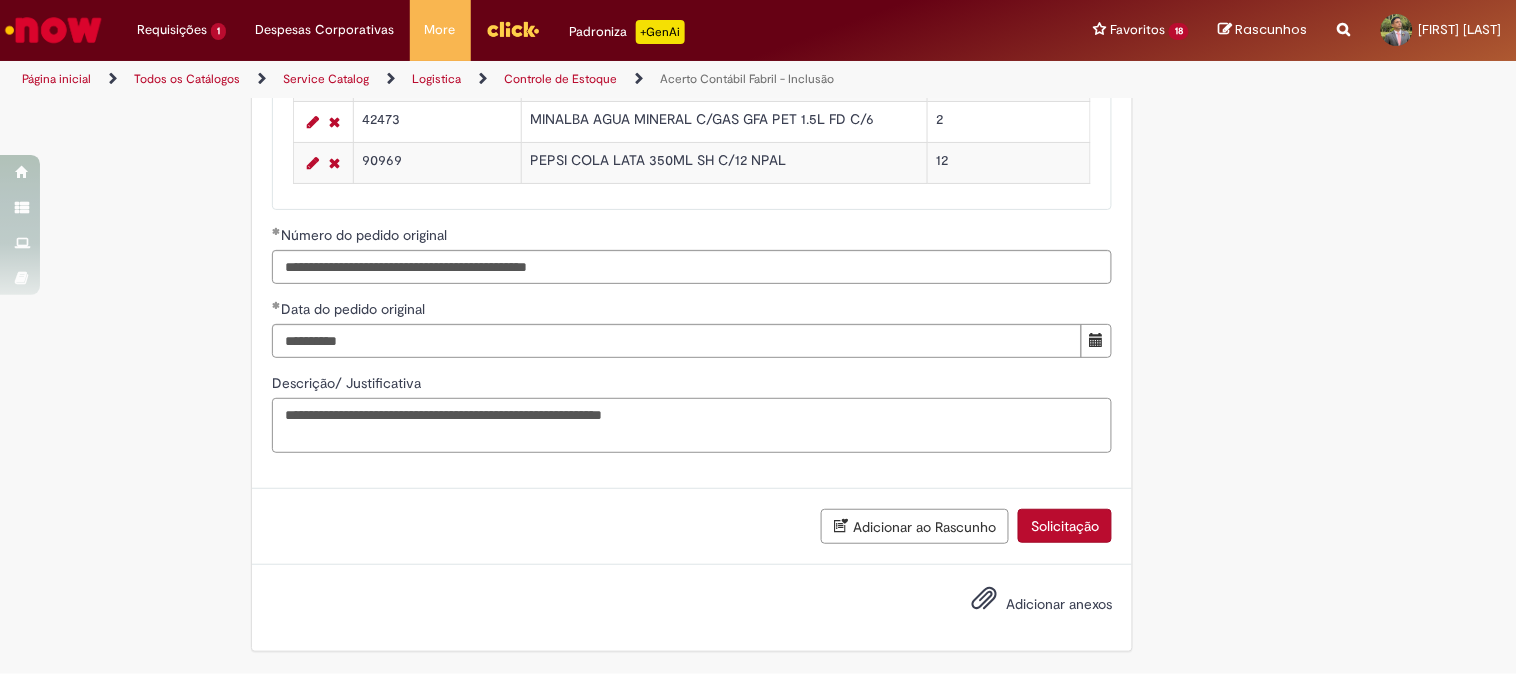 type on "**********" 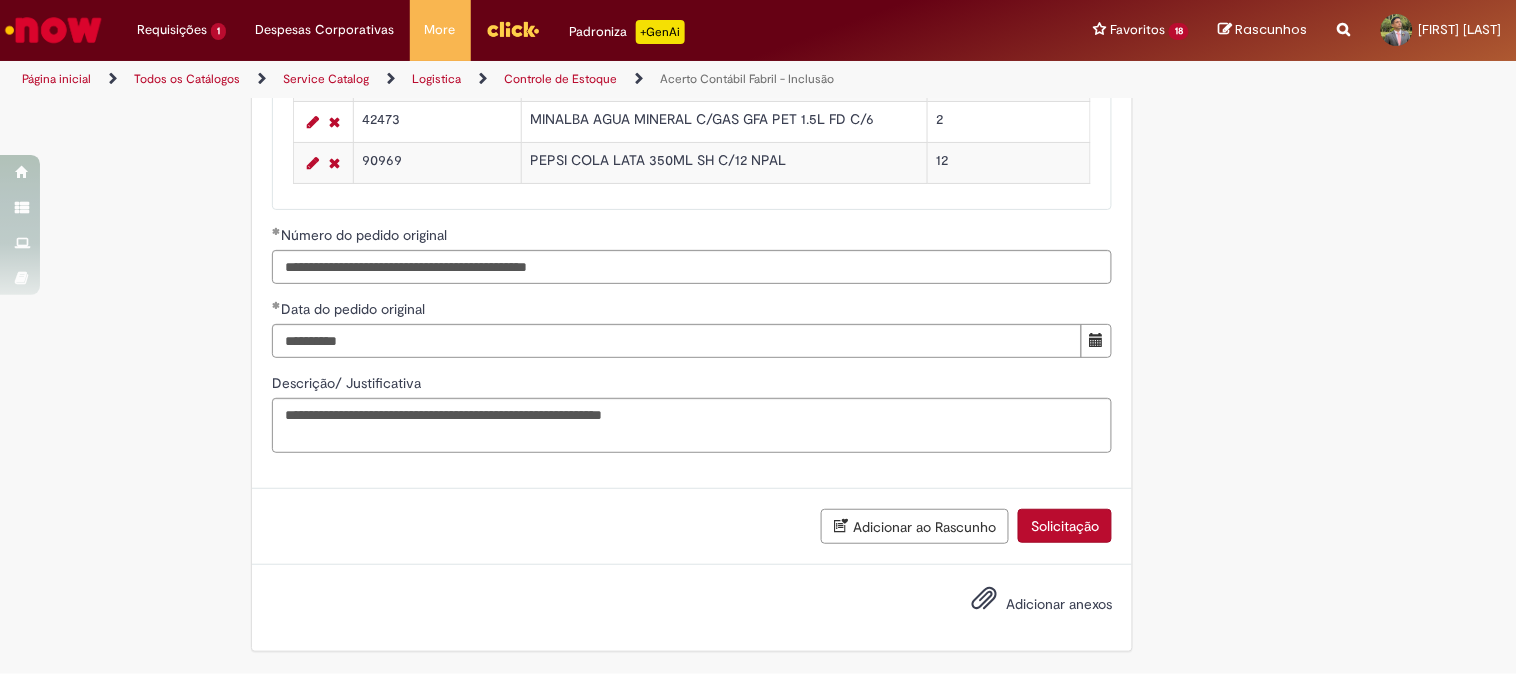 click on "Adicionar anexos" at bounding box center [1059, 604] 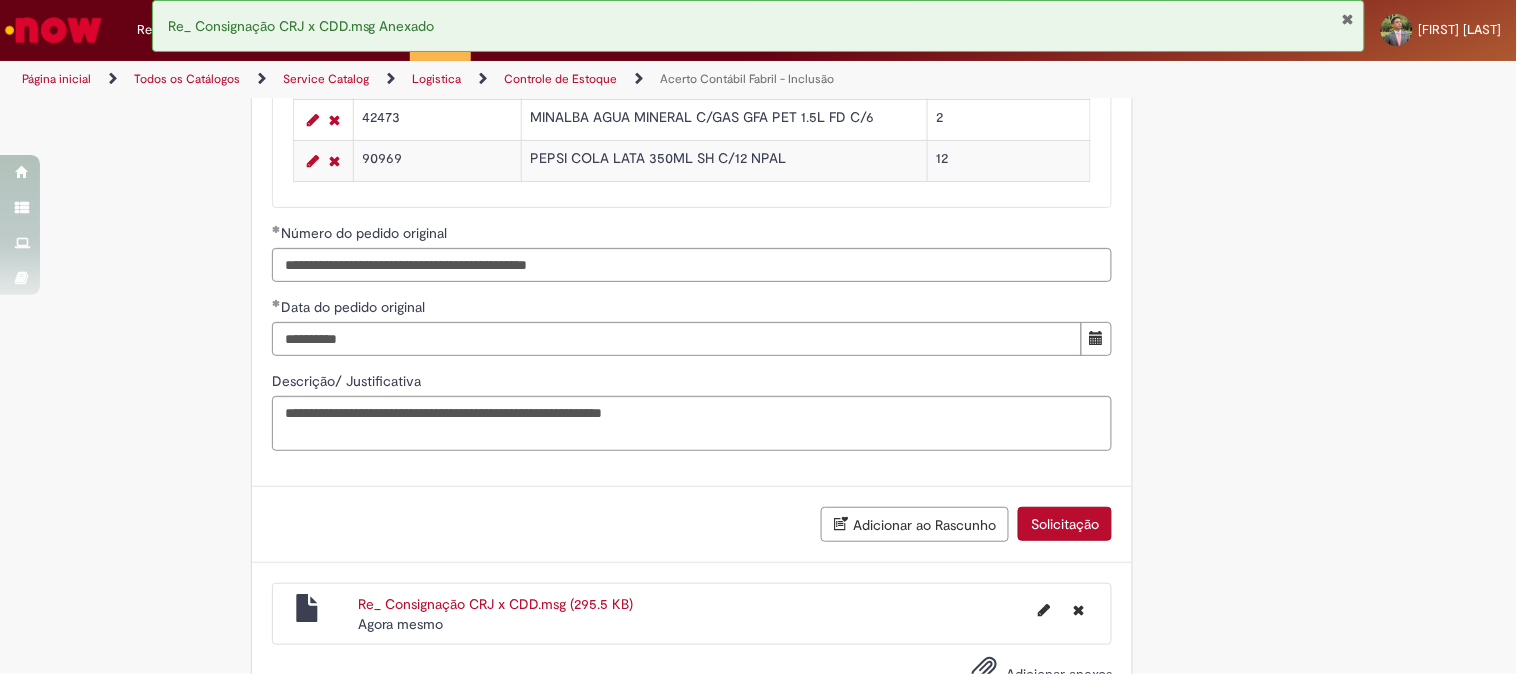 scroll, scrollTop: 2305, scrollLeft: 0, axis: vertical 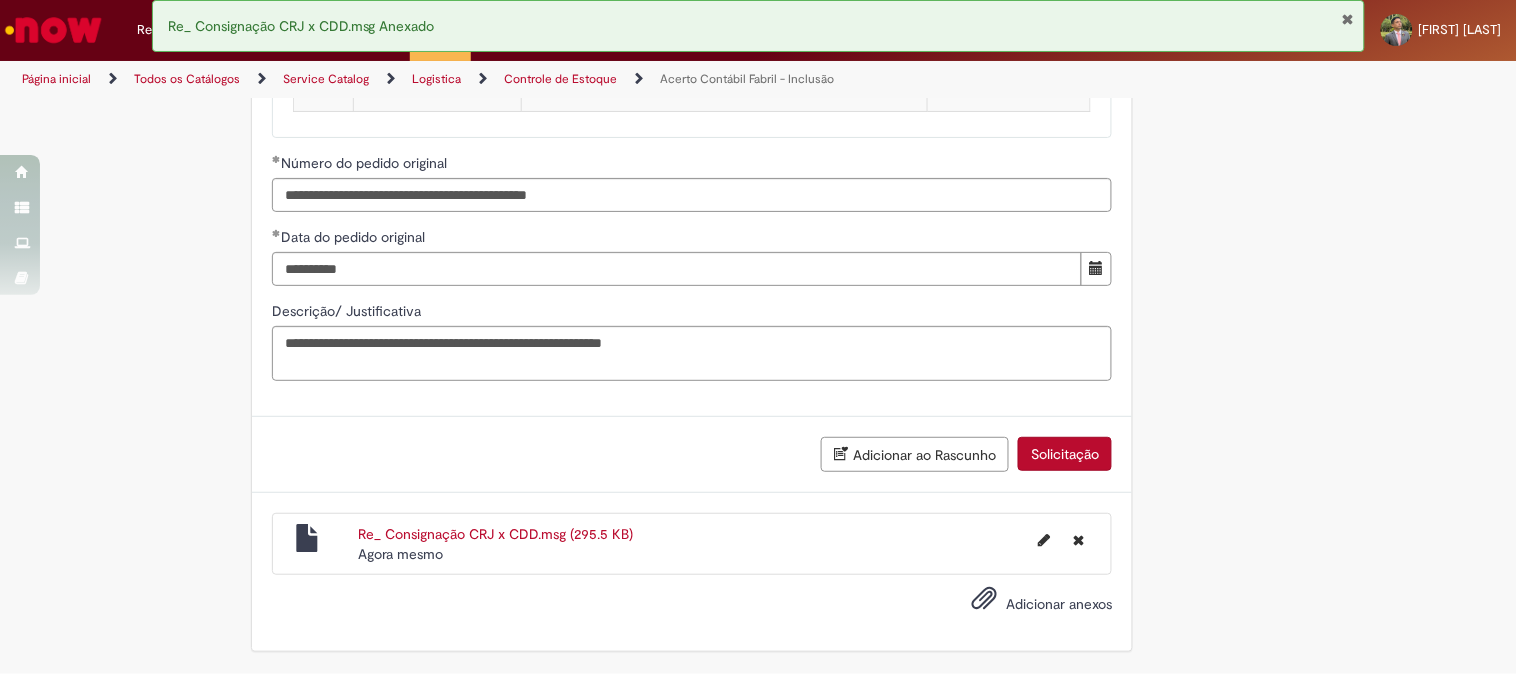 click on "Adicionar anexos" at bounding box center [1059, 604] 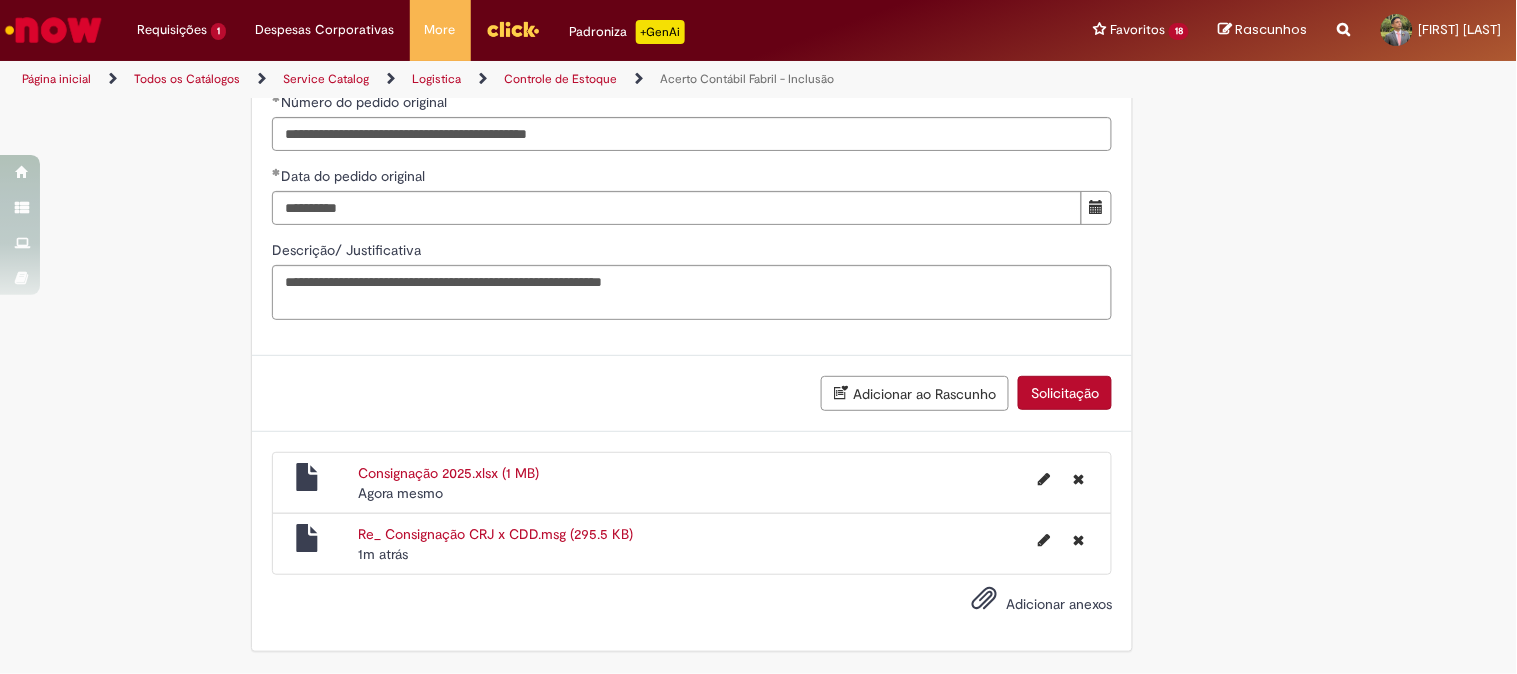 scroll, scrollTop: 2255, scrollLeft: 0, axis: vertical 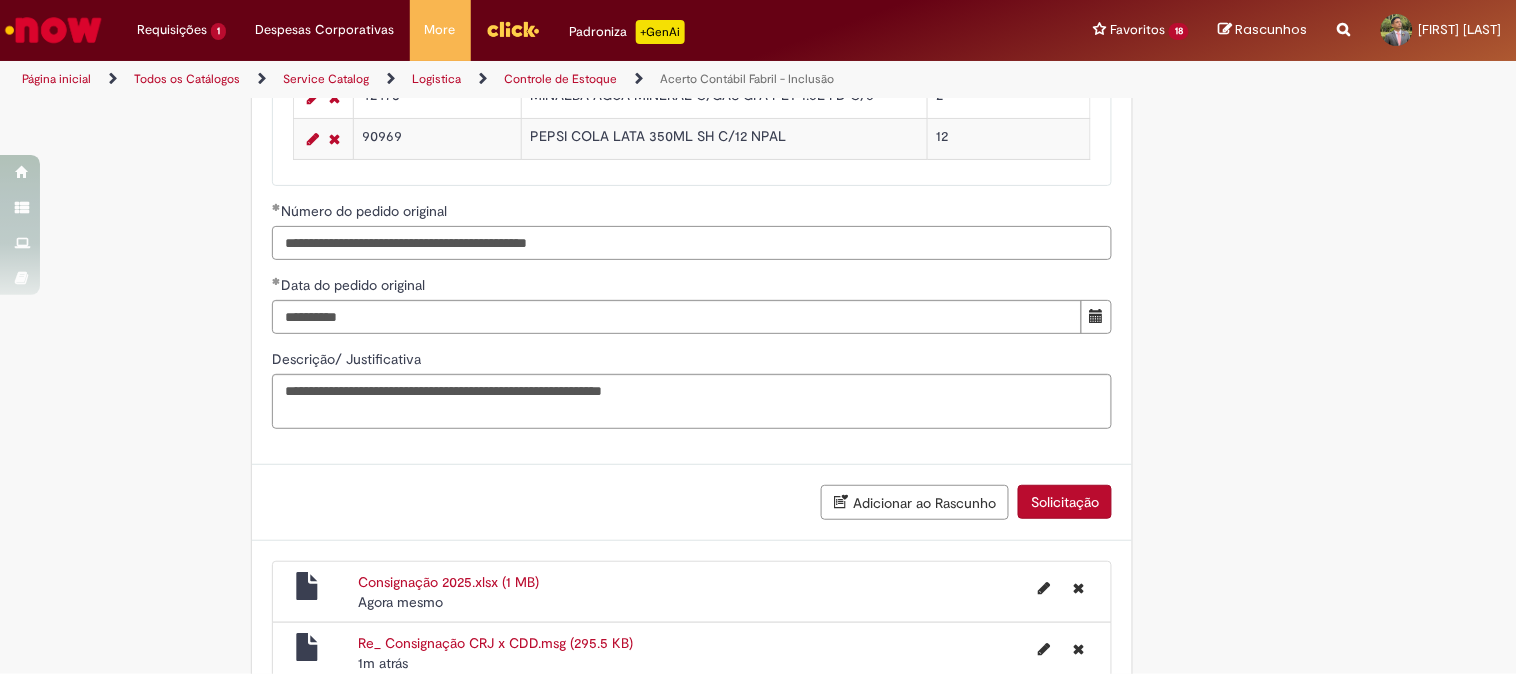 click on "**********" at bounding box center [692, 243] 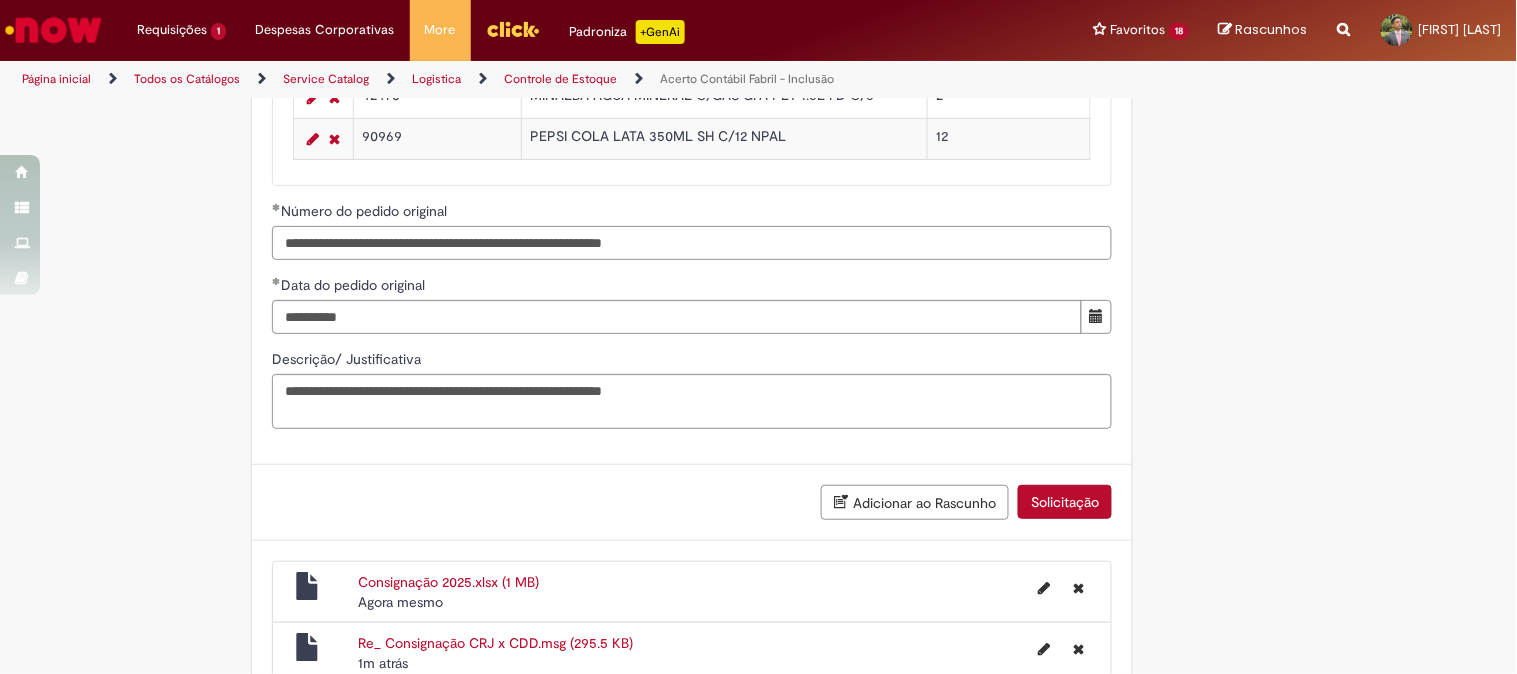click on "**********" at bounding box center (692, 243) 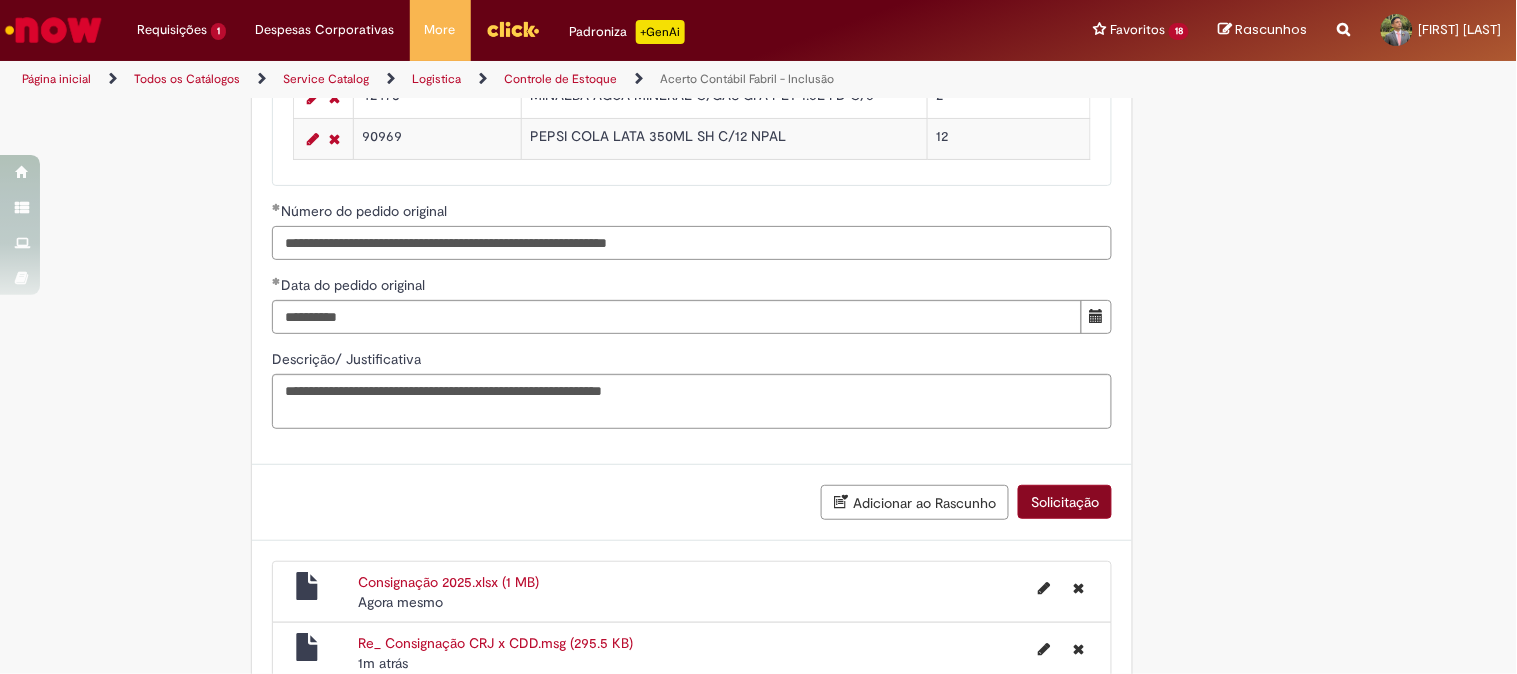 type on "**********" 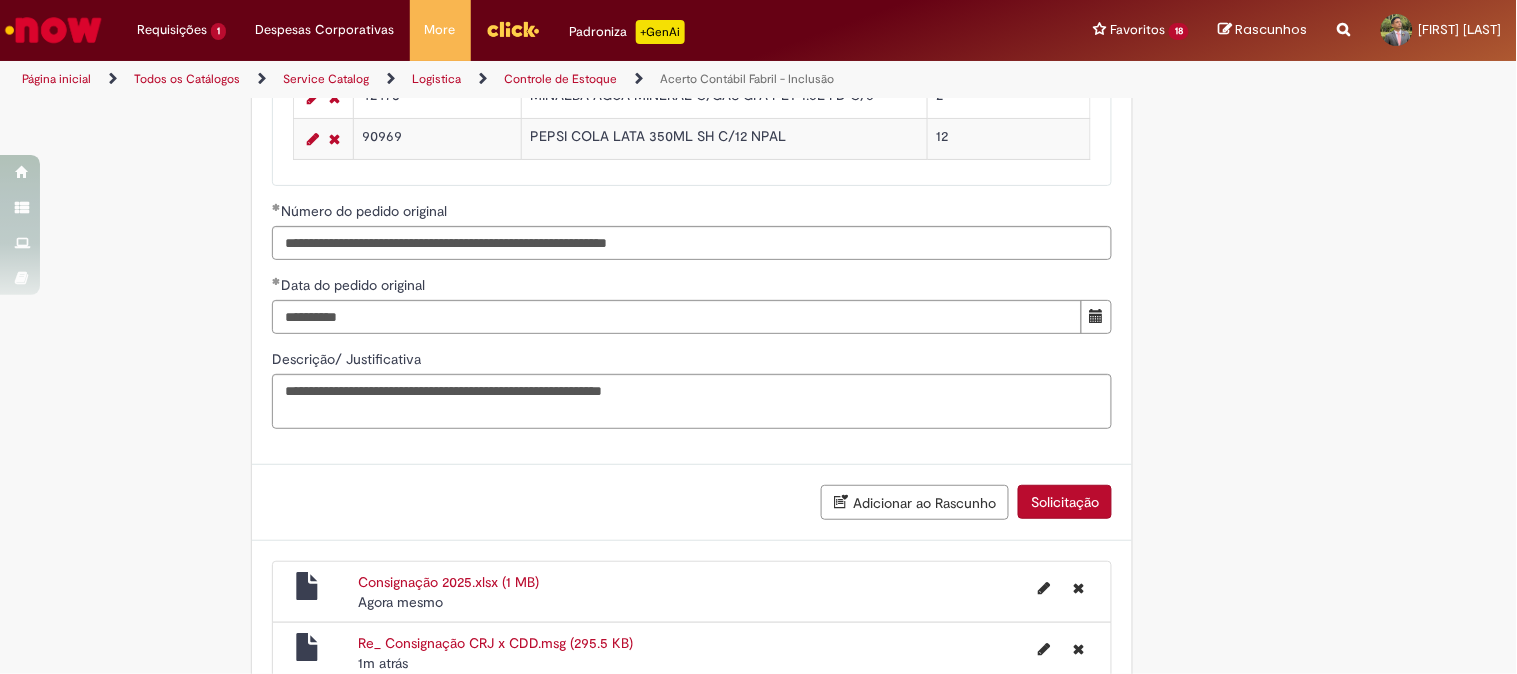 click on "Solicitação" at bounding box center [1065, 502] 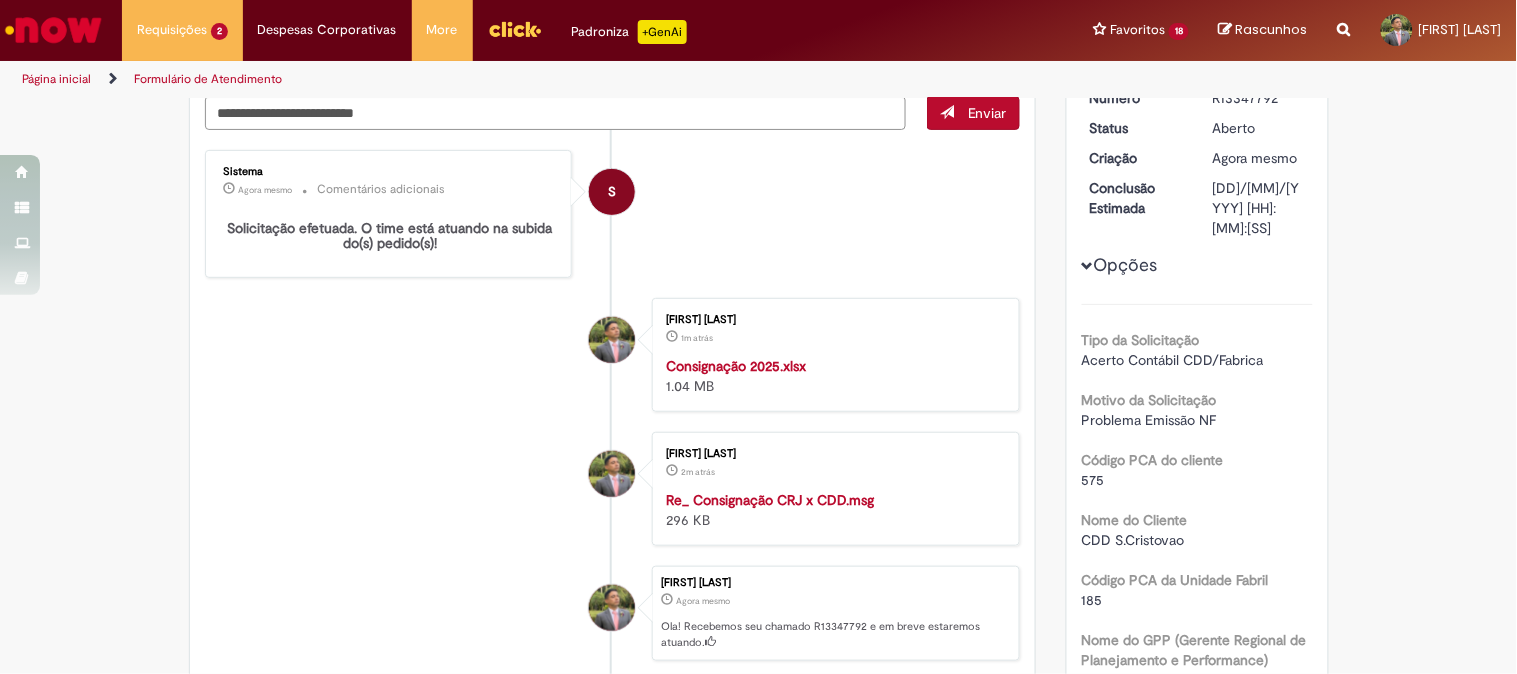 scroll, scrollTop: 0, scrollLeft: 0, axis: both 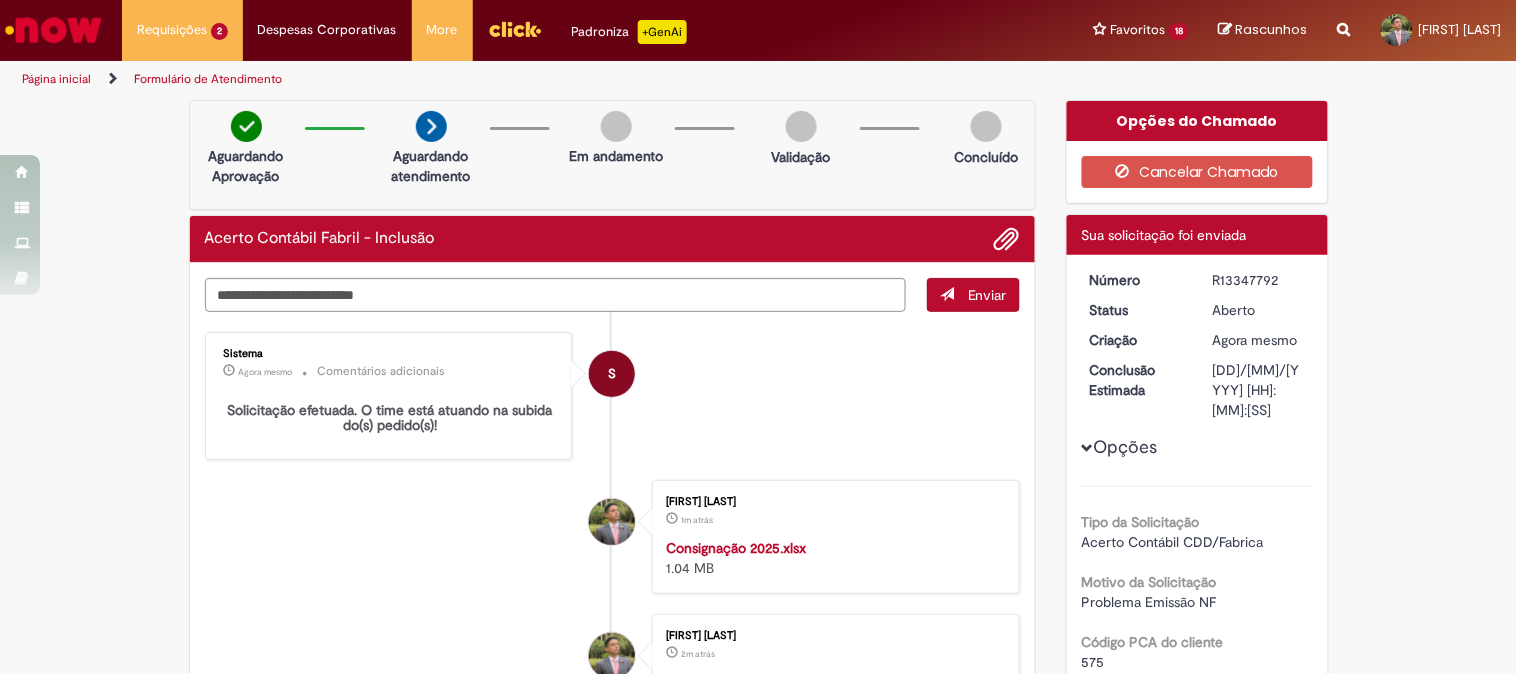click on "Verificar Código de Barras
Aguardando Aprovação
Aguardando atendimento
Em andamento
Validação
Concluído
Acerto Contábil Fabril - Inclusão
Enviar
S
Sistema
Agora mesmo Agora mesmo     Comentários adicionais
Solicitação efetuada. O time está atuando na subida do(s) pedido(s)!" at bounding box center [758, 821] 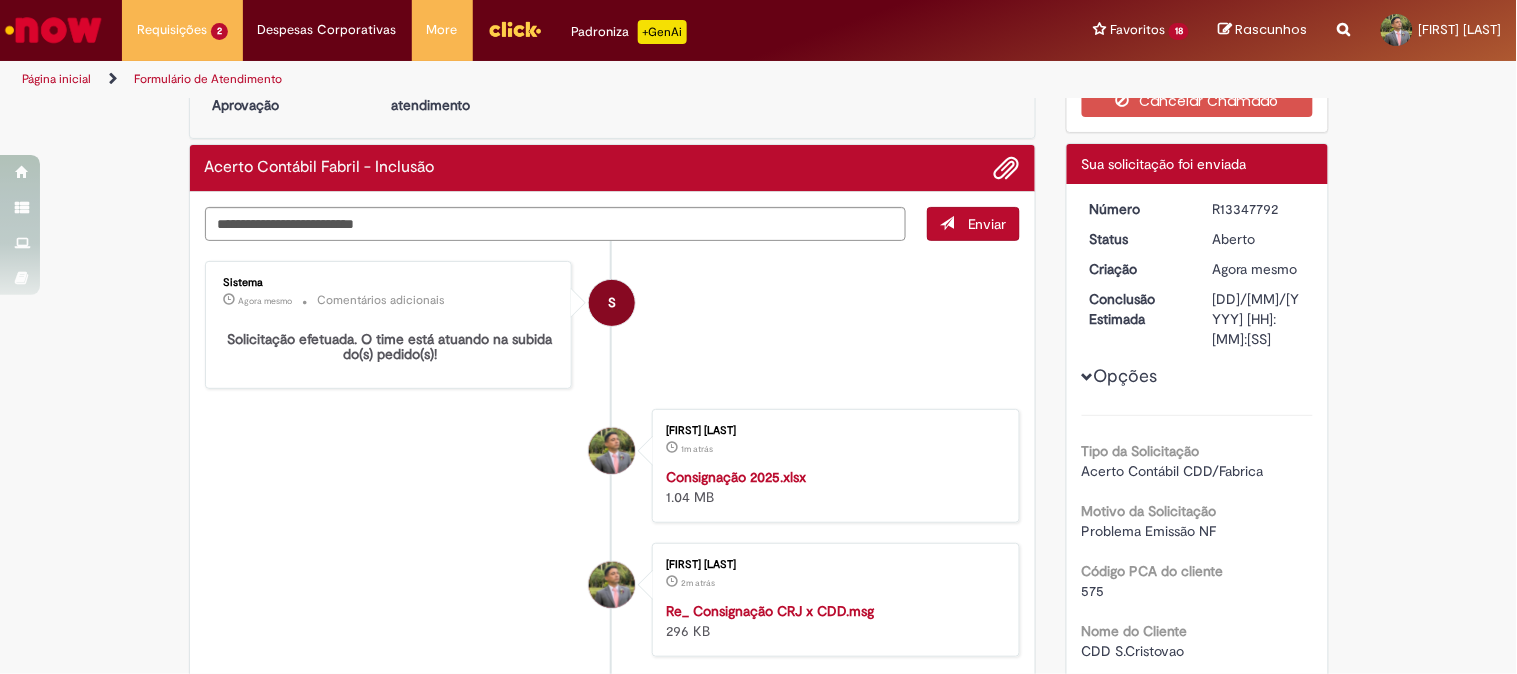 scroll, scrollTop: 0, scrollLeft: 0, axis: both 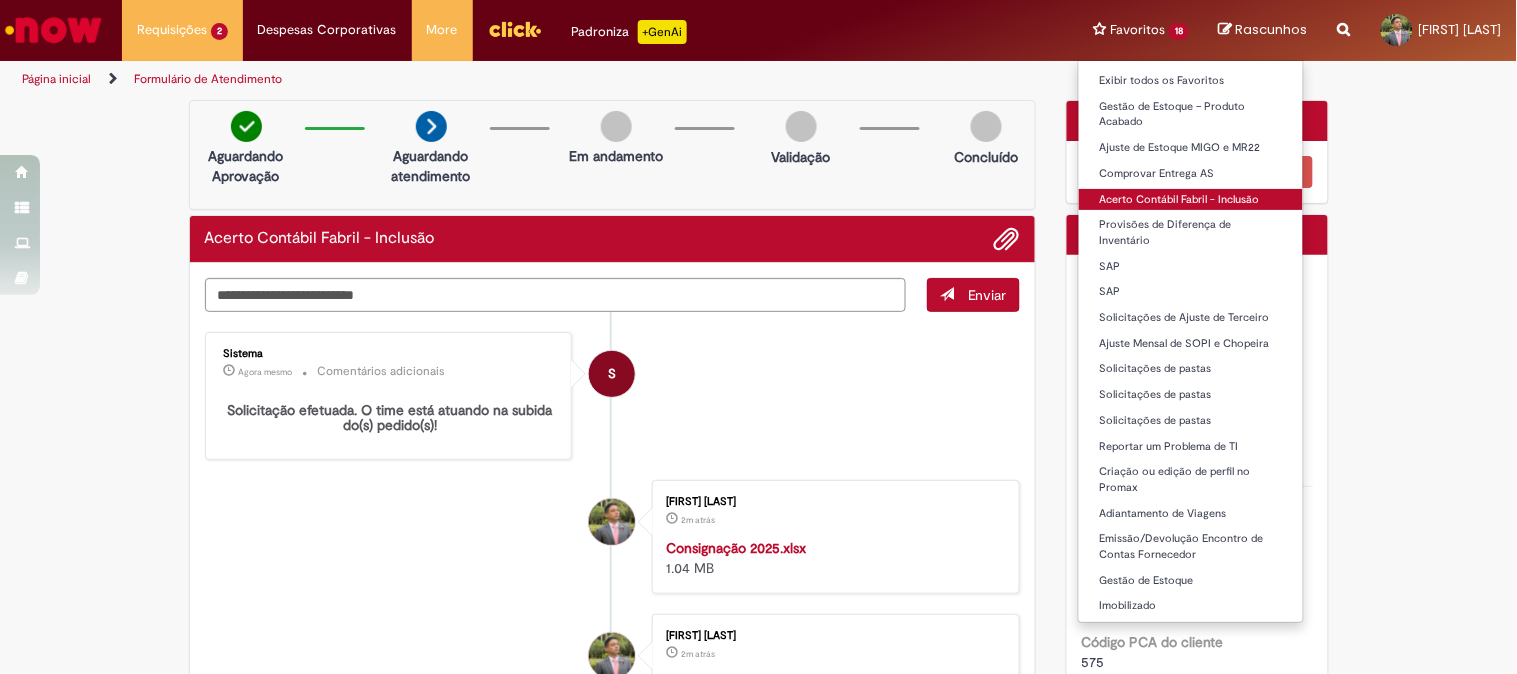 click on "Acerto Contábil Fabril - Inclusão" at bounding box center (1191, 200) 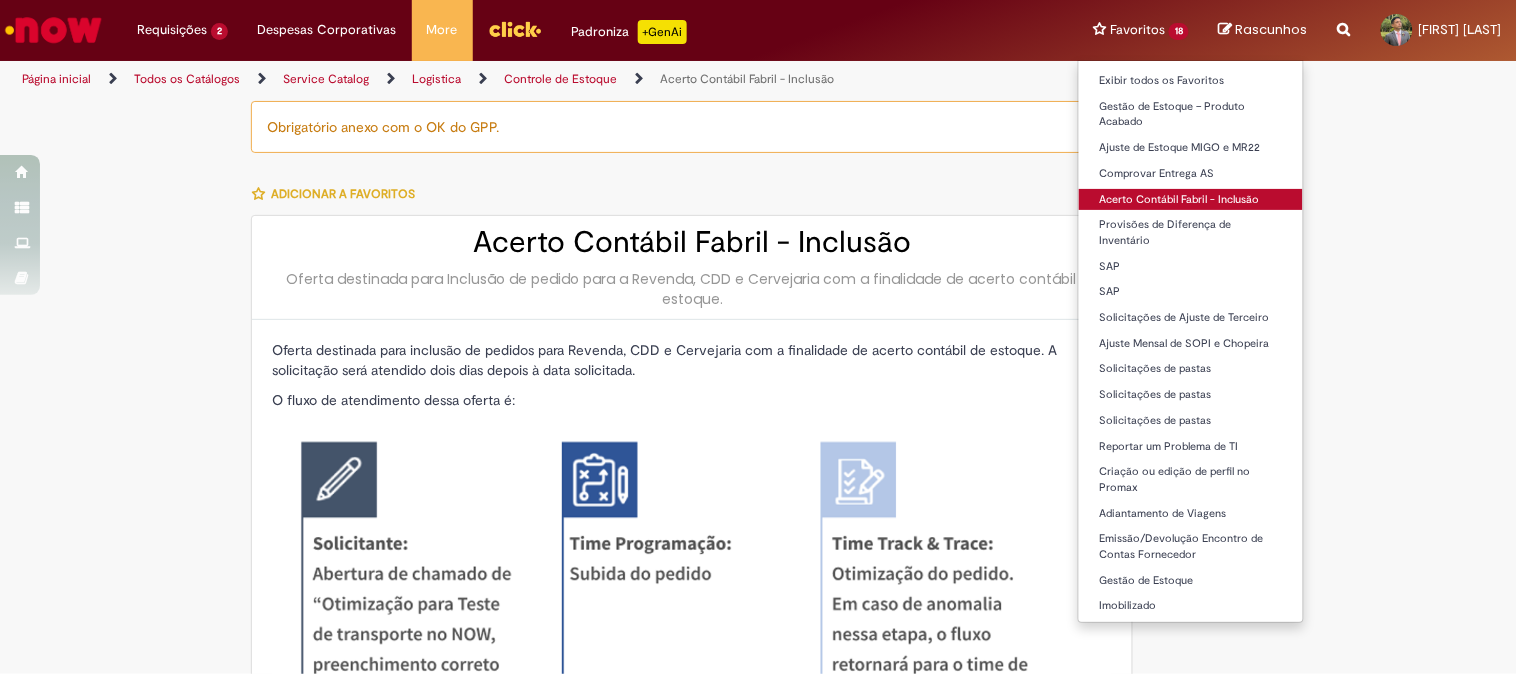 type on "********" 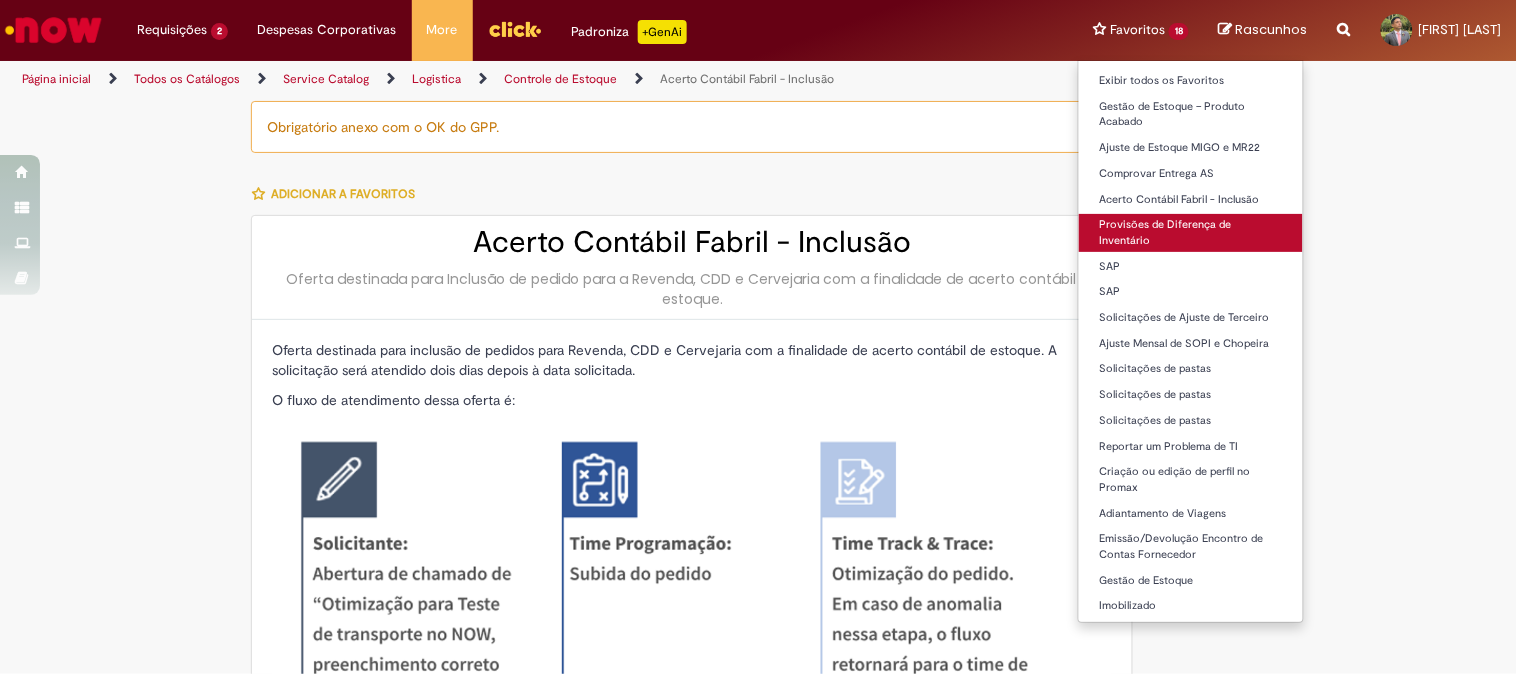 type on "**********" 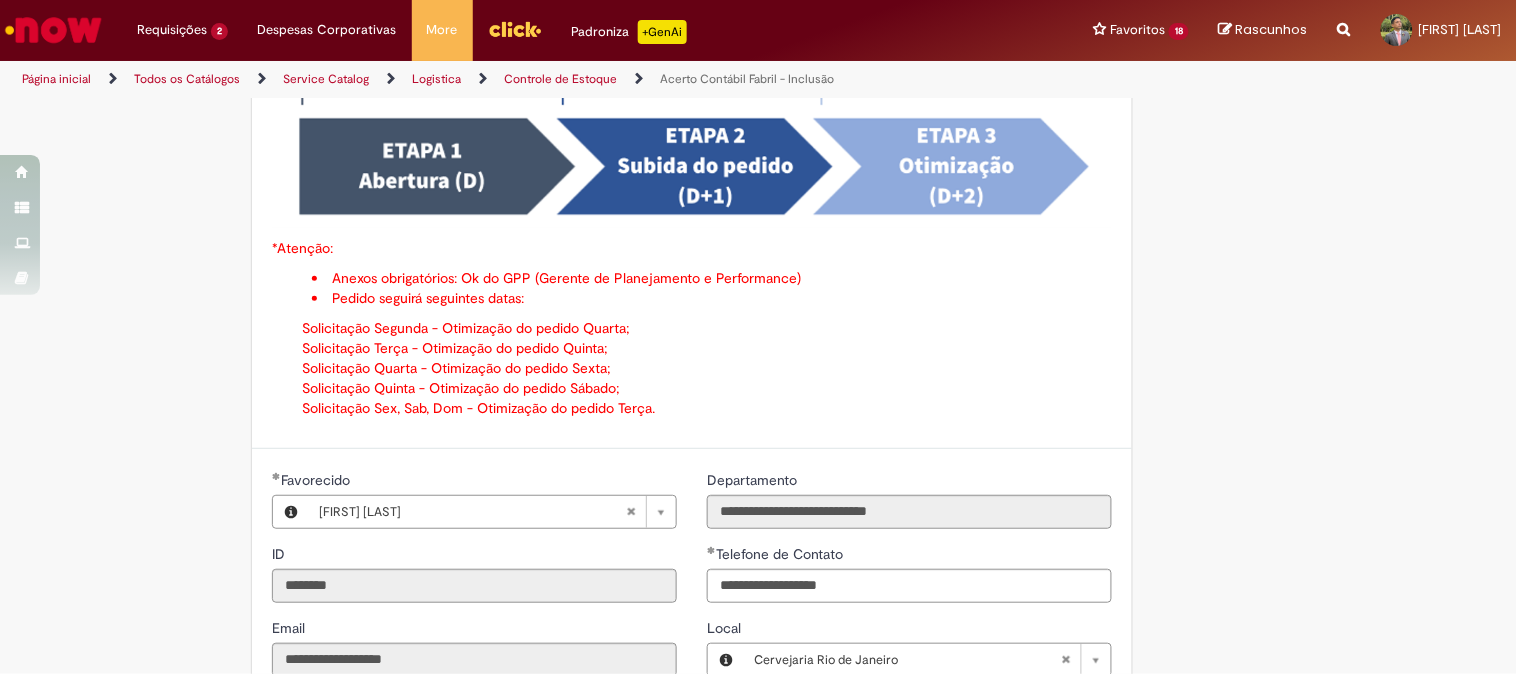 scroll, scrollTop: 777, scrollLeft: 0, axis: vertical 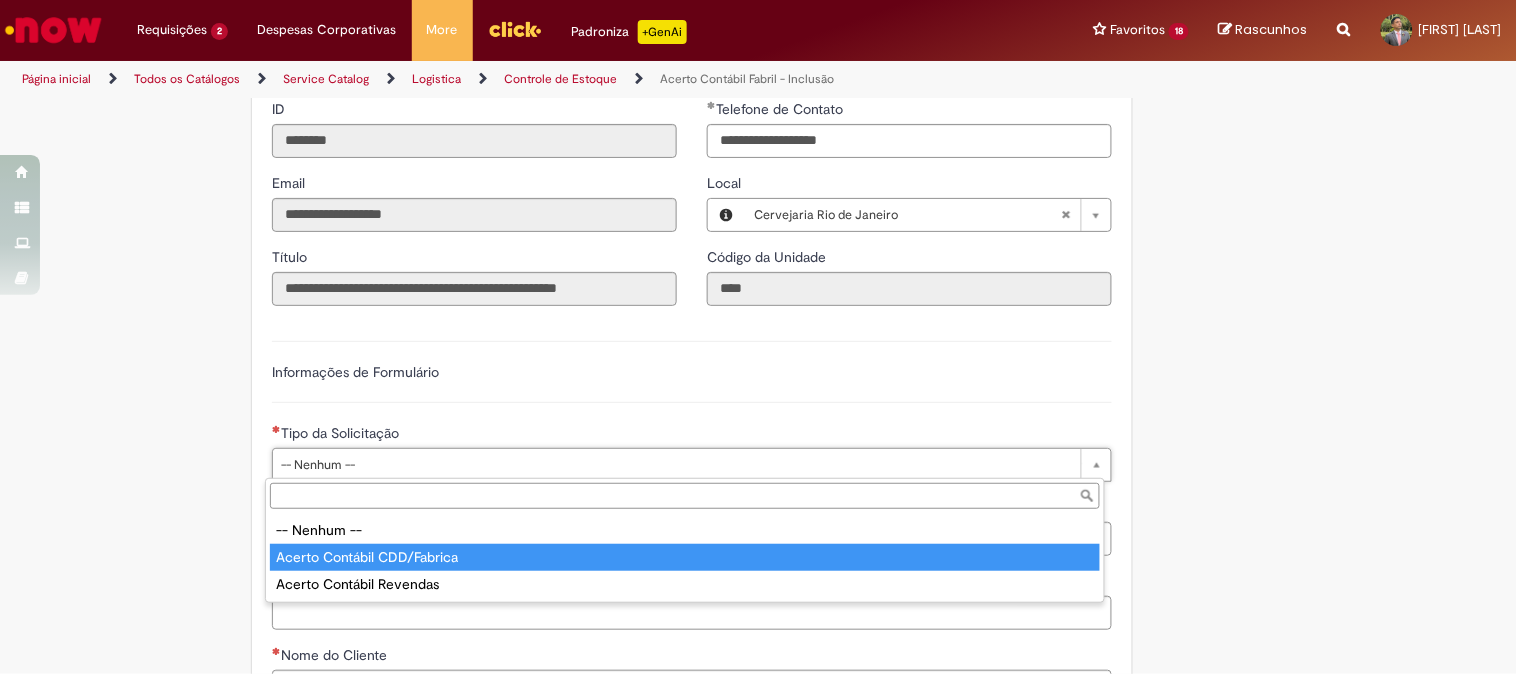 type on "**********" 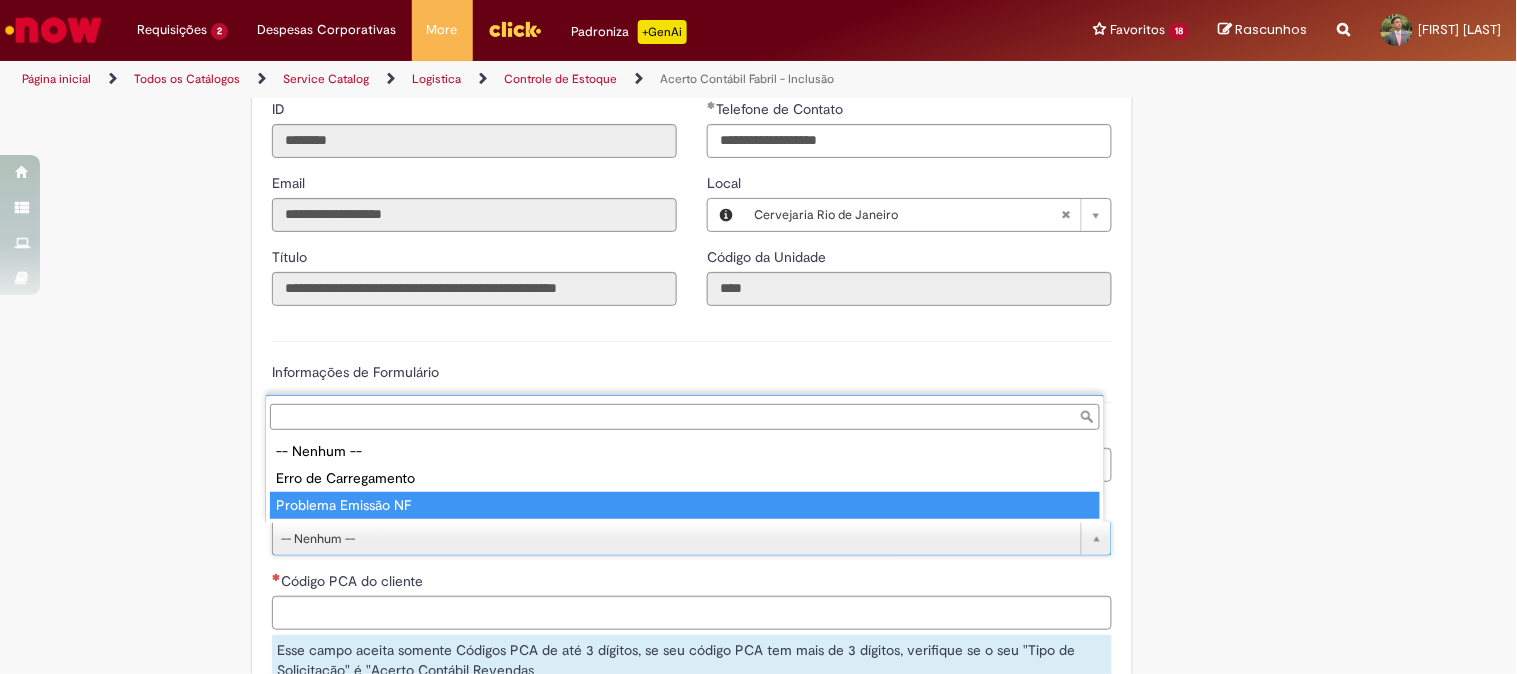 type on "**********" 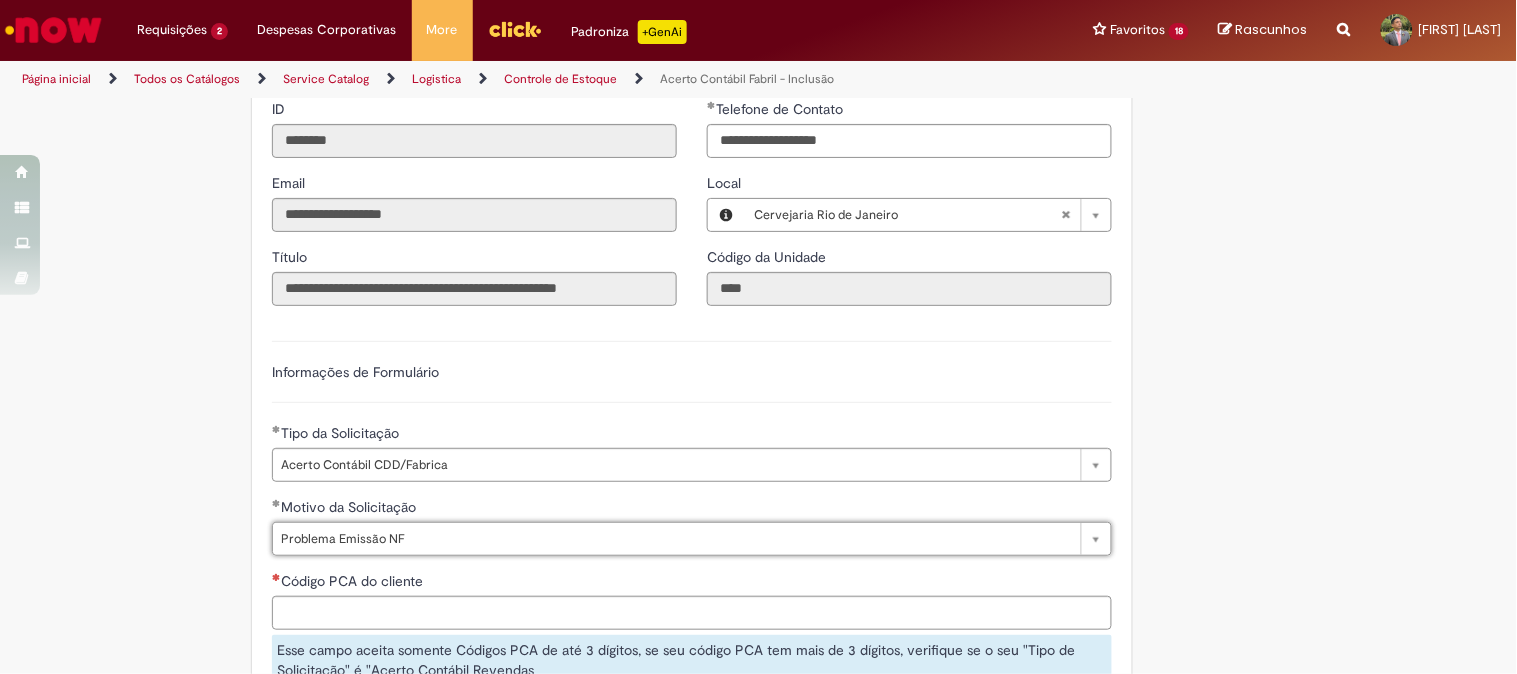 click on "Obrigatório anexo com o OK do GPP.
Adicionar a Favoritos
Acerto Contábil Fabril - Inclusão
Oferta destinada para Inclusão de pedido para a Revenda, CDD e Cervejaria com a finalidade de  acerto contábil do estoque.
Oferta destinada para inclusão de pedidos para Revenda, CDD e Cervejaria com a finalidade de acerto contábil de estoque. A solicitação será atendido dois dias depois à data solicitada.
O fluxo de atendimento dessa oferta é:
*Atenção:
Anexos obrigatórios: Ok do GPP (Gerente de Planejamento e Performance)
Pedido seguirá seguintes datas:
Solicitação Segunda - Otimização do pedido Quarta; Solicitação Terça - Otimização do pedido Quinta; Solicitação Quarta - Otimização do pedido Sexta; Solicitação Quinta - Otimização do pedido Sábado; Solicitação Sex, Sab, Dom - Otimização do pedido Terça." at bounding box center [759, 313] 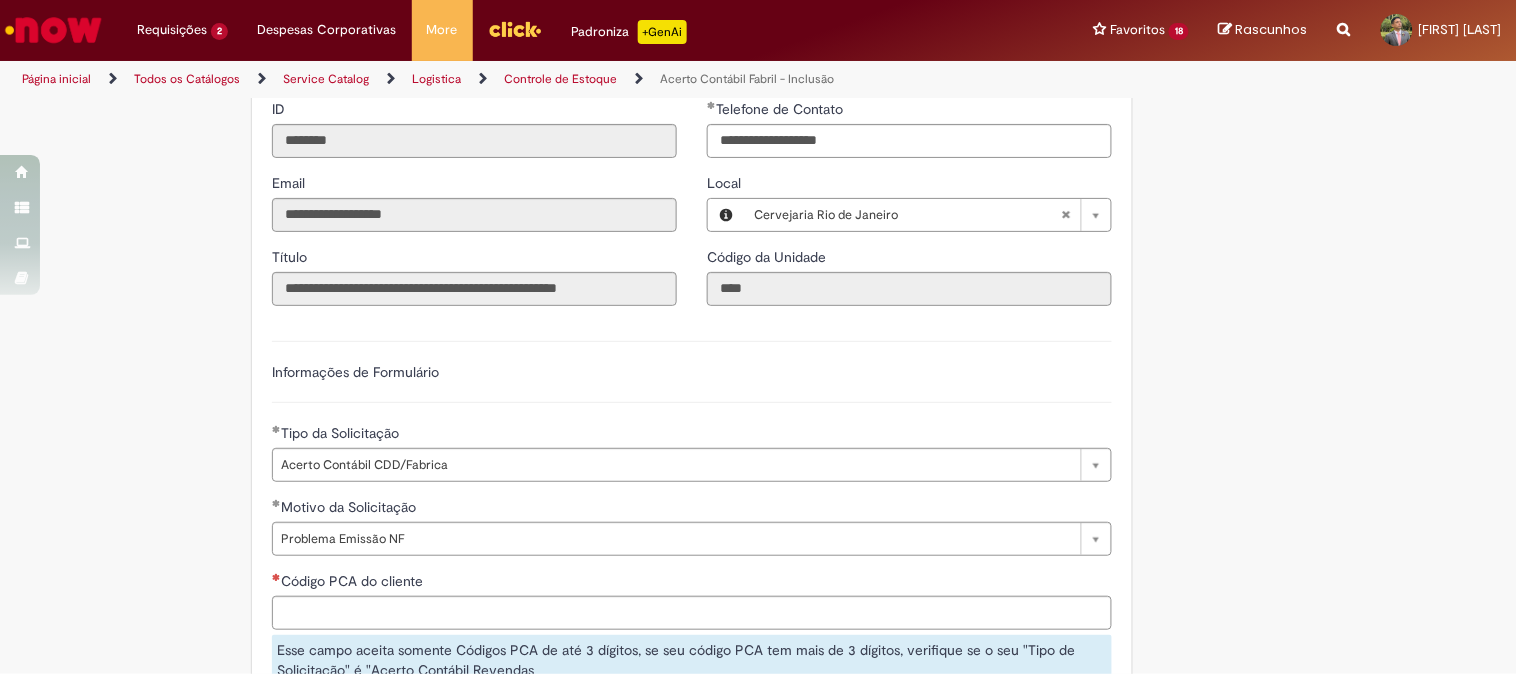 scroll, scrollTop: 1333, scrollLeft: 0, axis: vertical 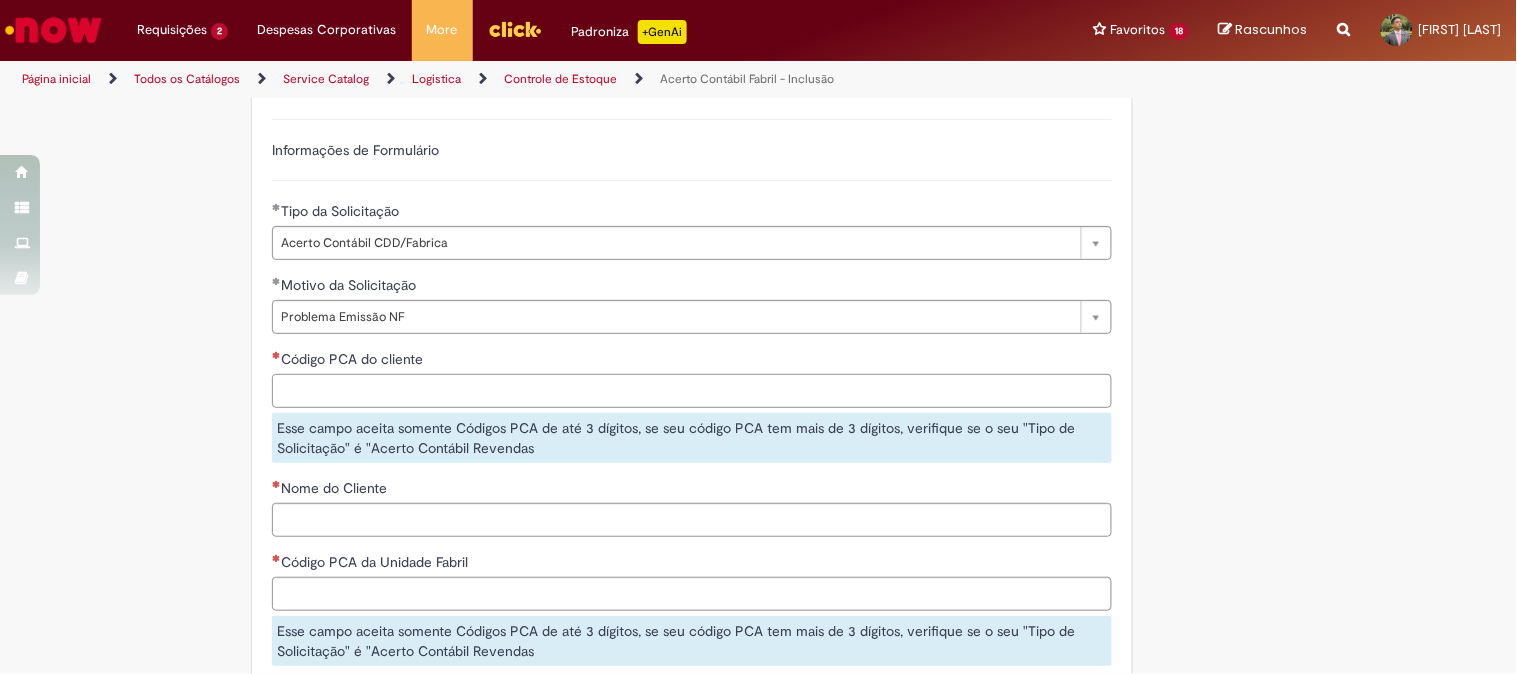click on "Código PCA do cliente" at bounding box center [692, 391] 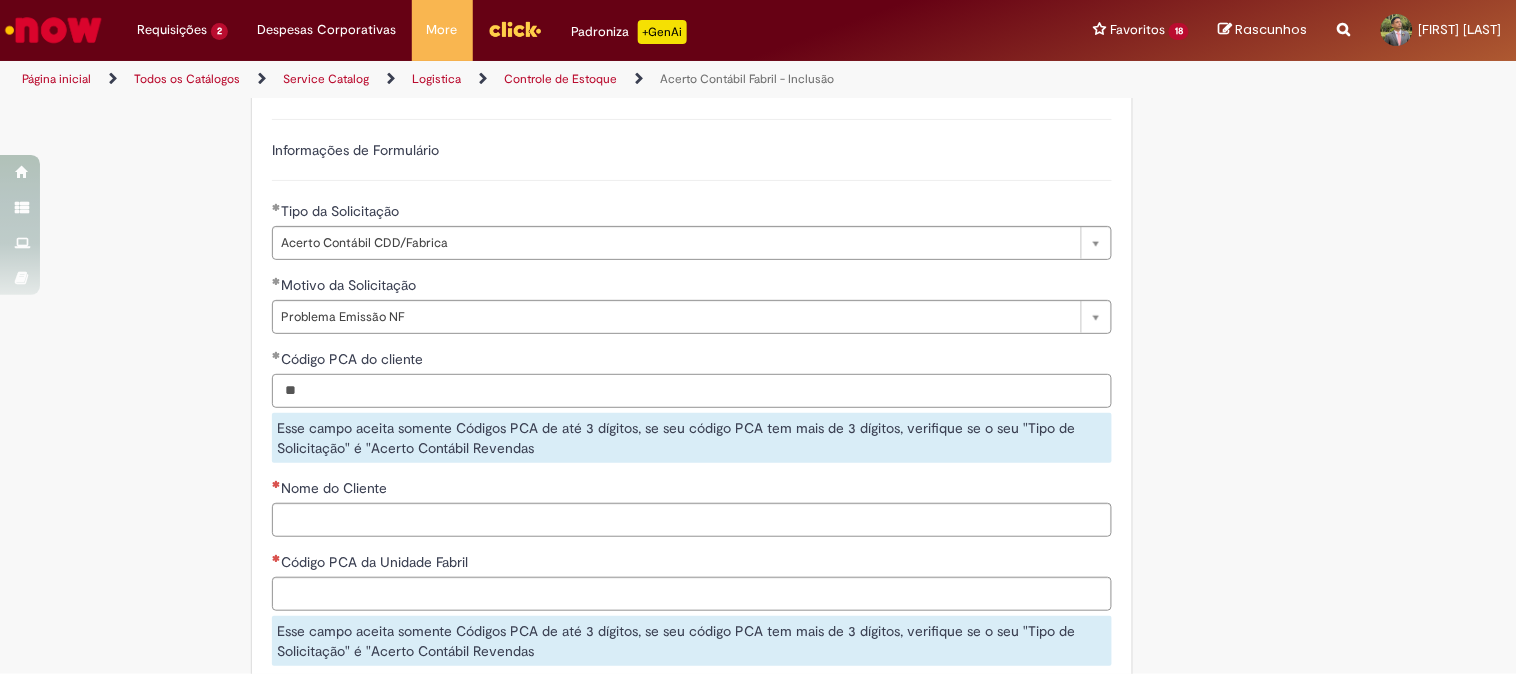 type on "**" 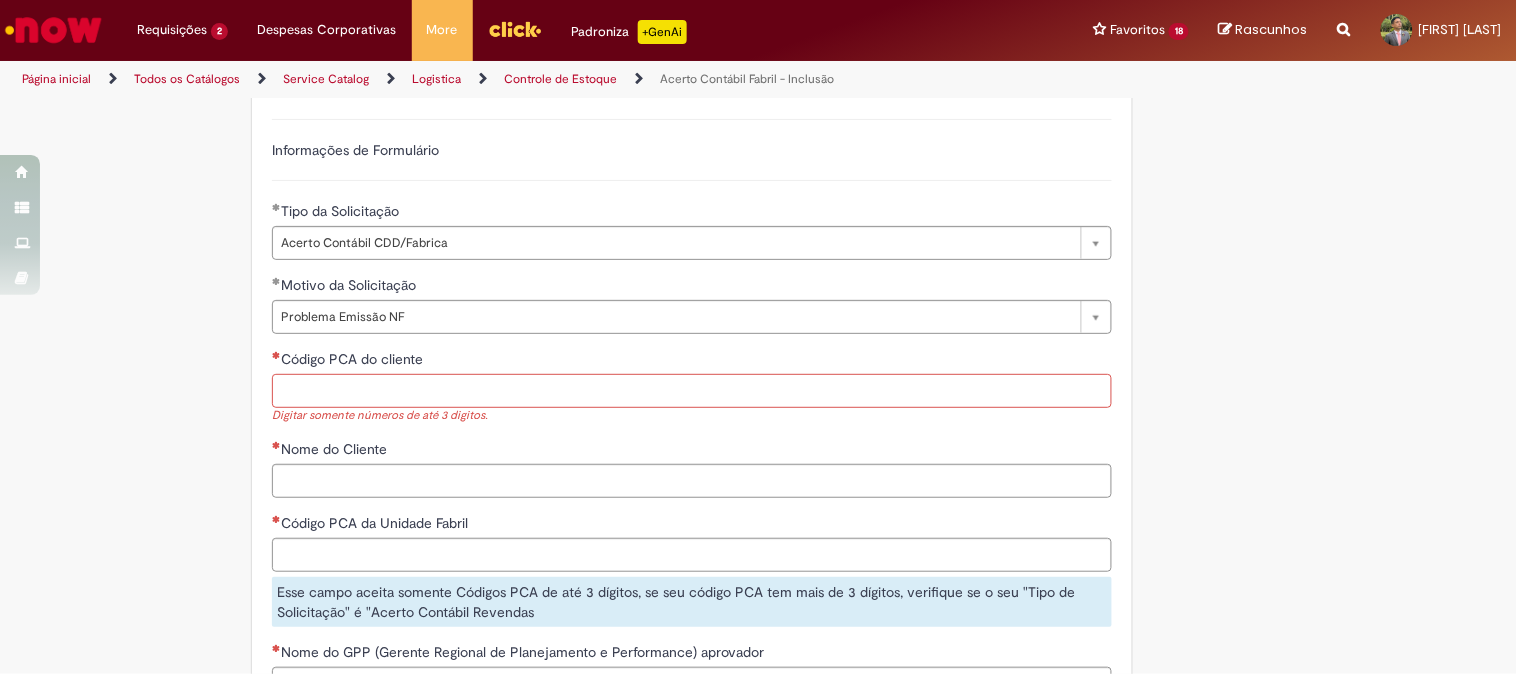 click on "Código PCA do cliente" at bounding box center (692, 391) 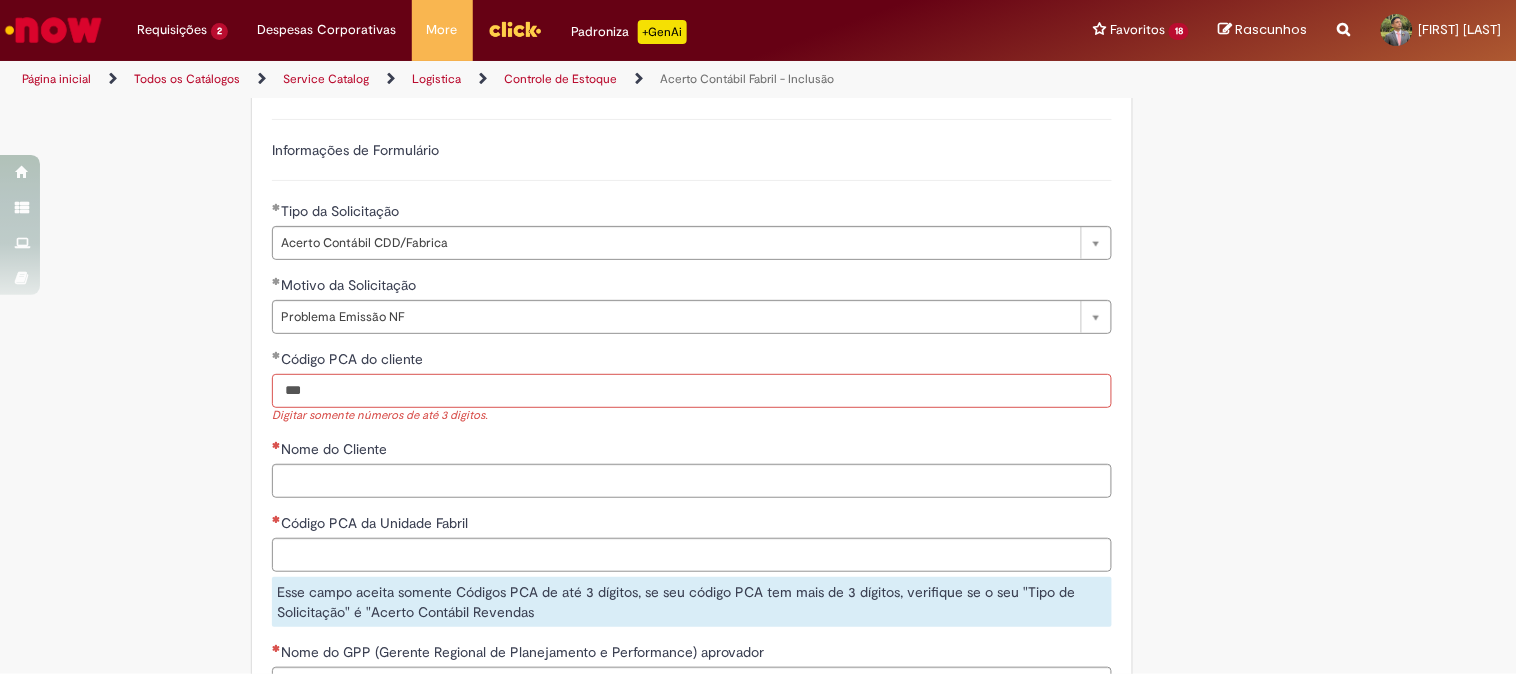 type on "***" 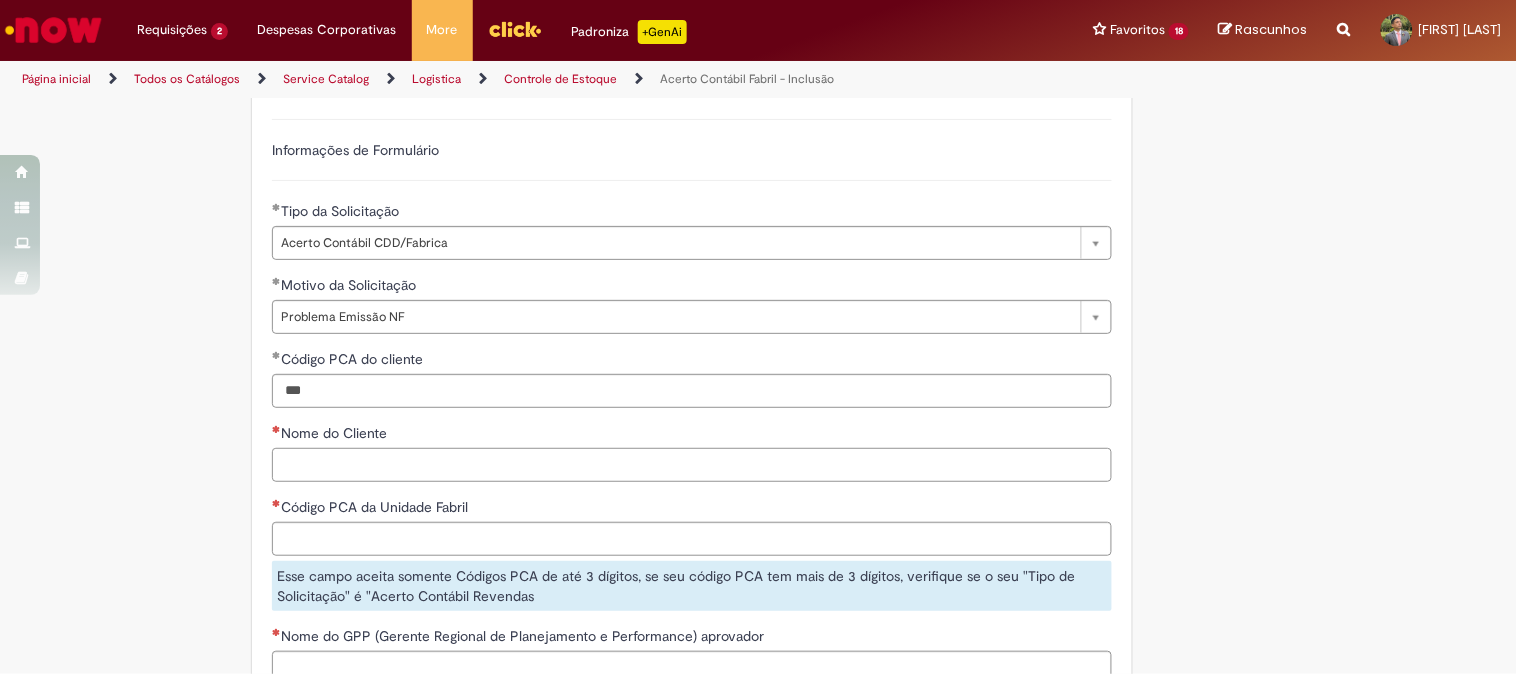 paste on "**********" 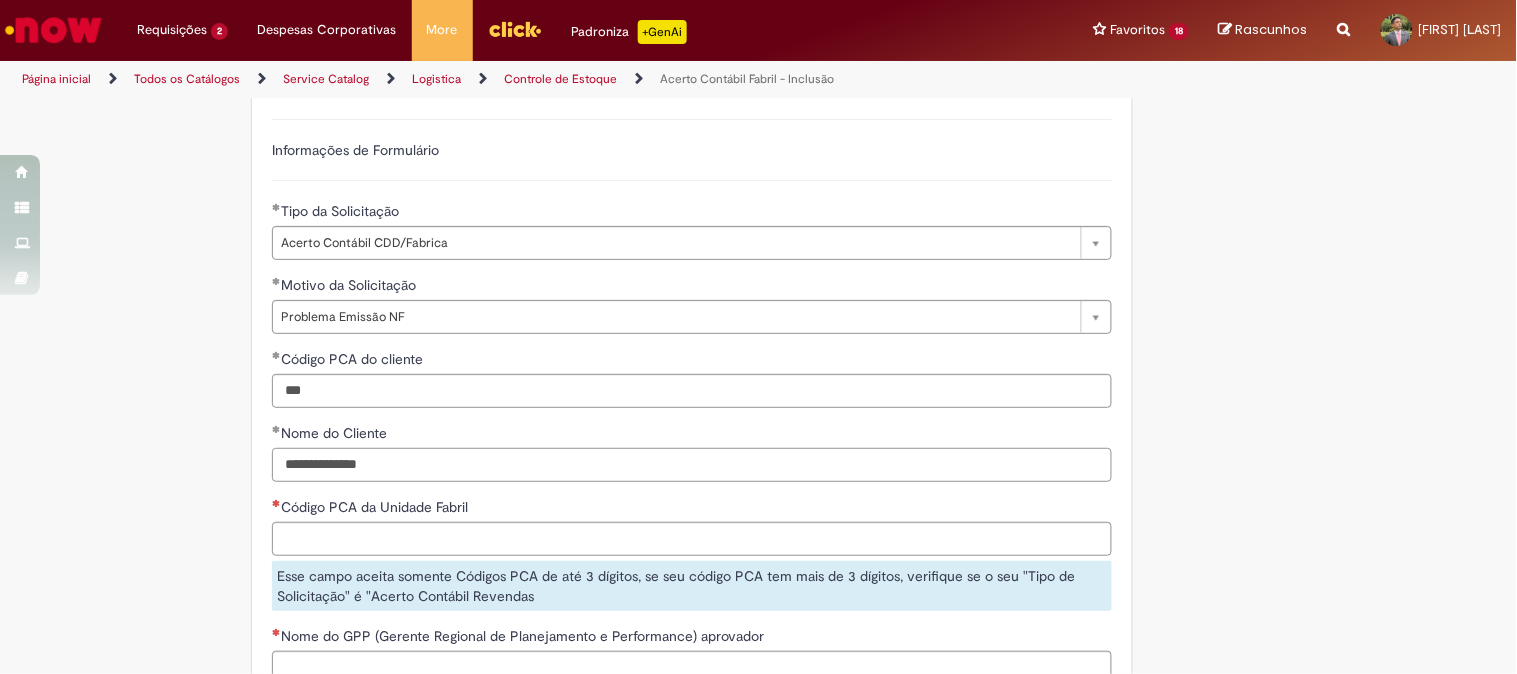 type on "**********" 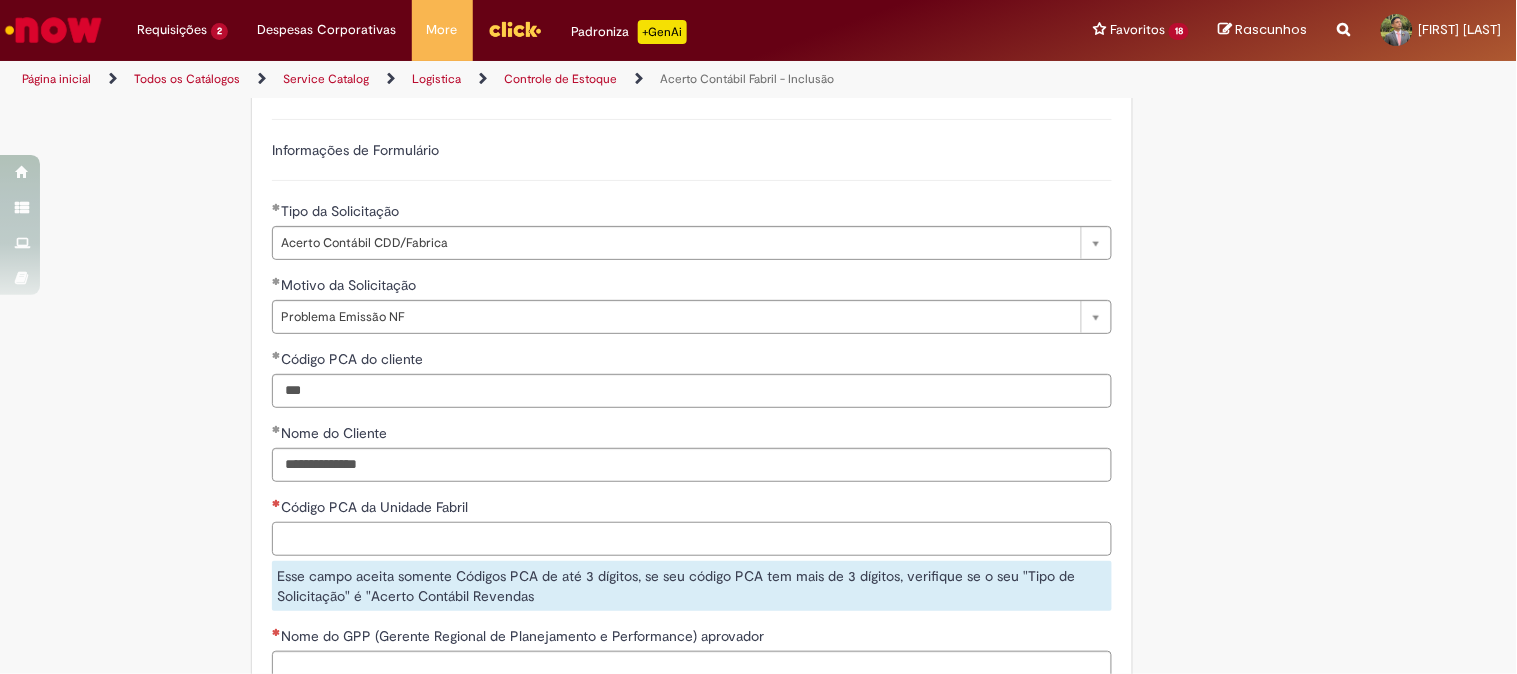 click on "Código PCA da Unidade Fabril" at bounding box center (692, 539) 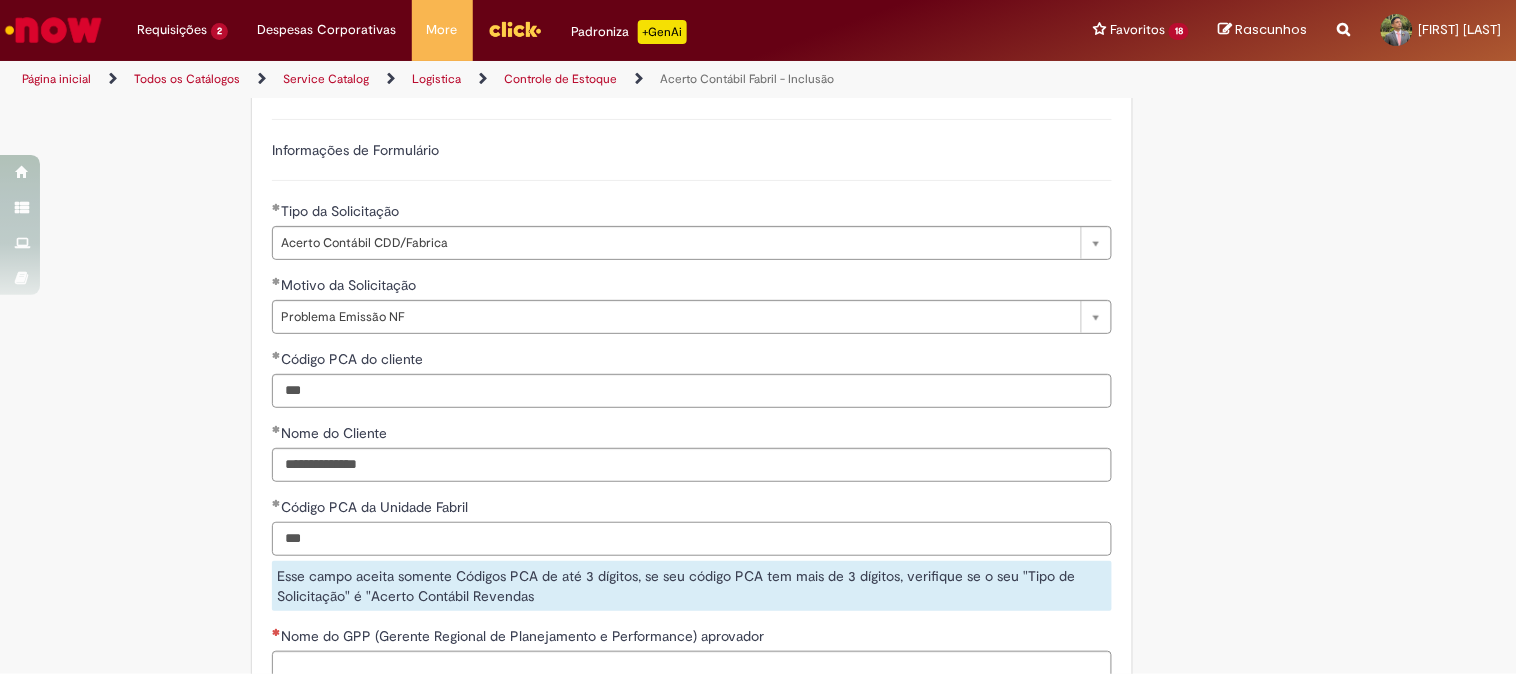 type on "***" 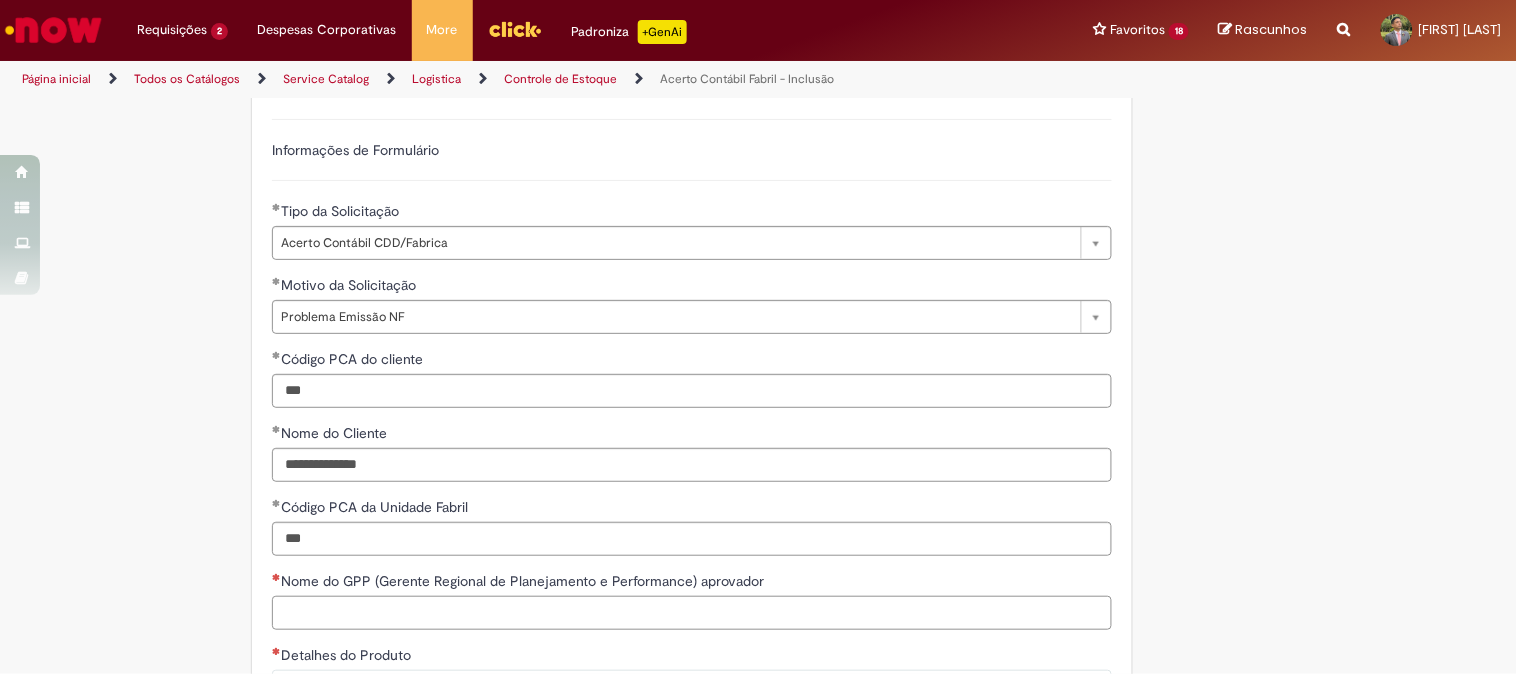 scroll, scrollTop: 1555, scrollLeft: 0, axis: vertical 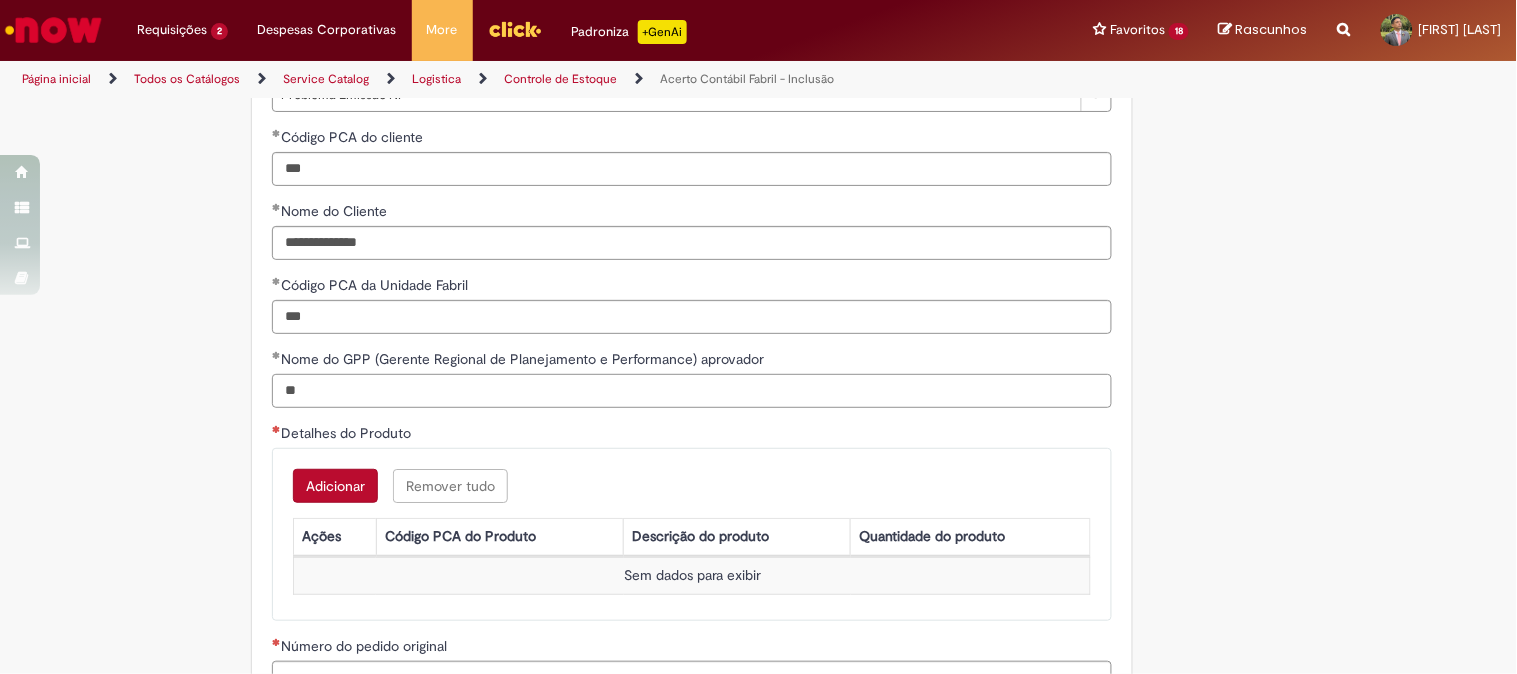 type on "*" 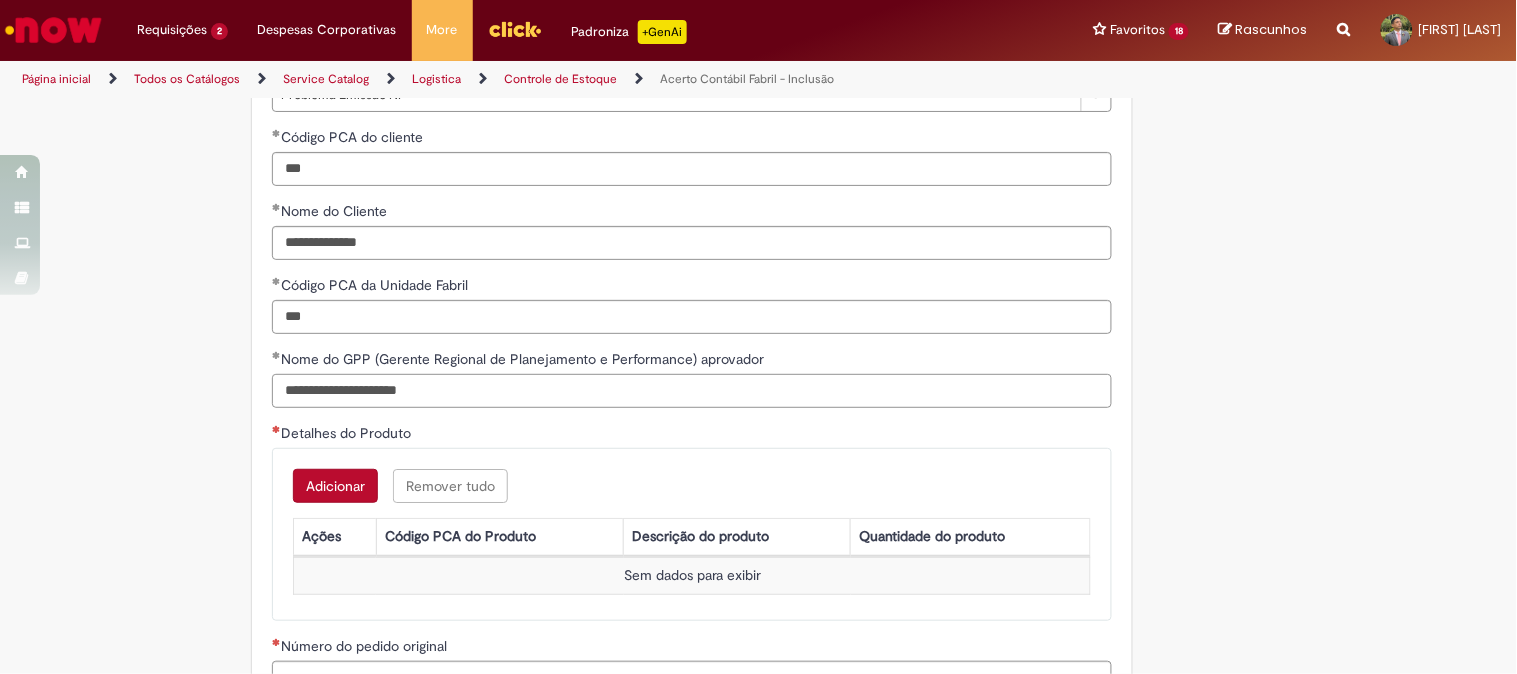 scroll, scrollTop: 1666, scrollLeft: 0, axis: vertical 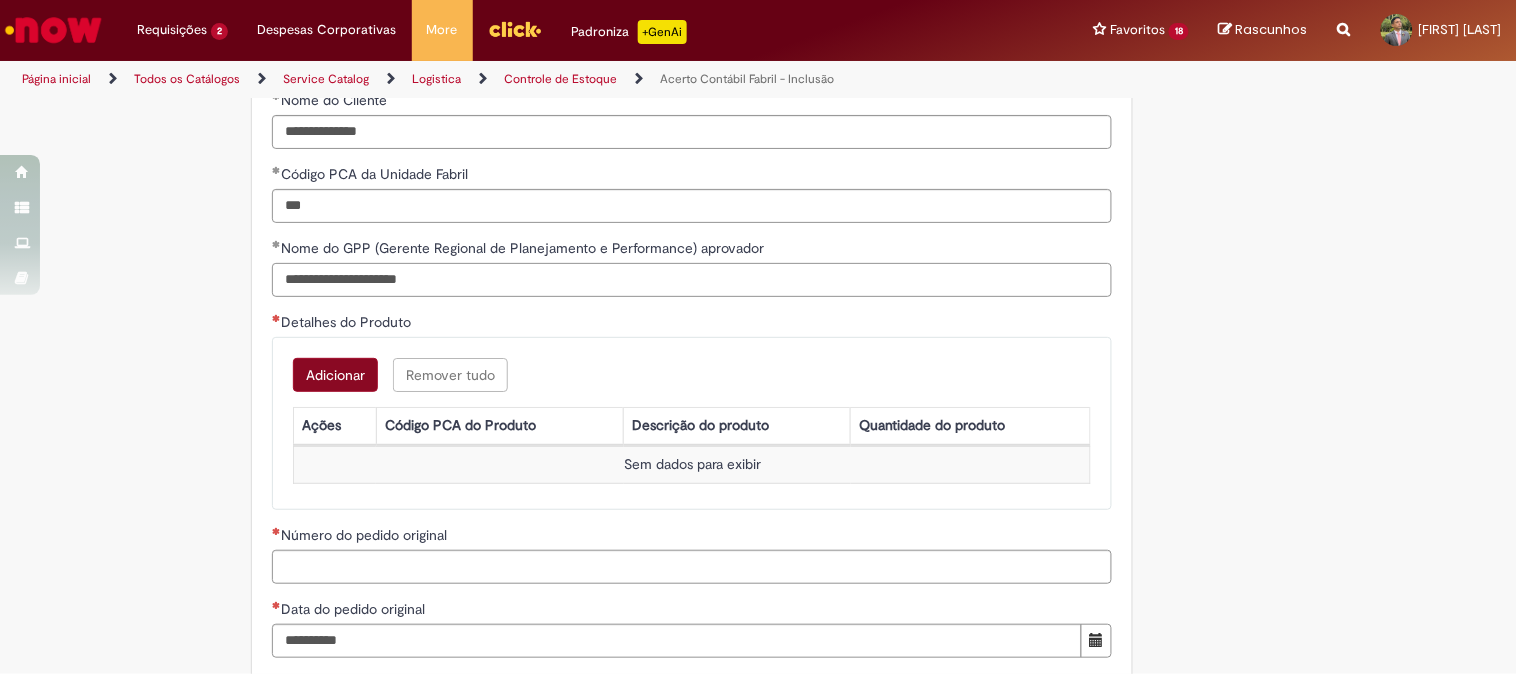 type on "**********" 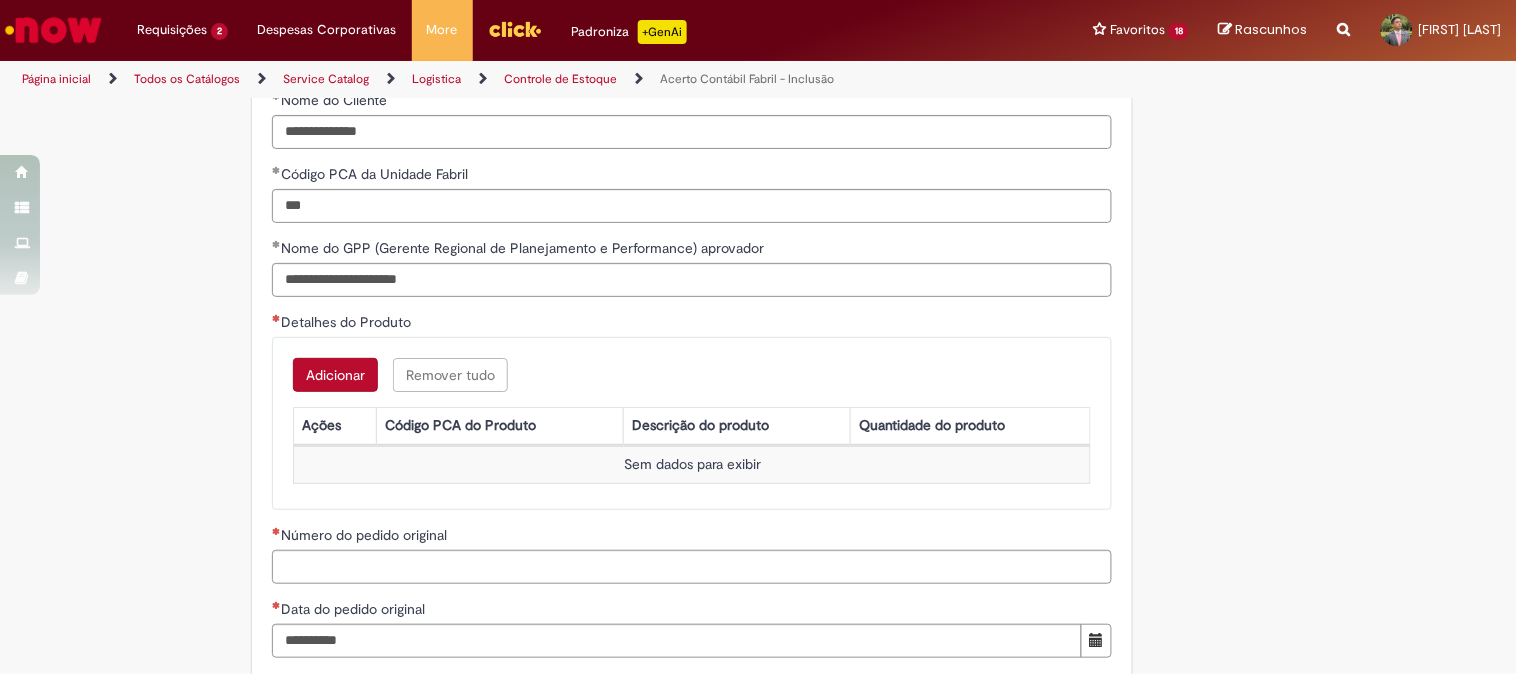 click on "Adicionar" at bounding box center (335, 375) 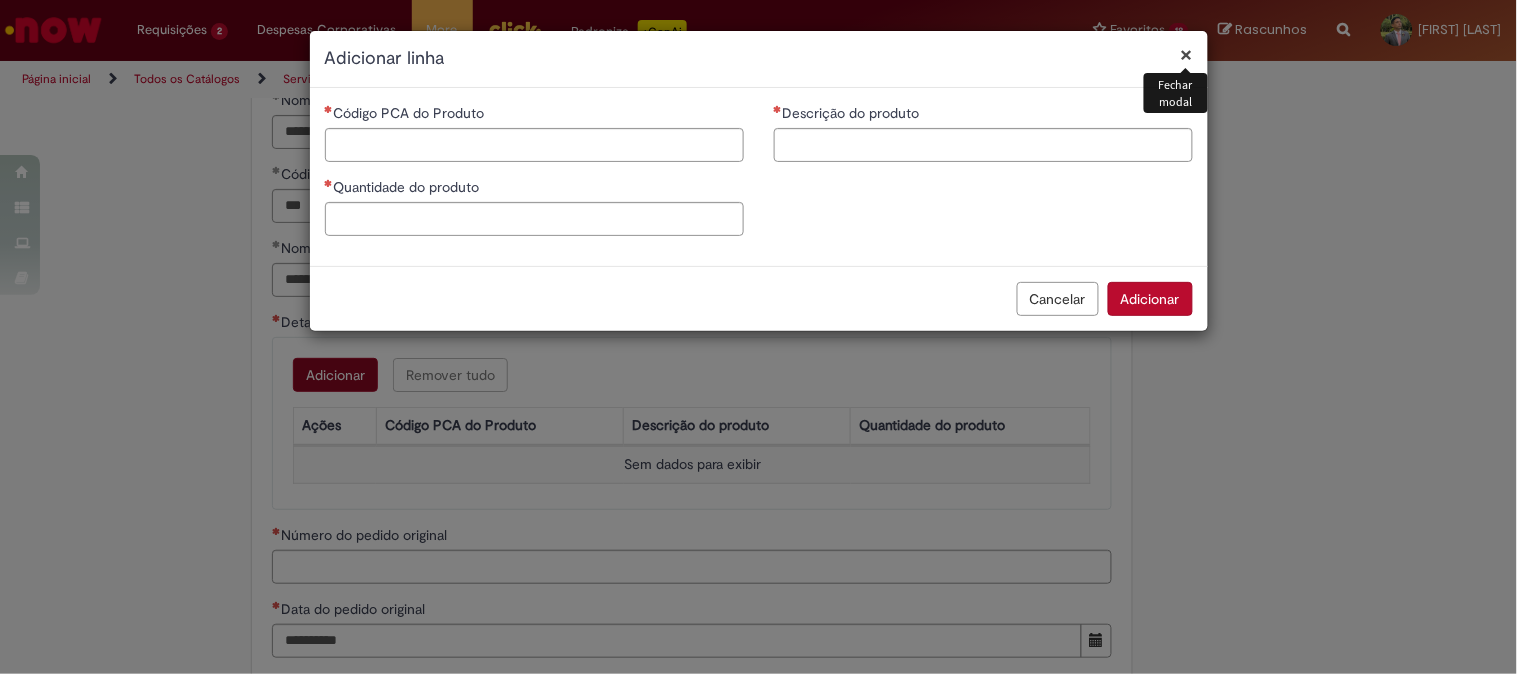 type 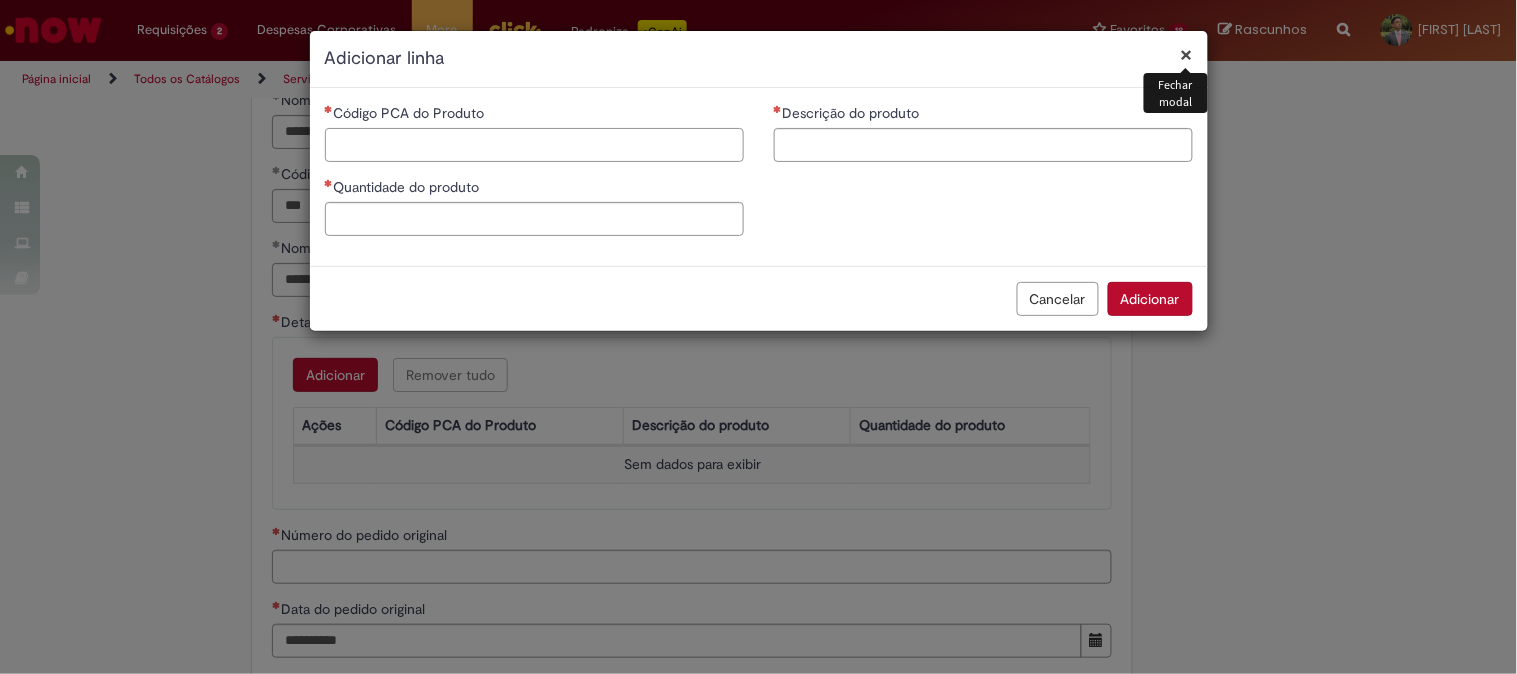 click on "Código PCA do Produto" at bounding box center [534, 145] 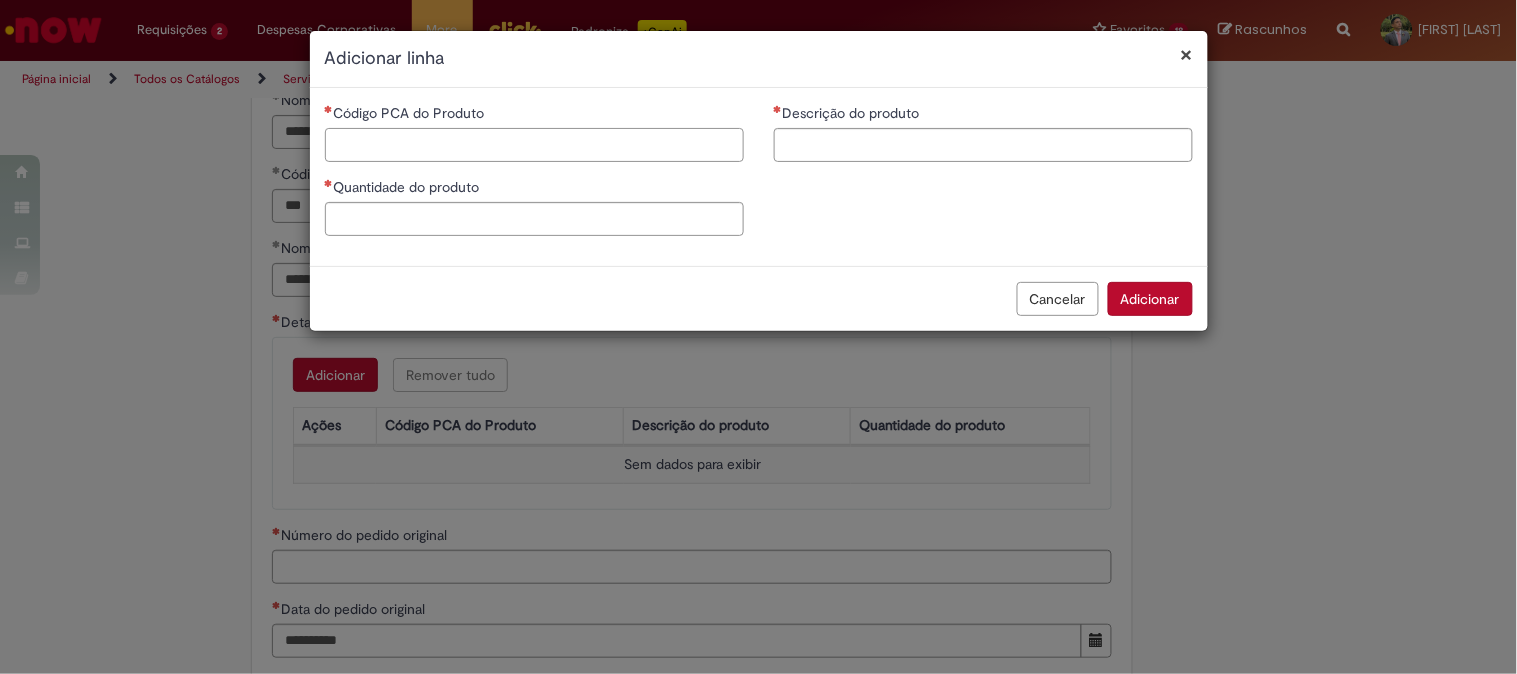 paste on "*****" 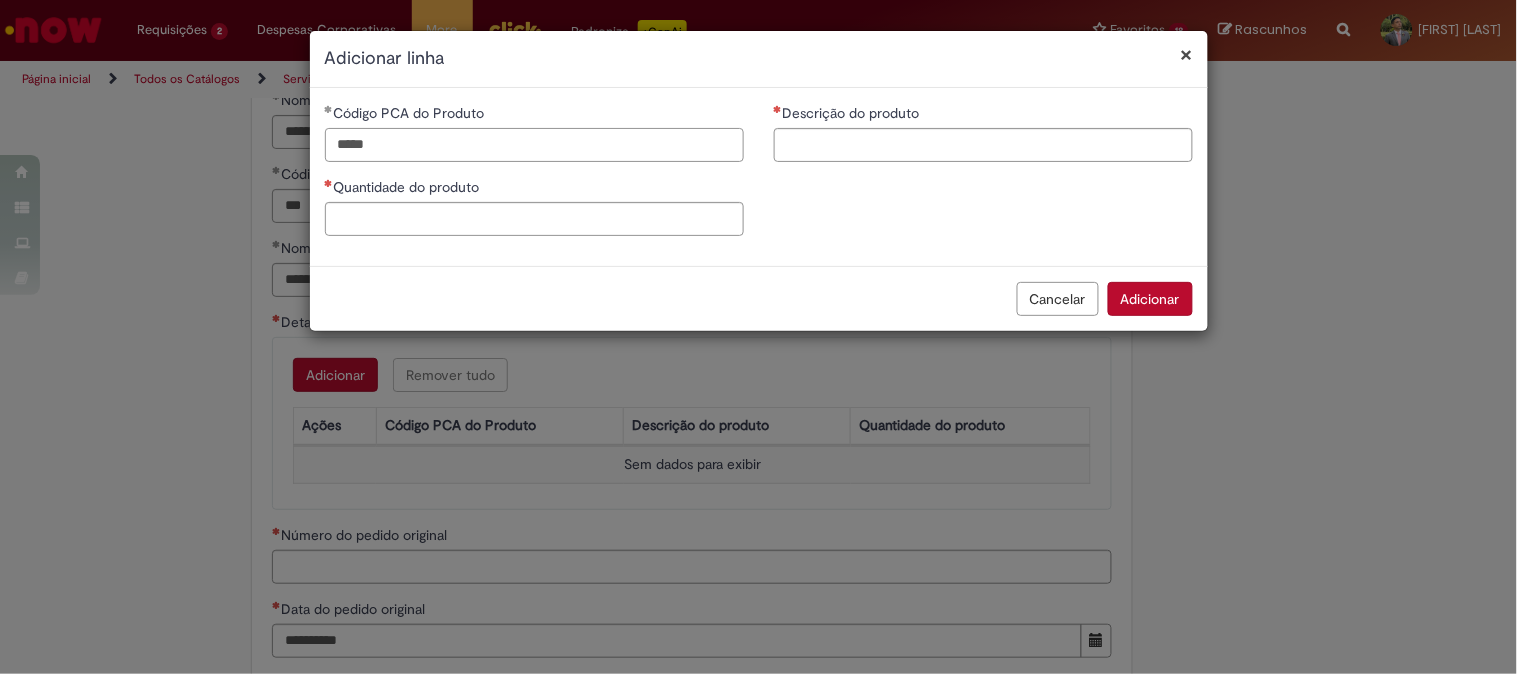 type on "*****" 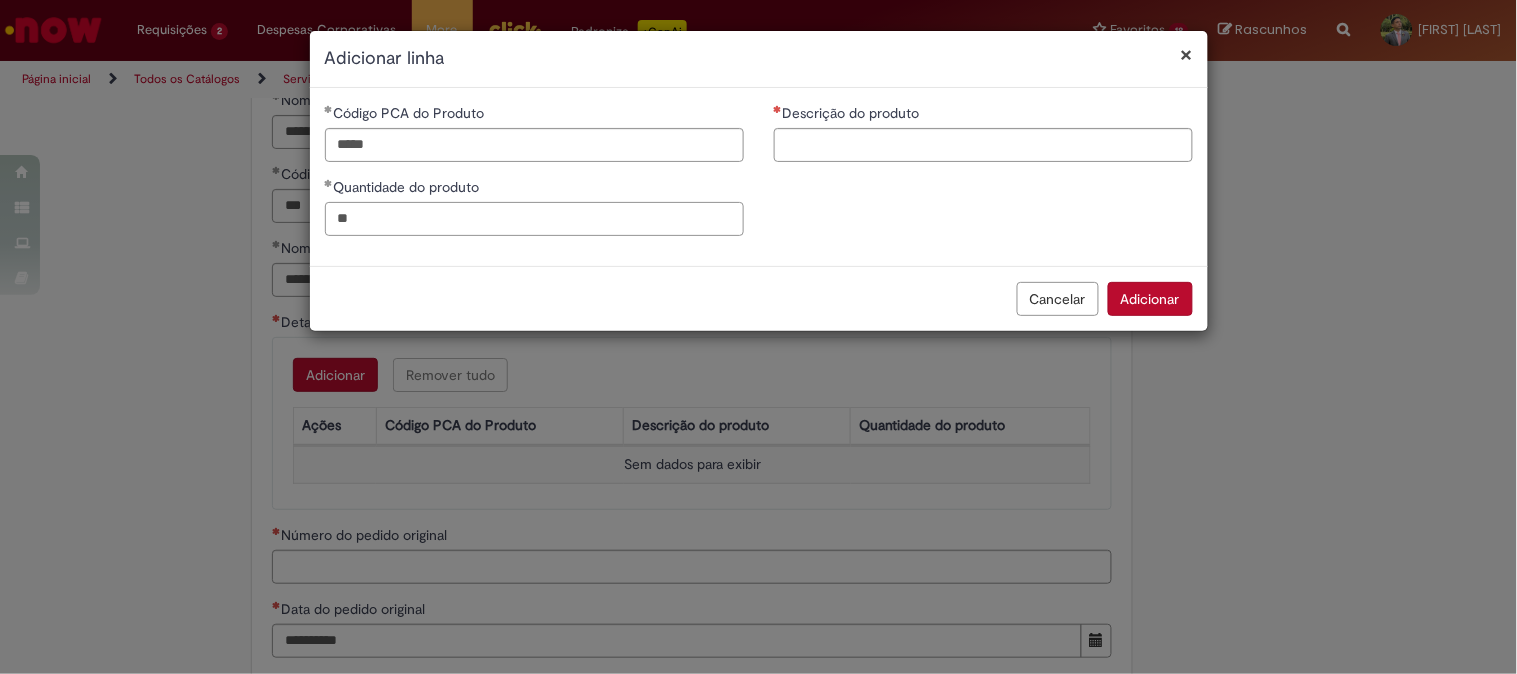 type on "**" 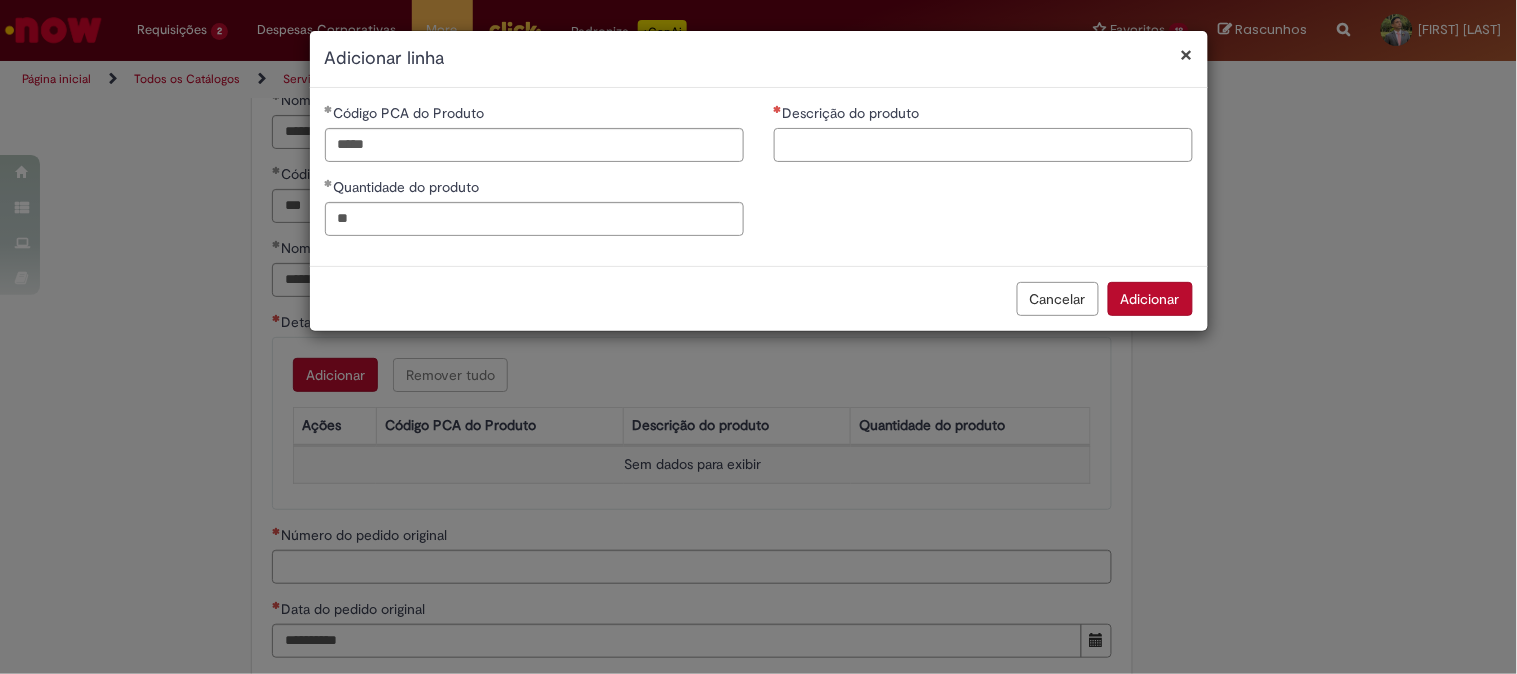 paste on "**********" 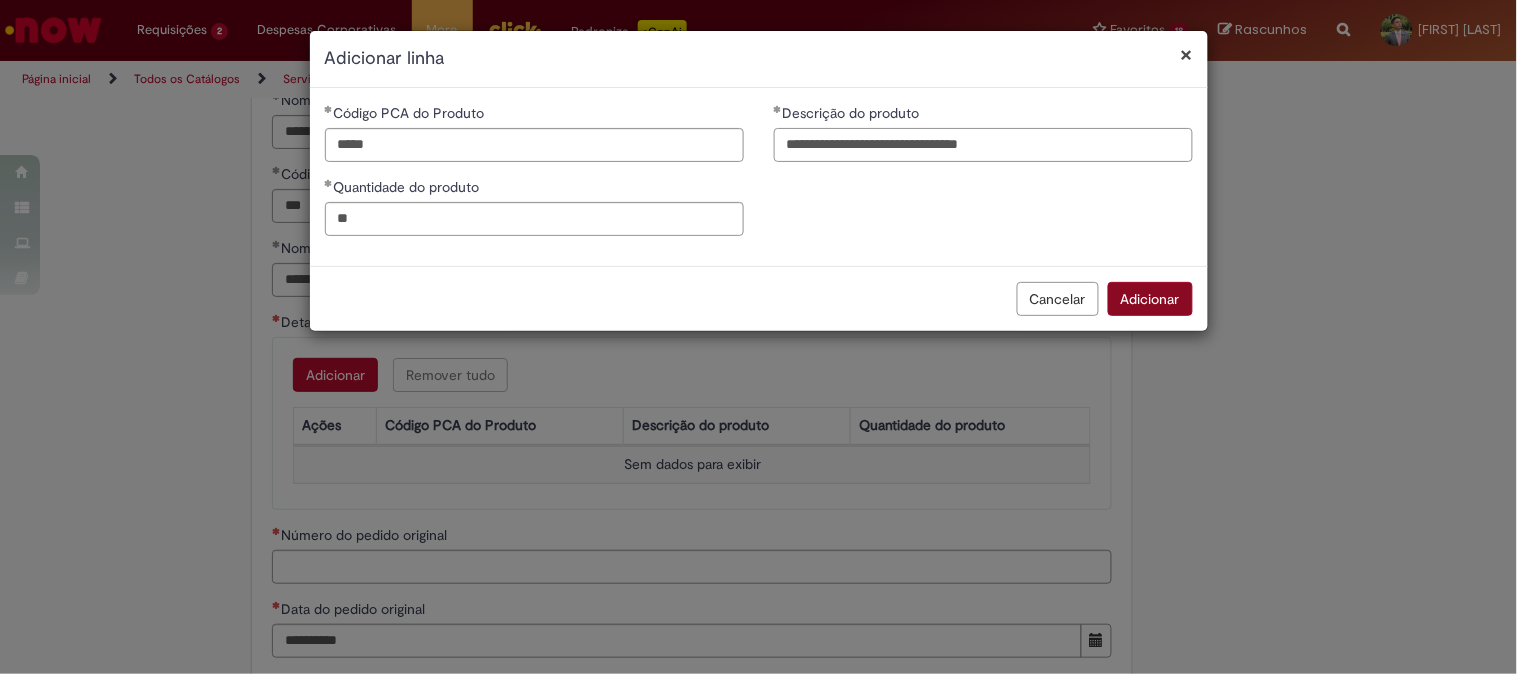 type on "**********" 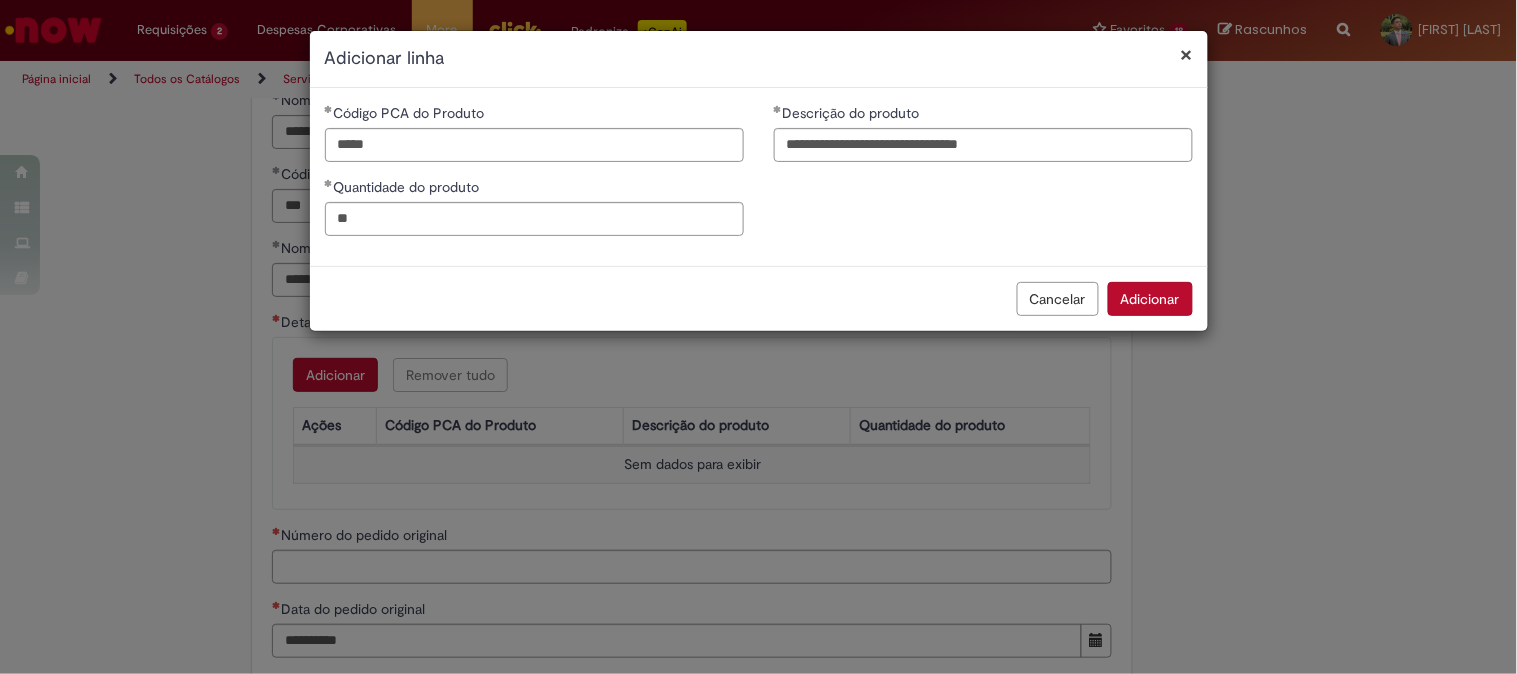 click on "Adicionar" at bounding box center [1150, 299] 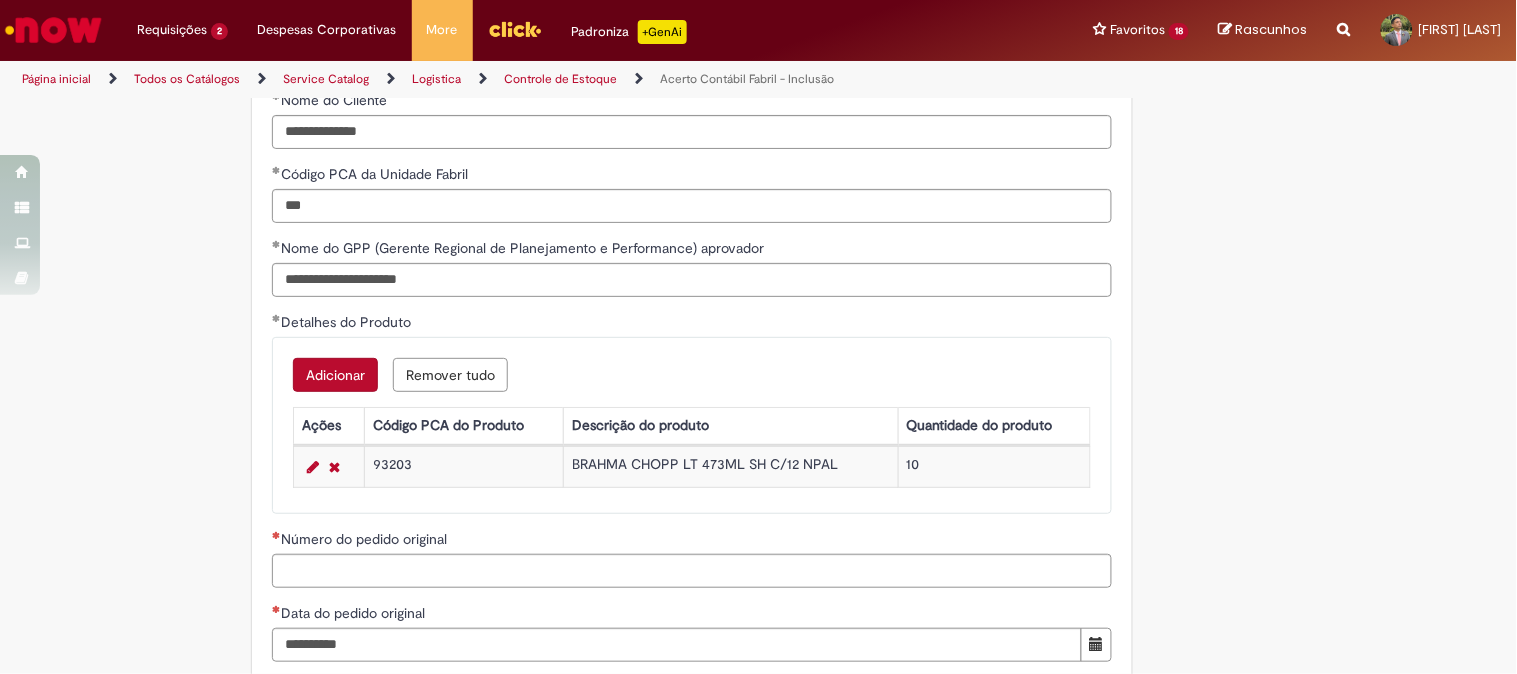 click on "Adicionar" at bounding box center (335, 375) 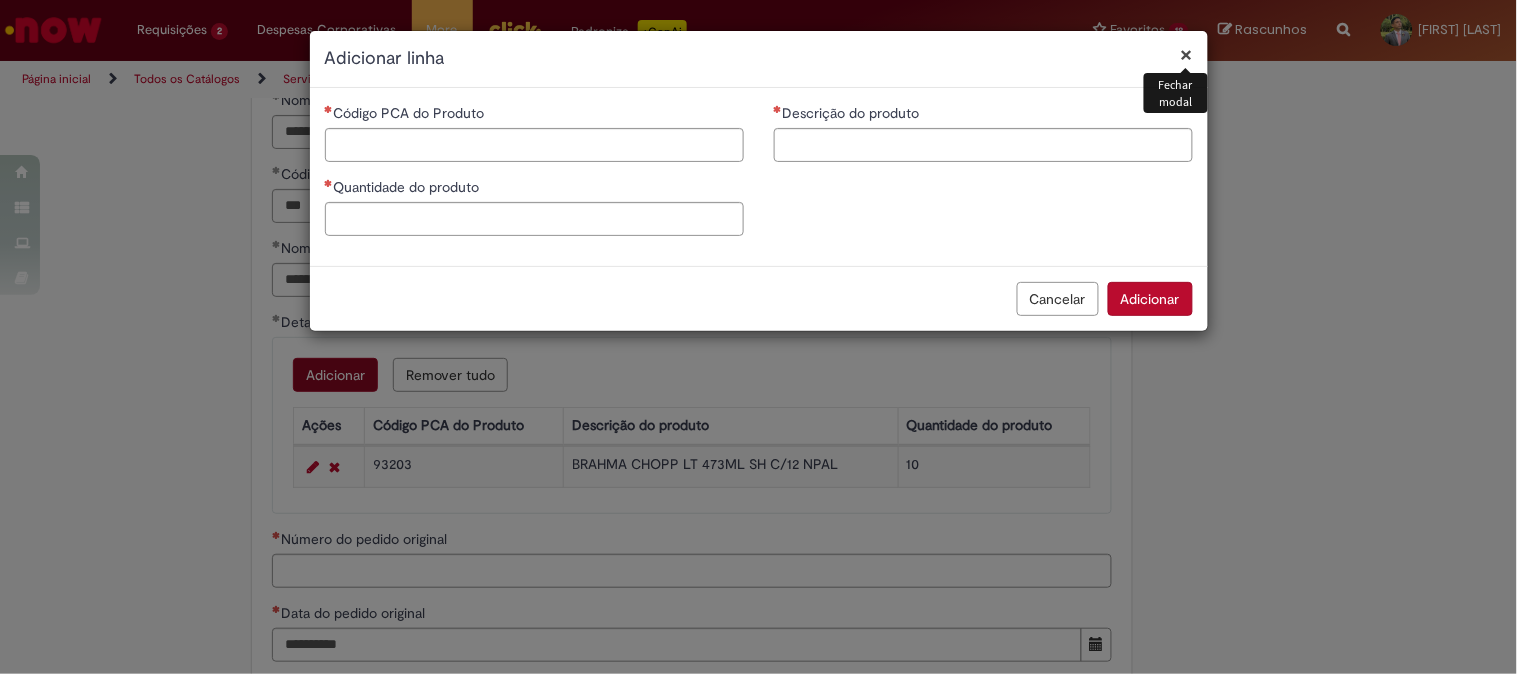 type 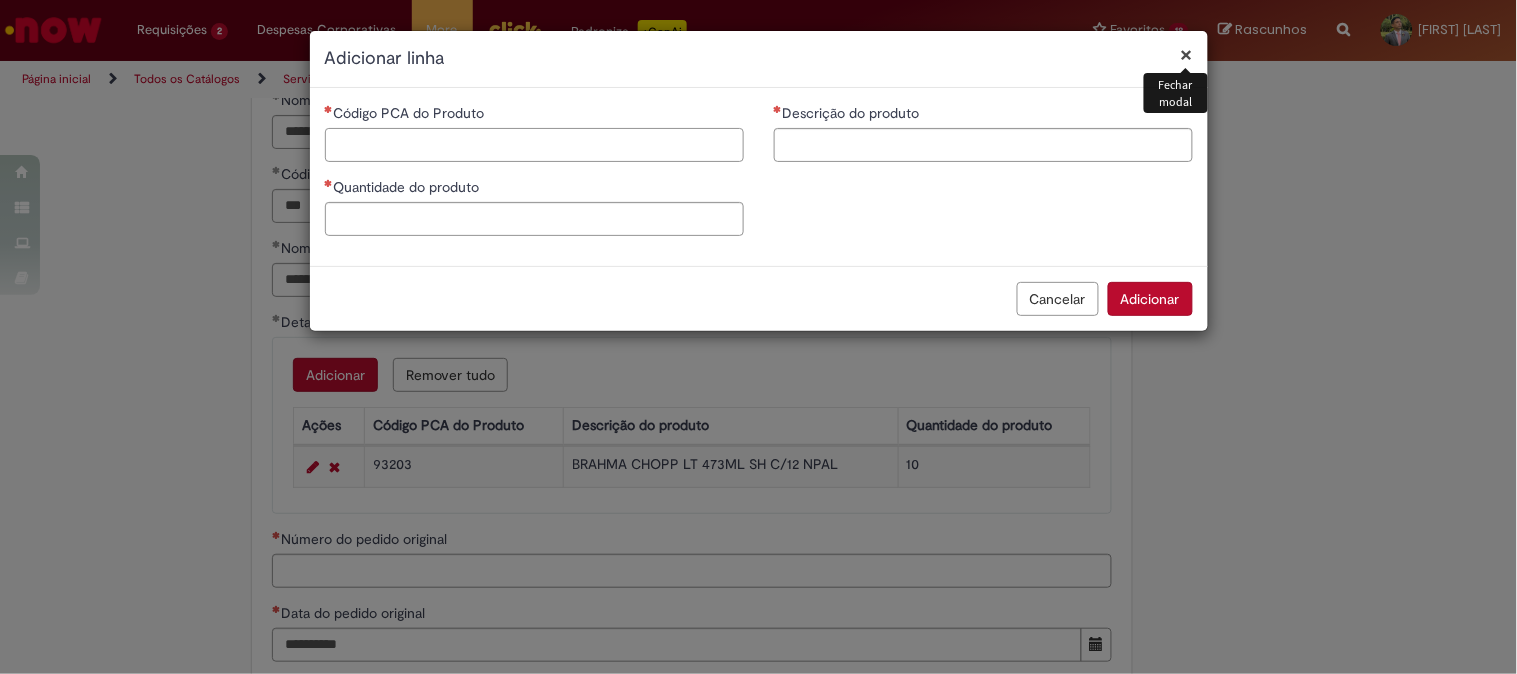 click on "Código PCA do Produto" at bounding box center (534, 145) 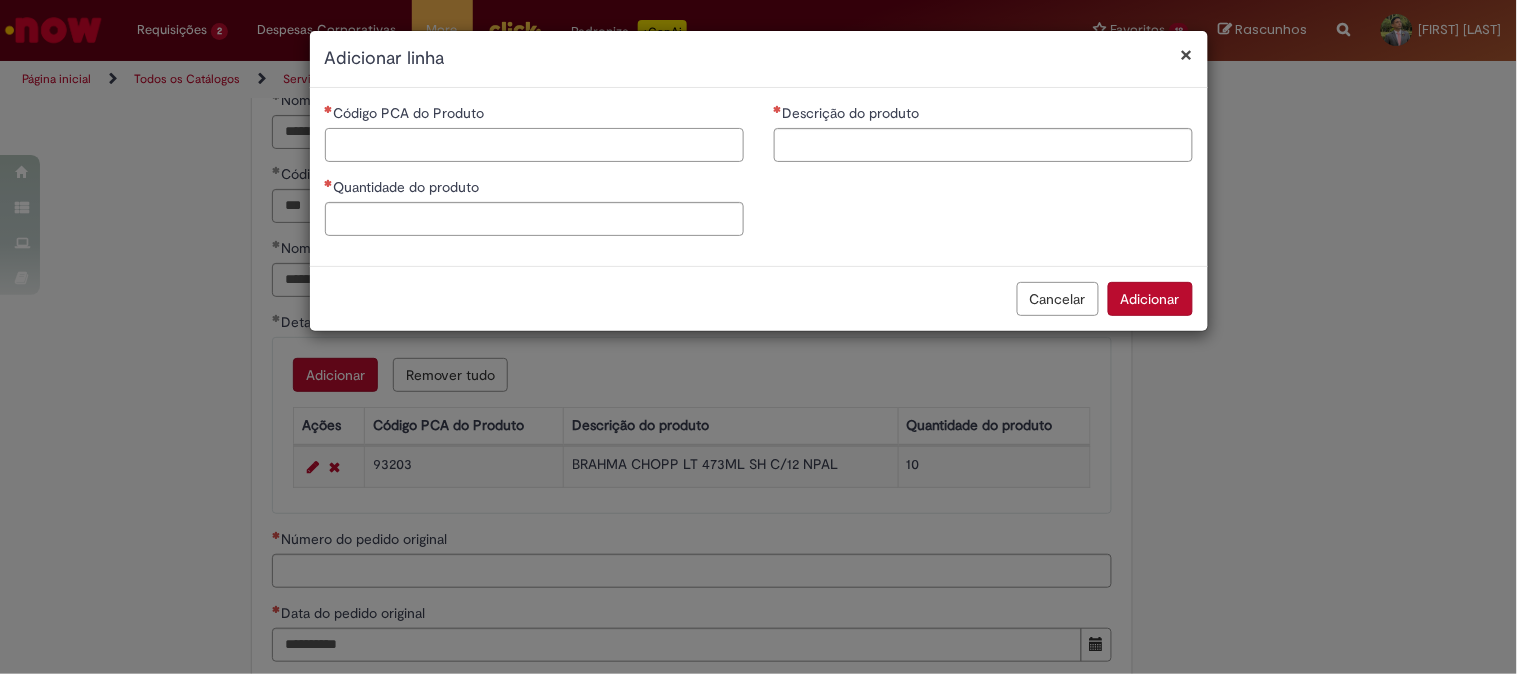 paste on "******" 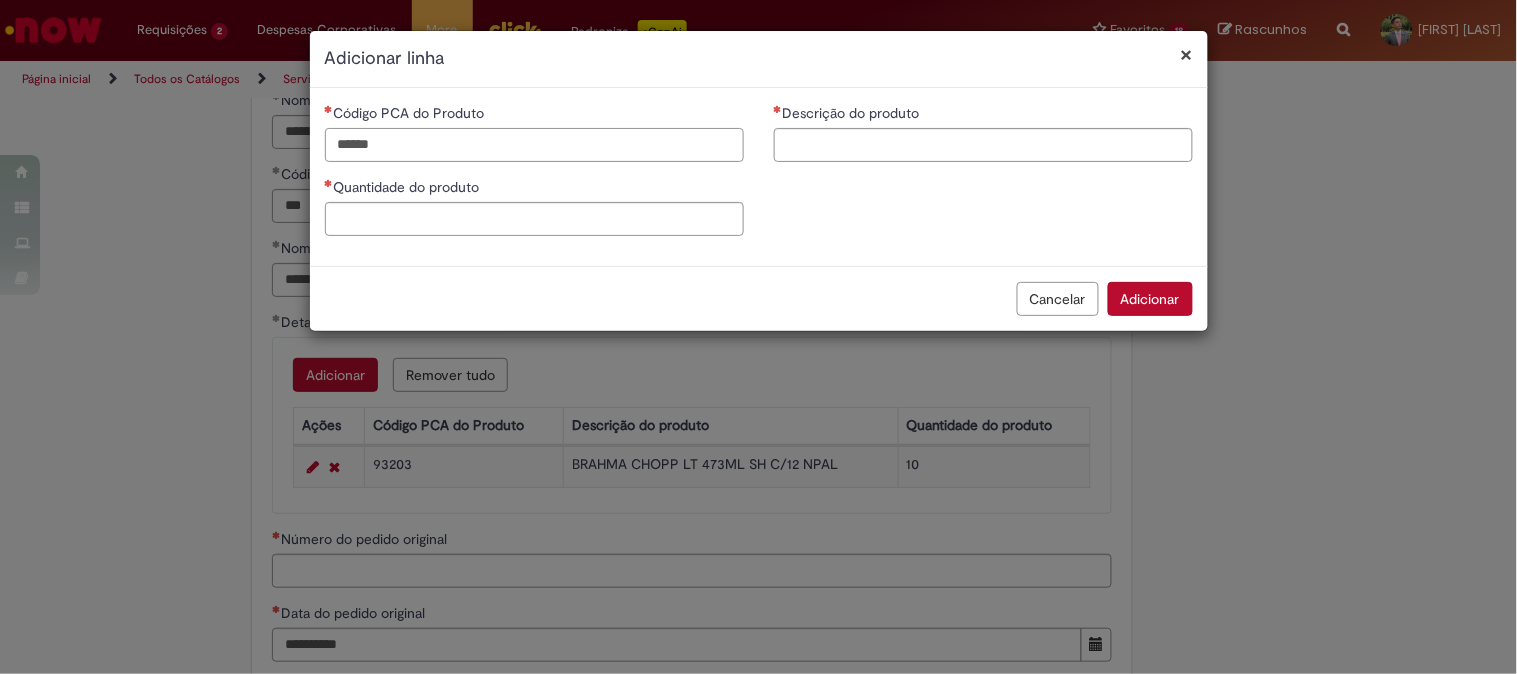 type on "******" 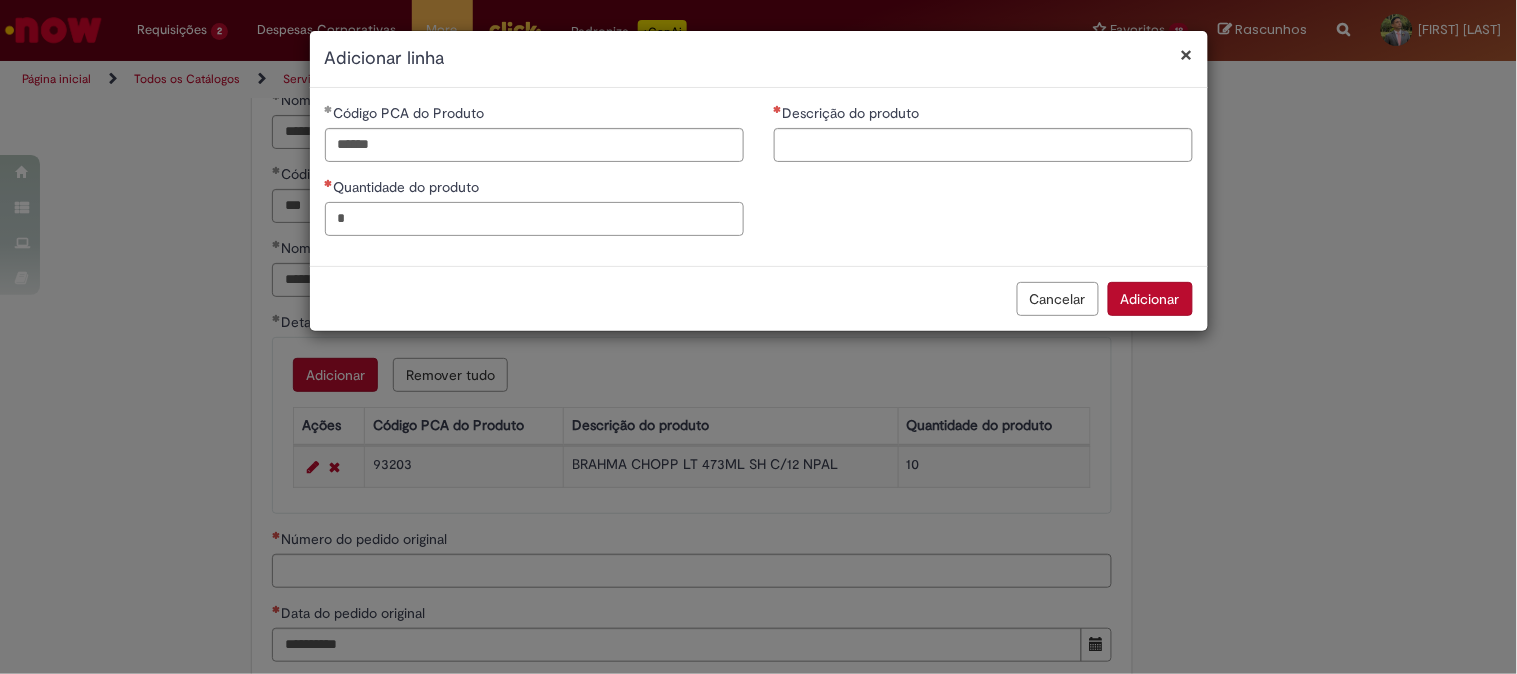 type on "*" 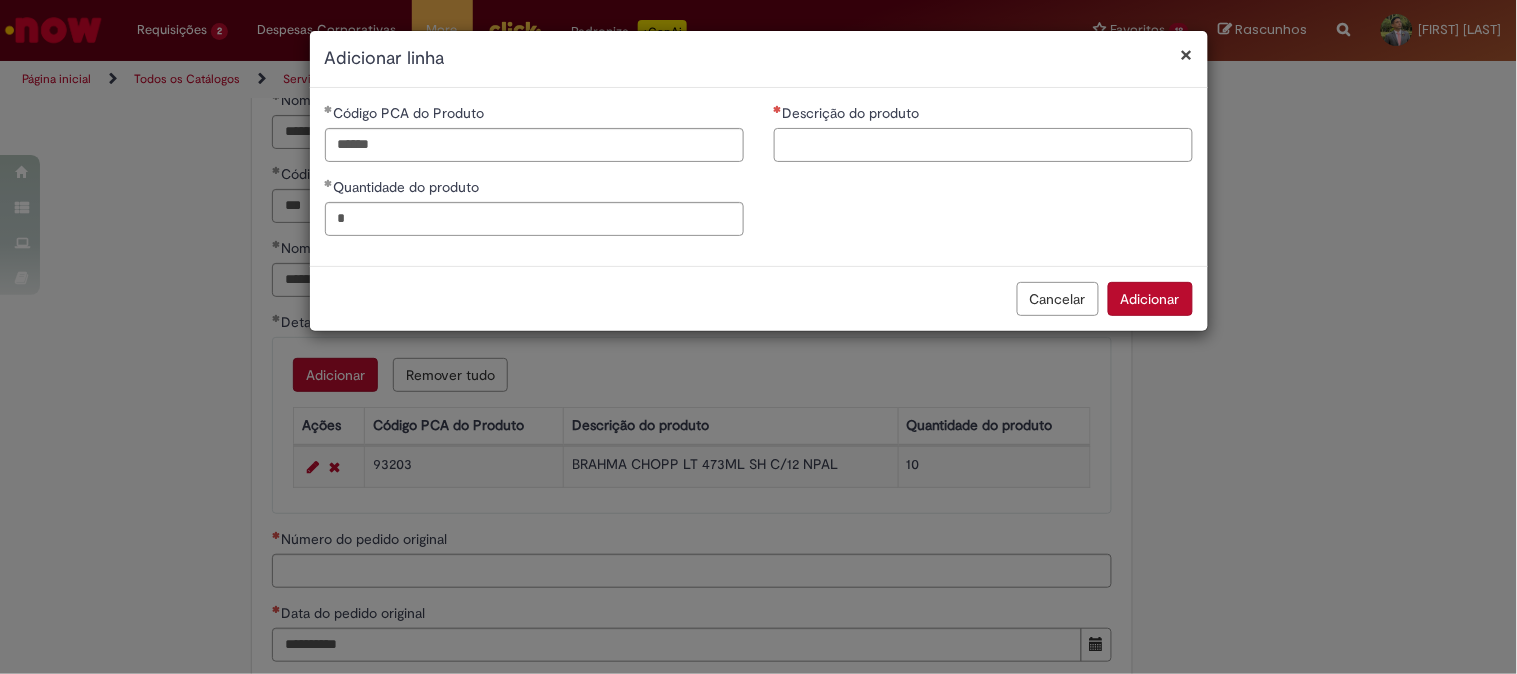 paste on "**********" 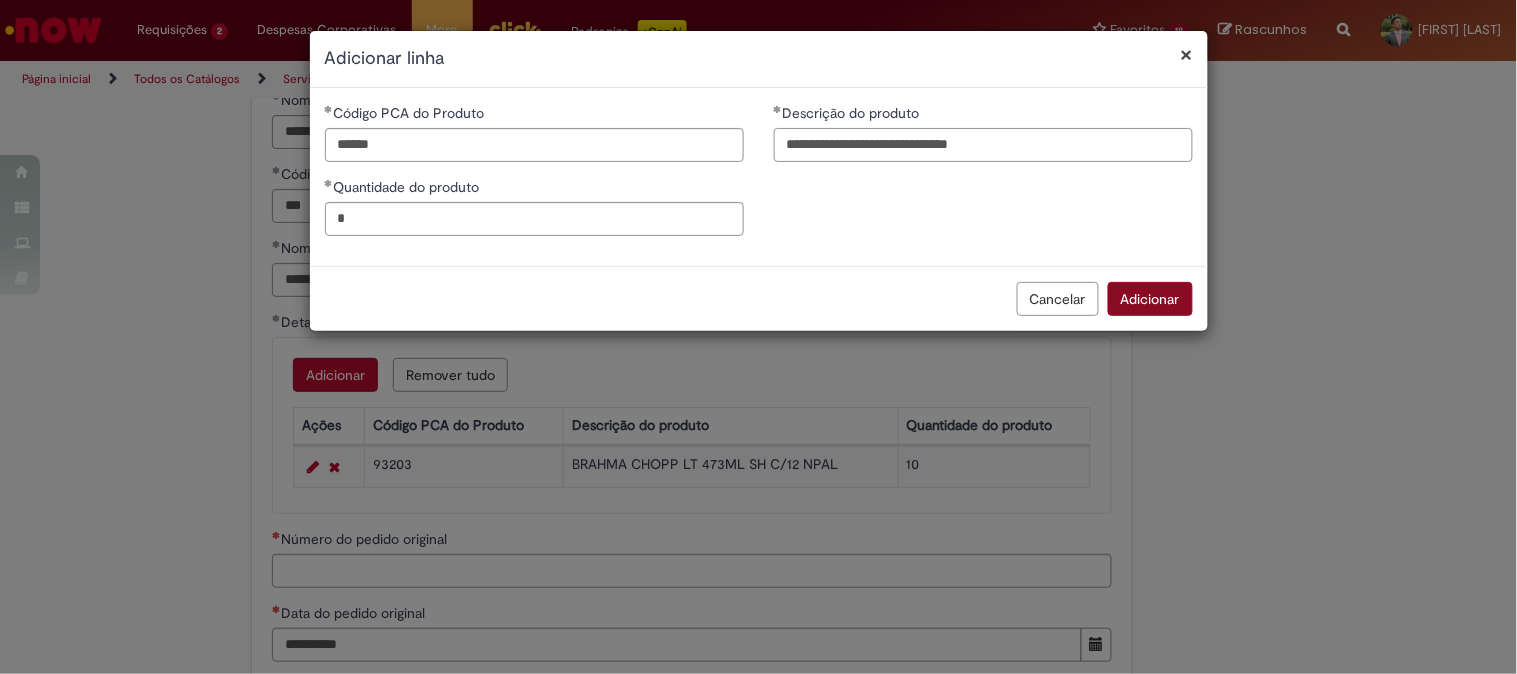 type on "**********" 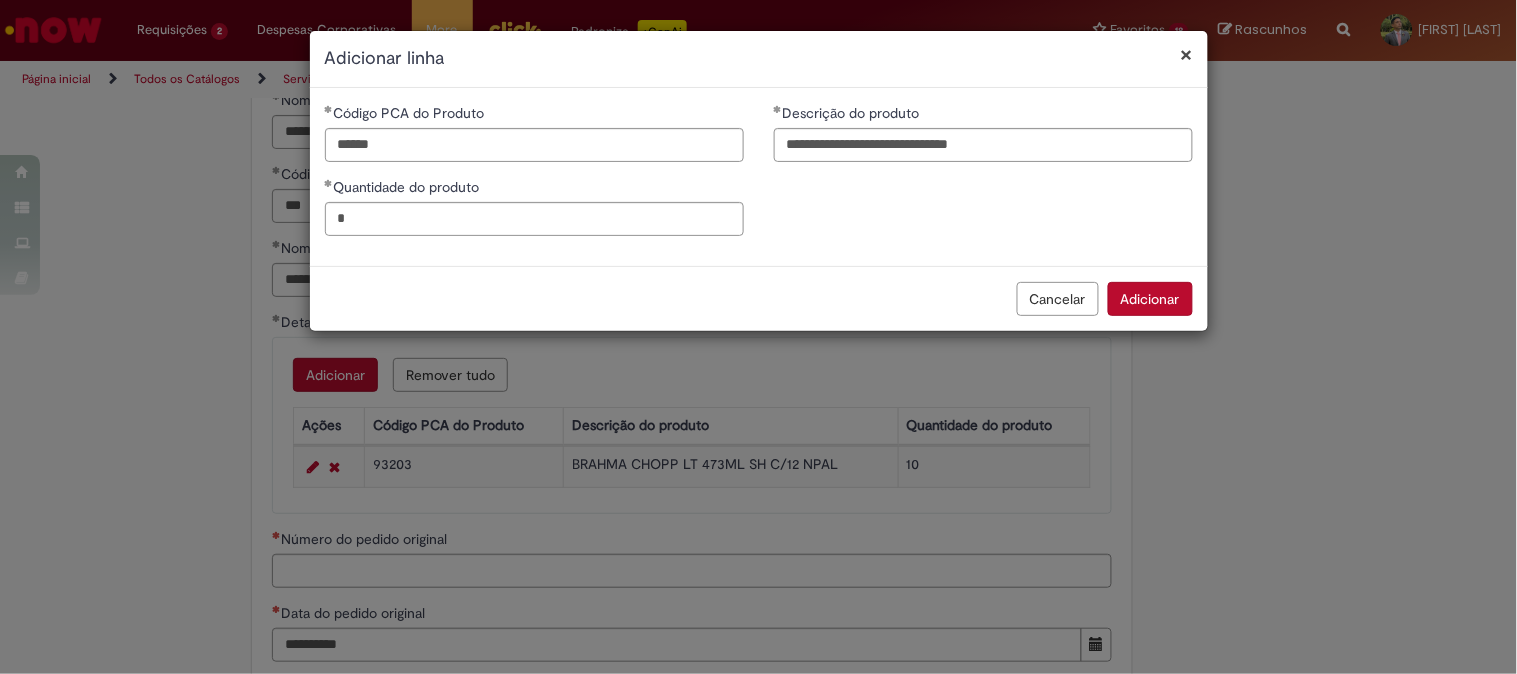click on "Adicionar" at bounding box center (1150, 299) 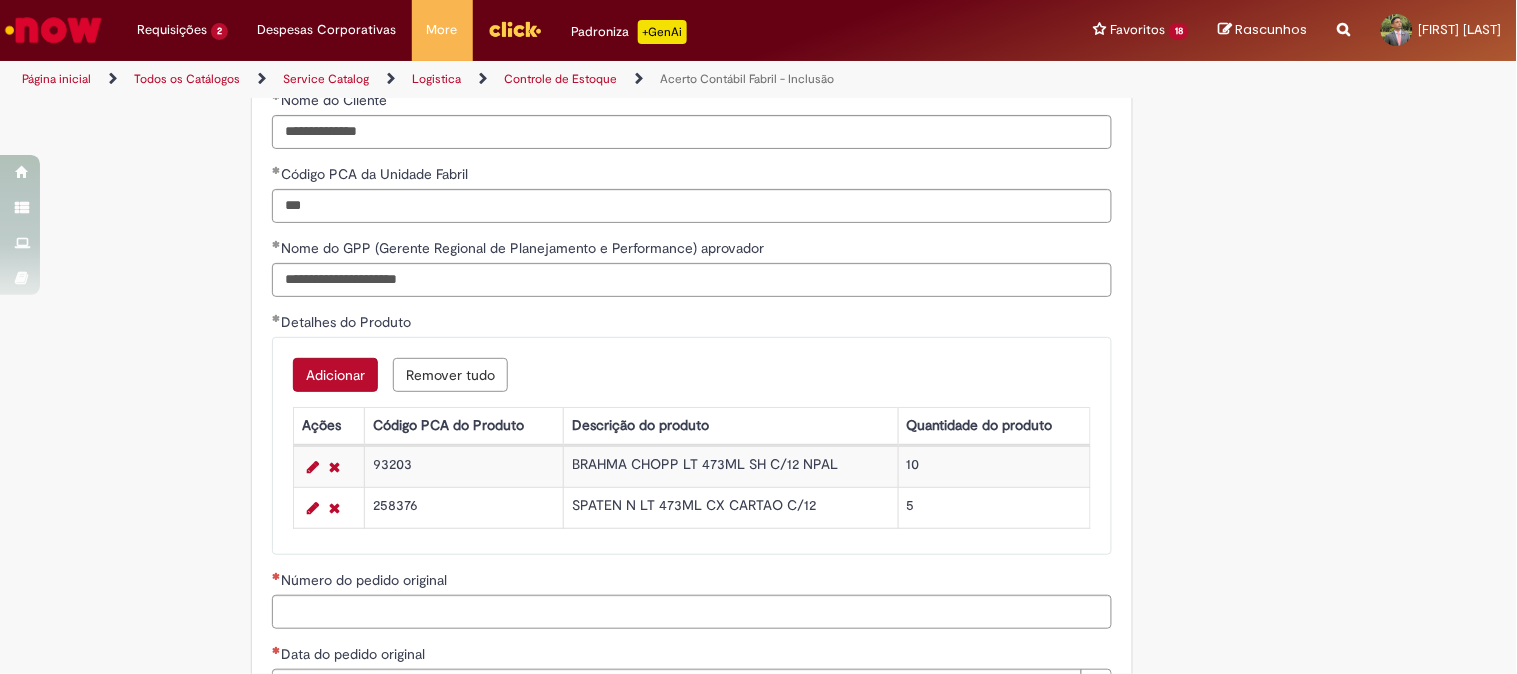 scroll, scrollTop: 1888, scrollLeft: 0, axis: vertical 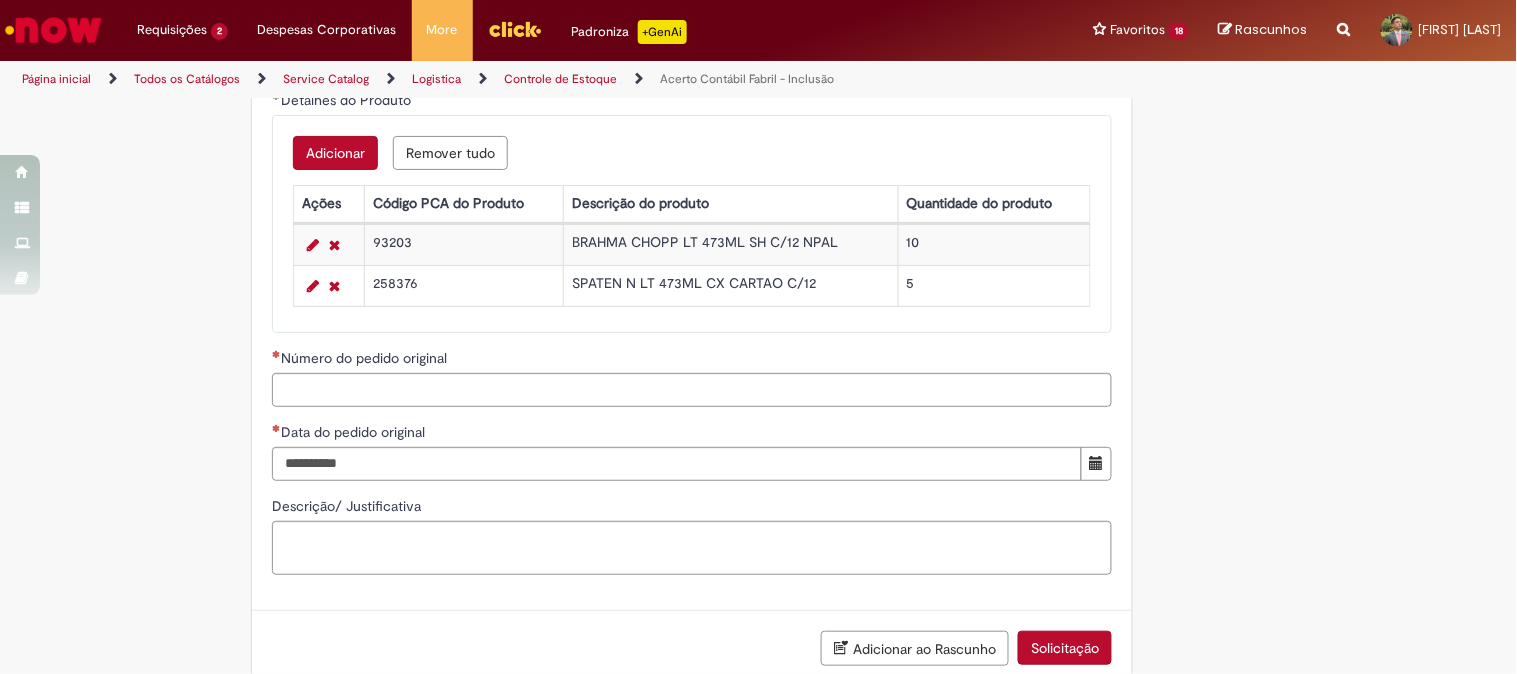 type 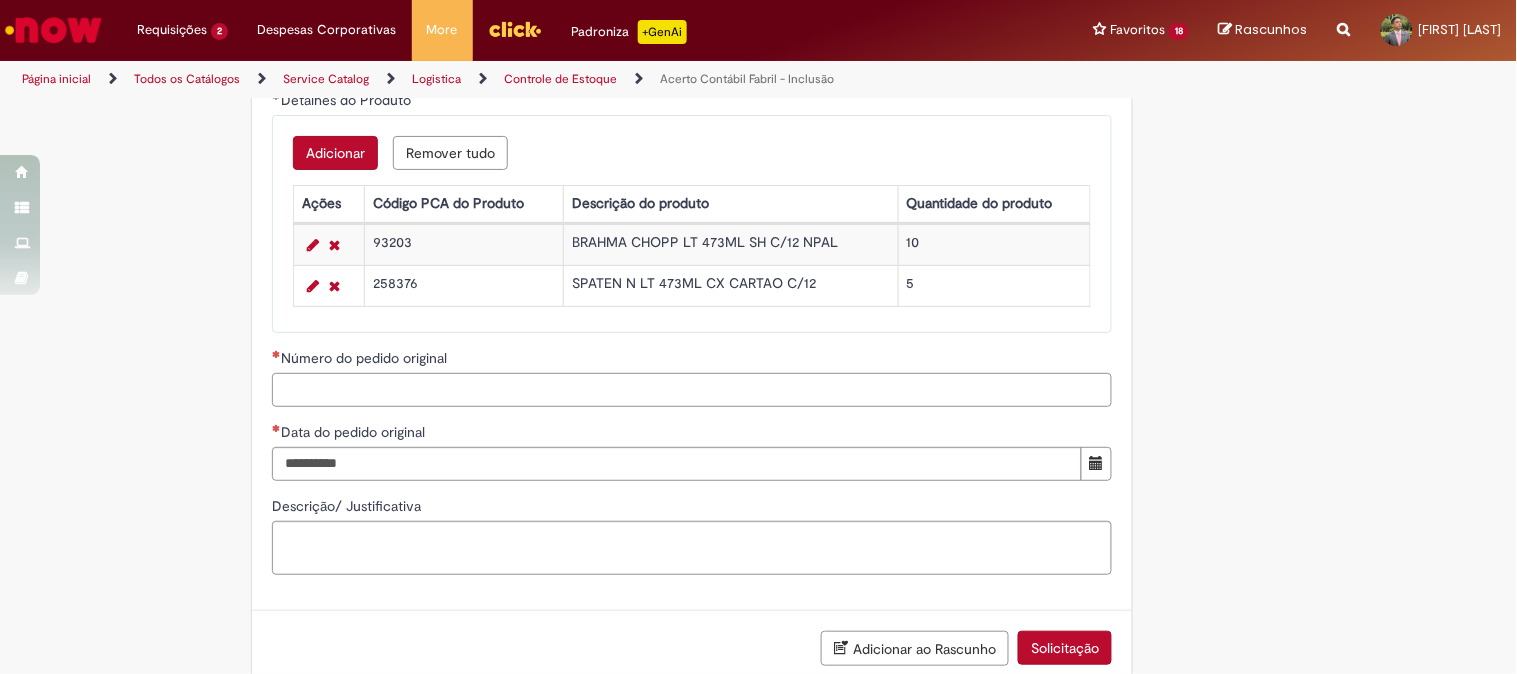 click on "Número do pedido original" at bounding box center [692, 390] 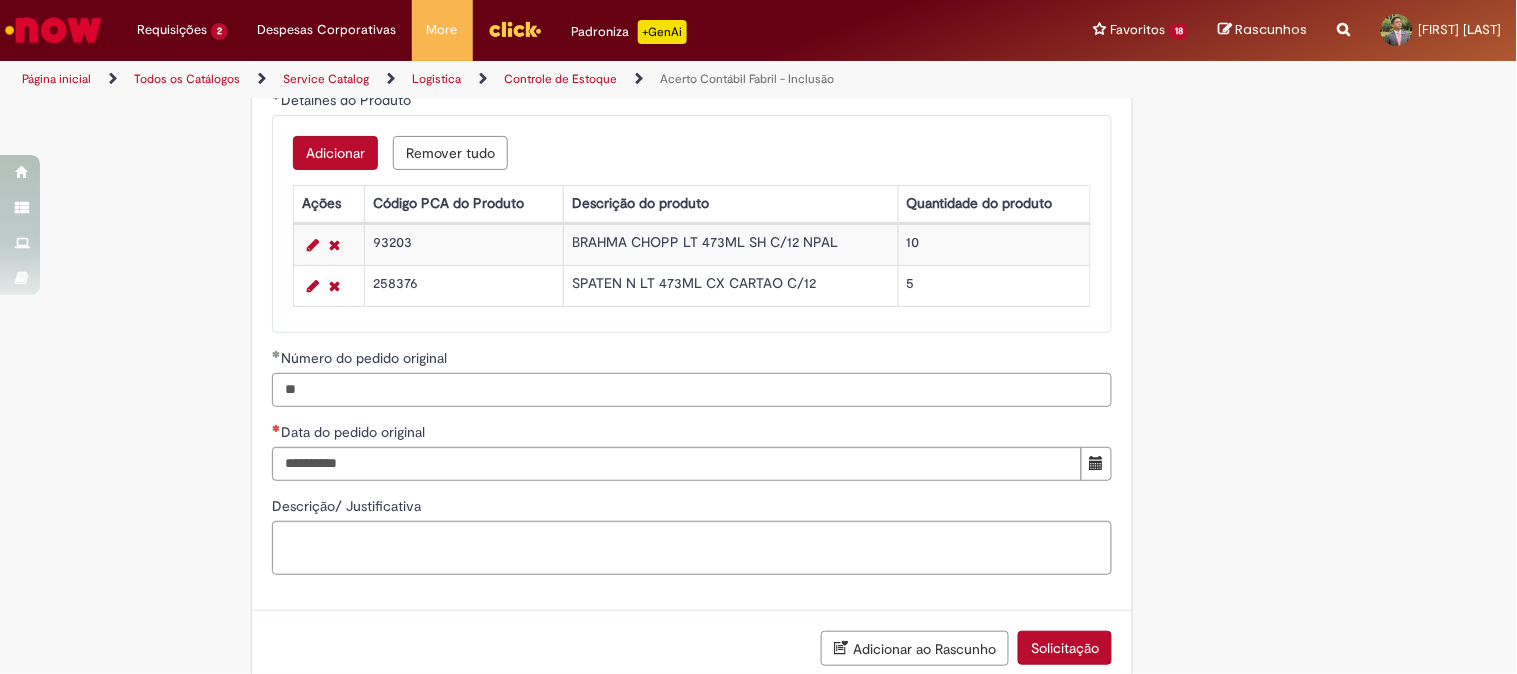 type on "*" 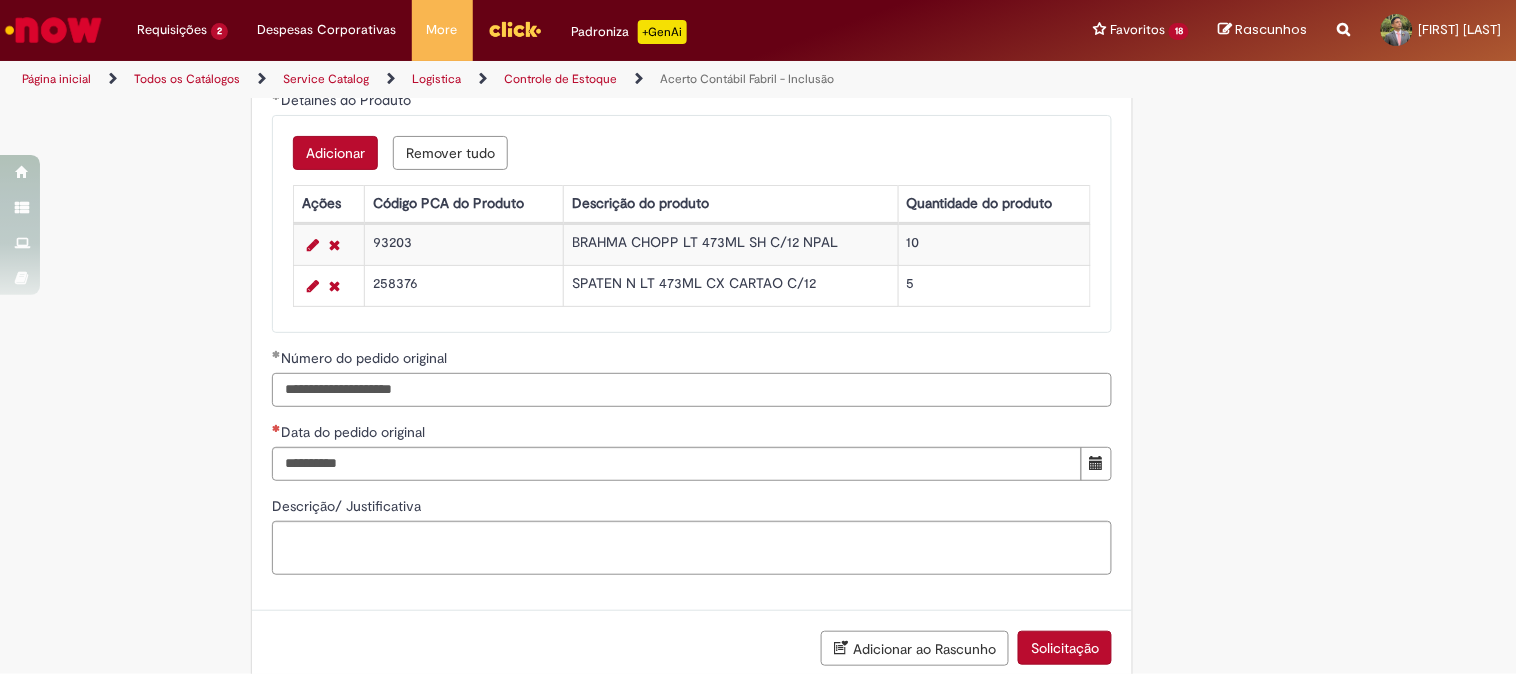 type on "**********" 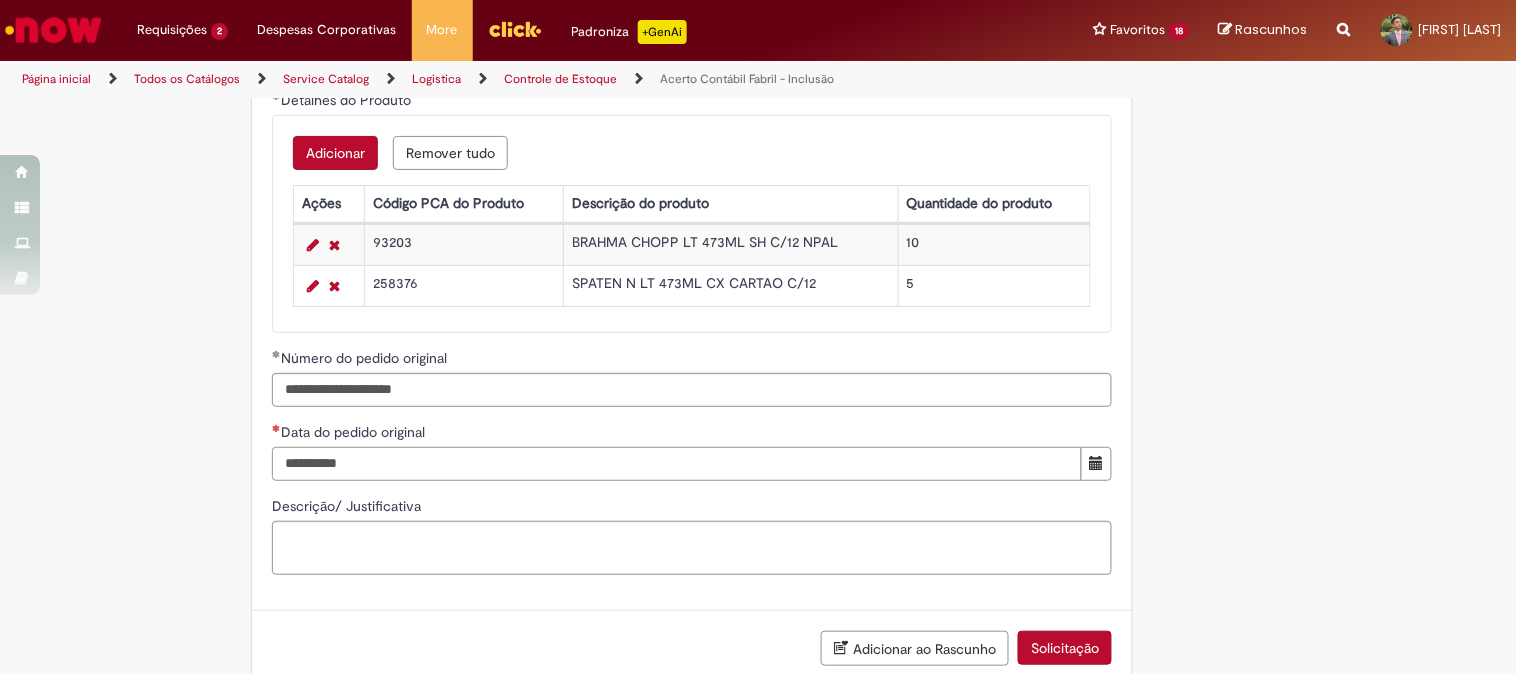 click on "Data do pedido original" at bounding box center (677, 464) 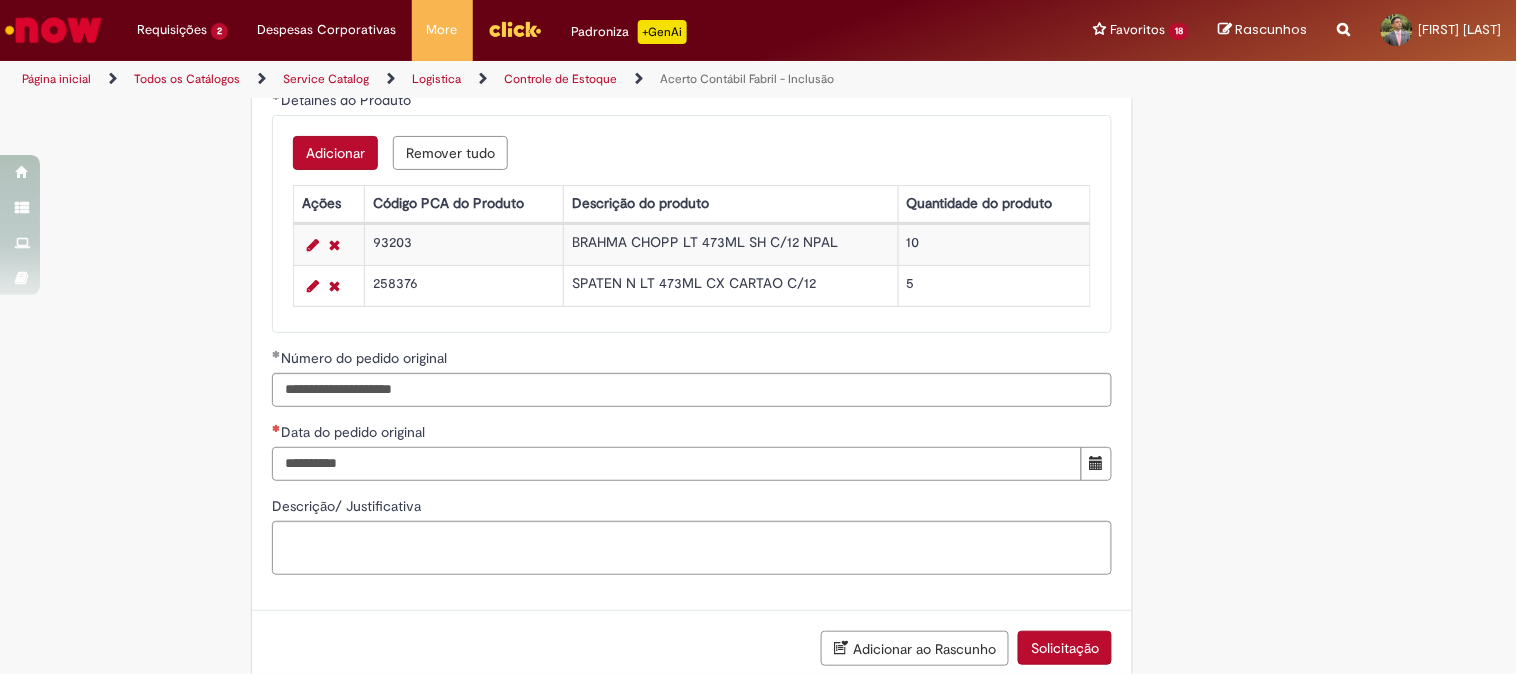 type on "**********" 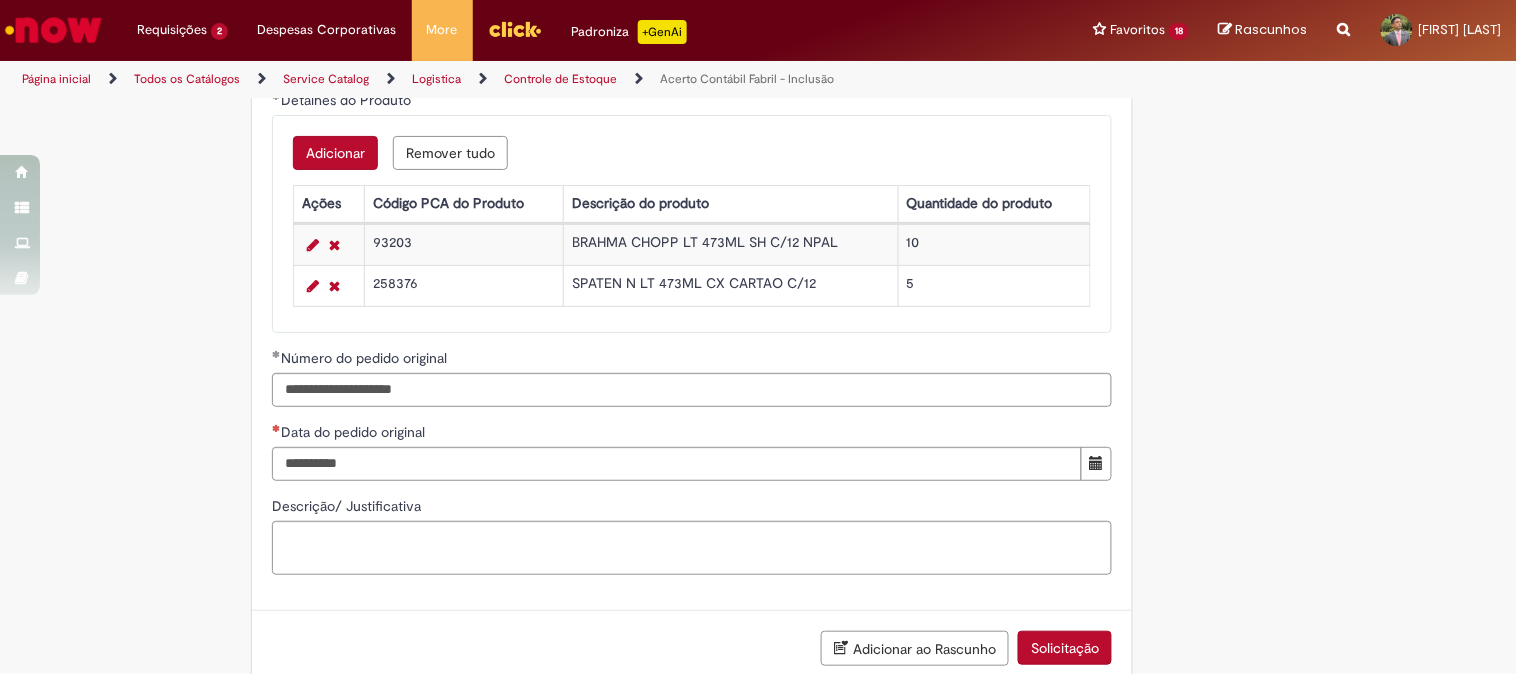 type 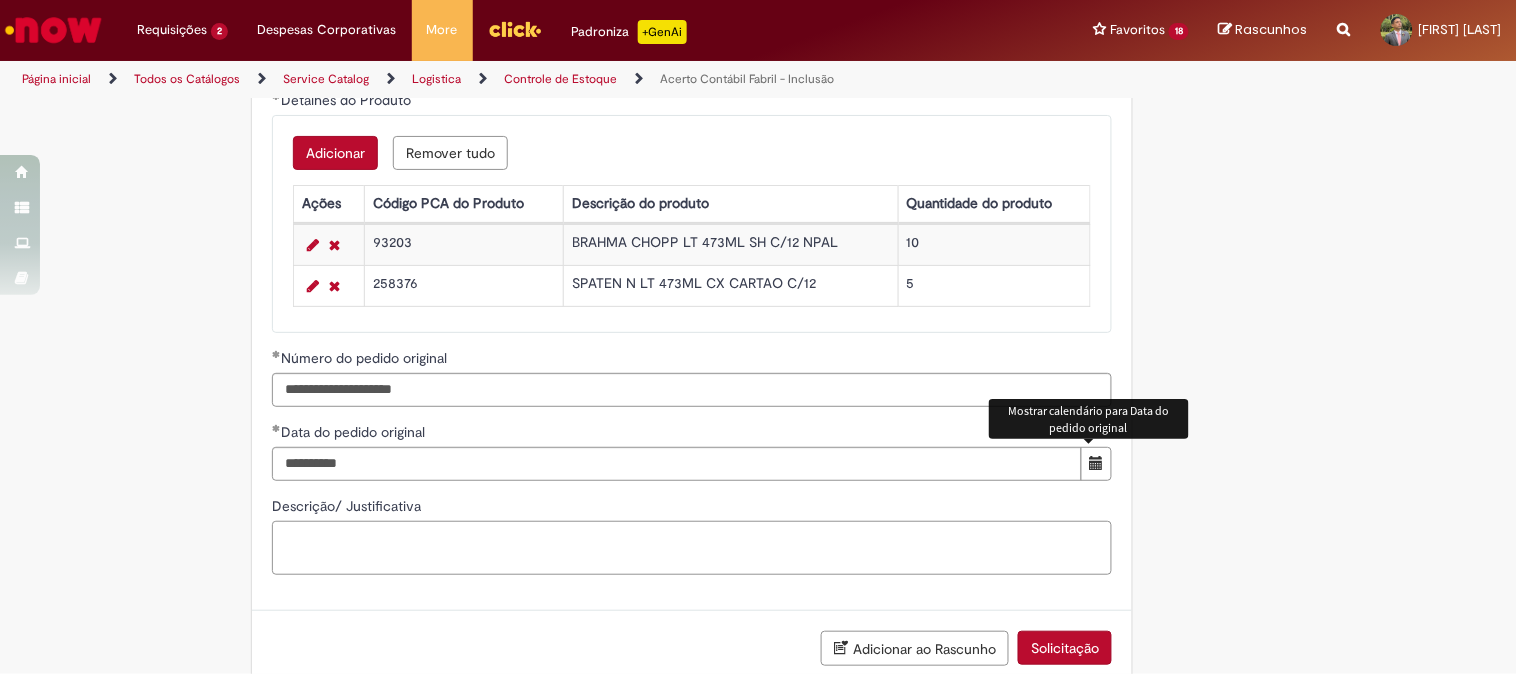 click on "Descrição/ Justificativa" at bounding box center [692, 548] 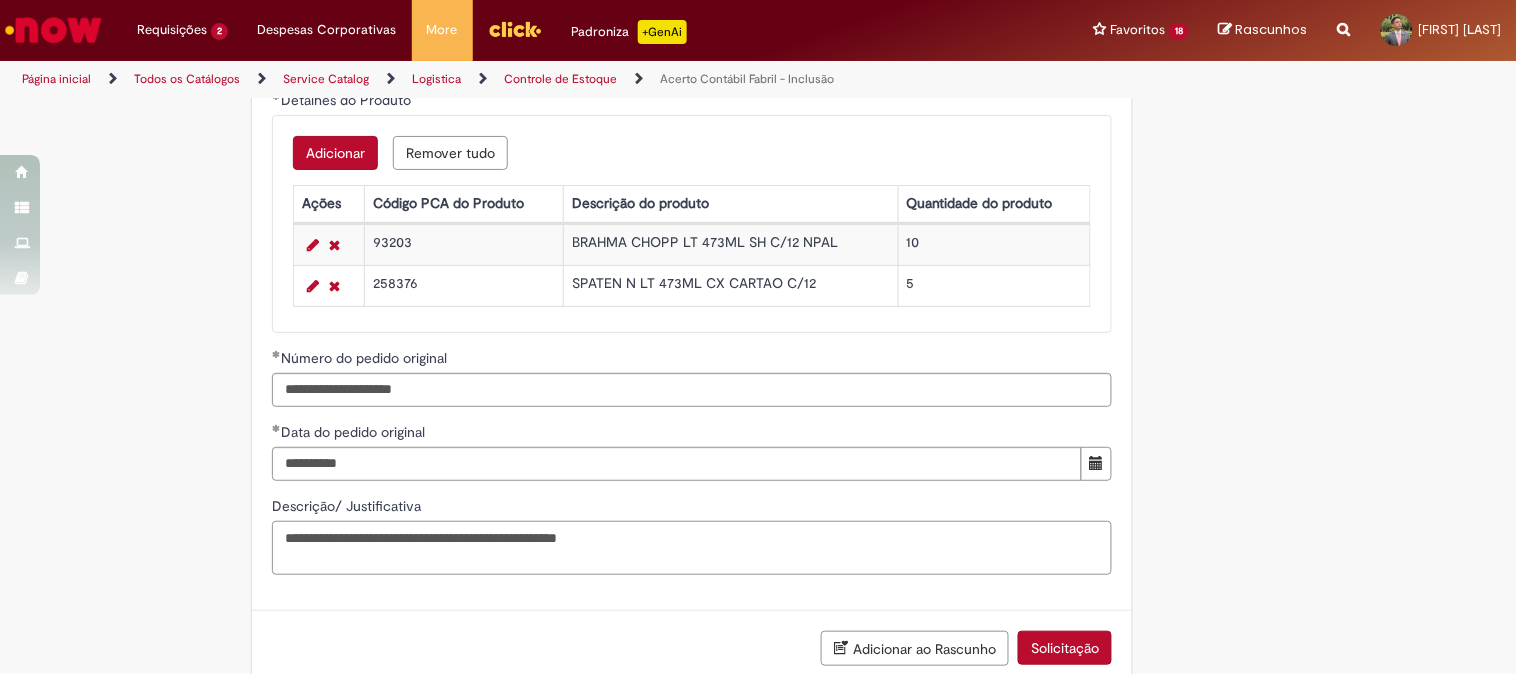 scroll, scrollTop: 2012, scrollLeft: 0, axis: vertical 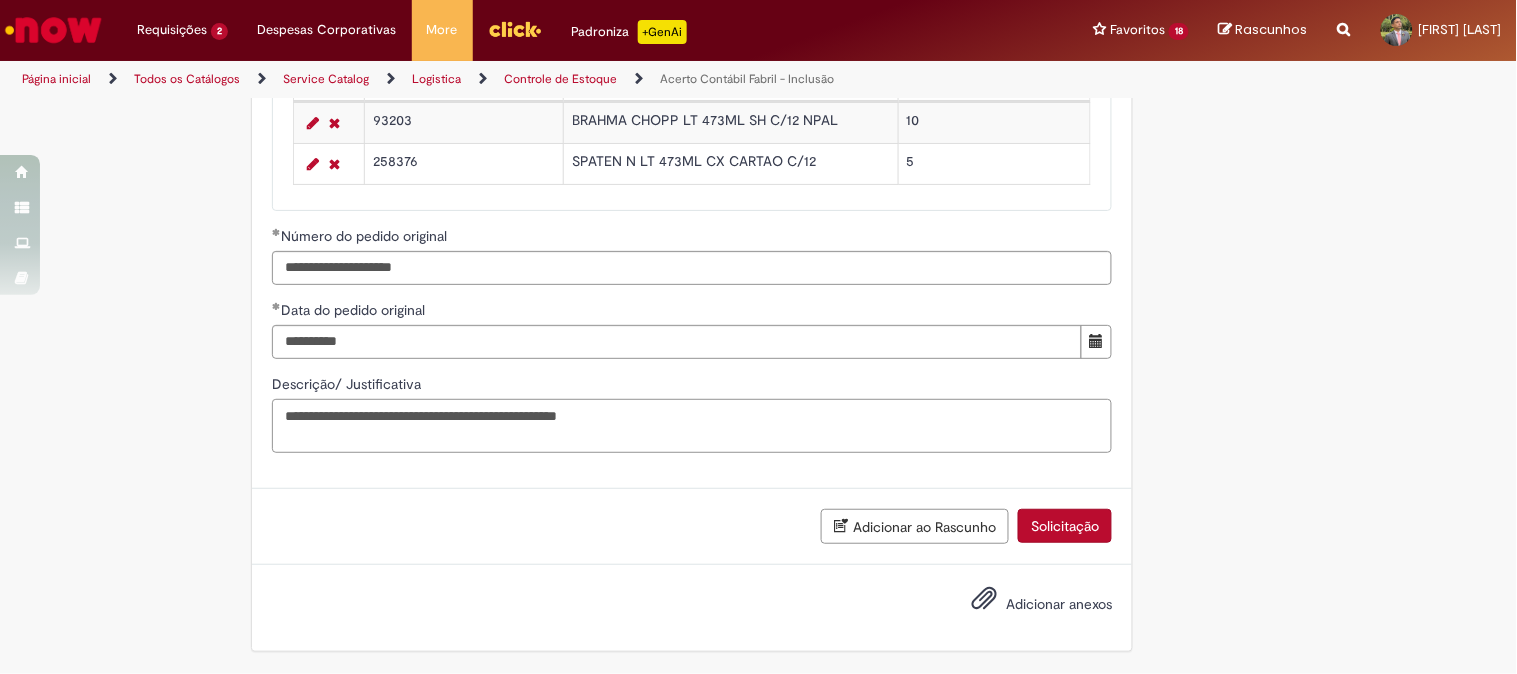 type on "**********" 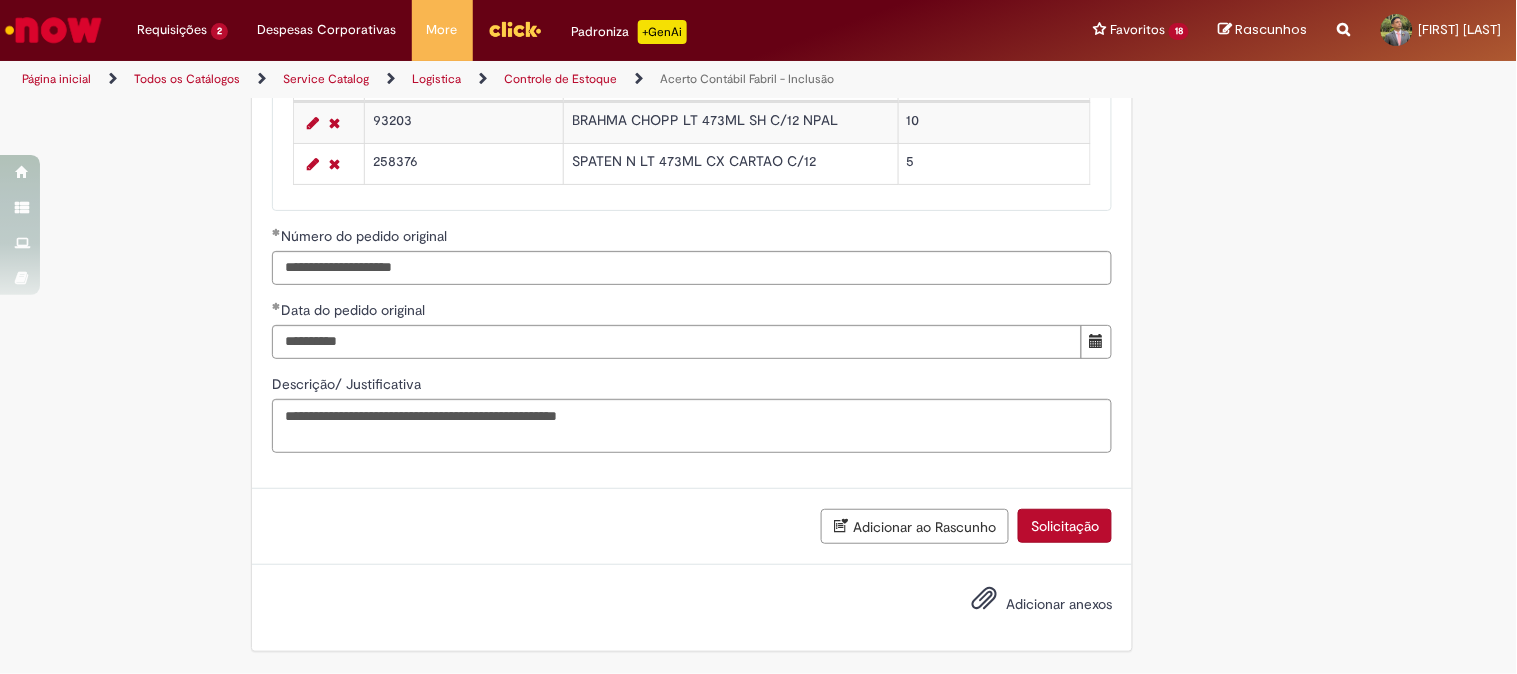 click on "Adicionar anexos" at bounding box center (1059, 604) 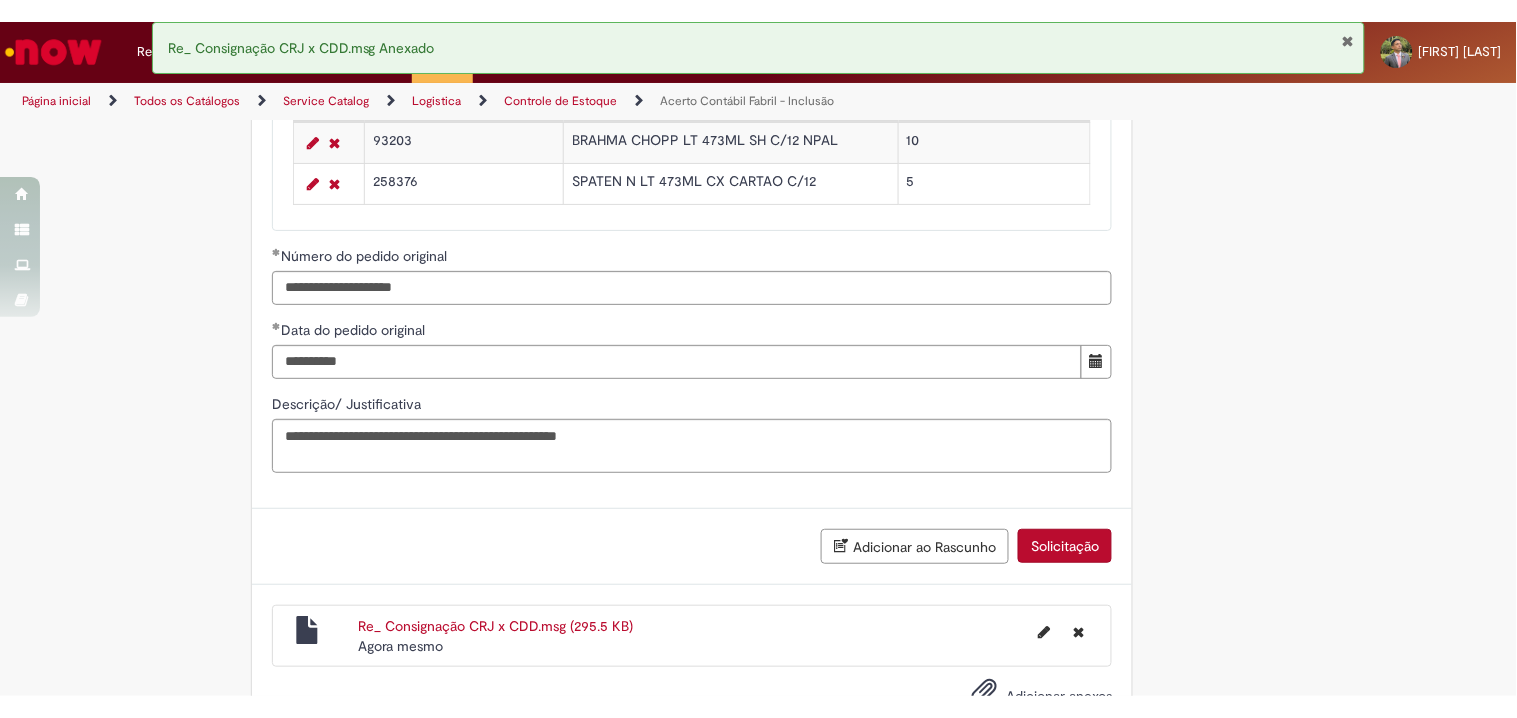scroll, scrollTop: 2084, scrollLeft: 0, axis: vertical 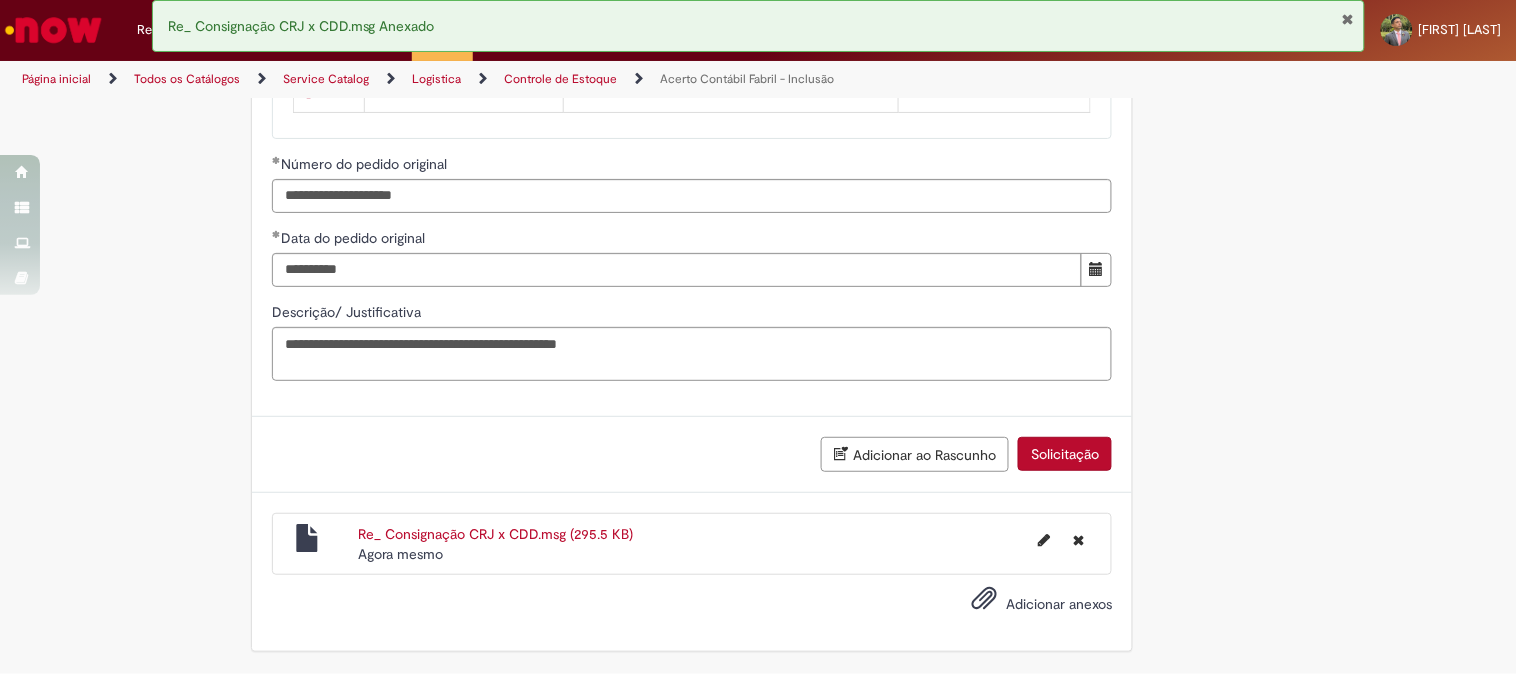 click on "Adicionar anexos" at bounding box center [1059, 604] 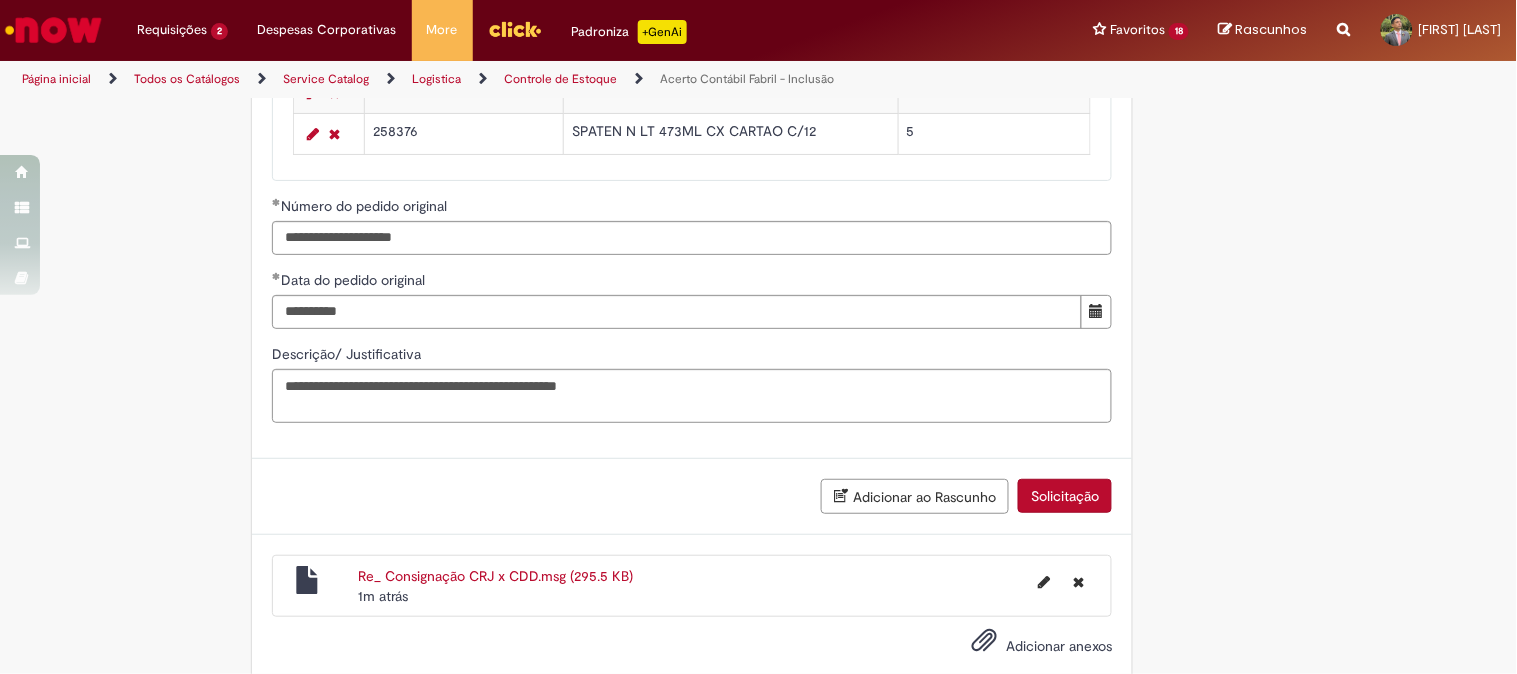 scroll, scrollTop: 2084, scrollLeft: 0, axis: vertical 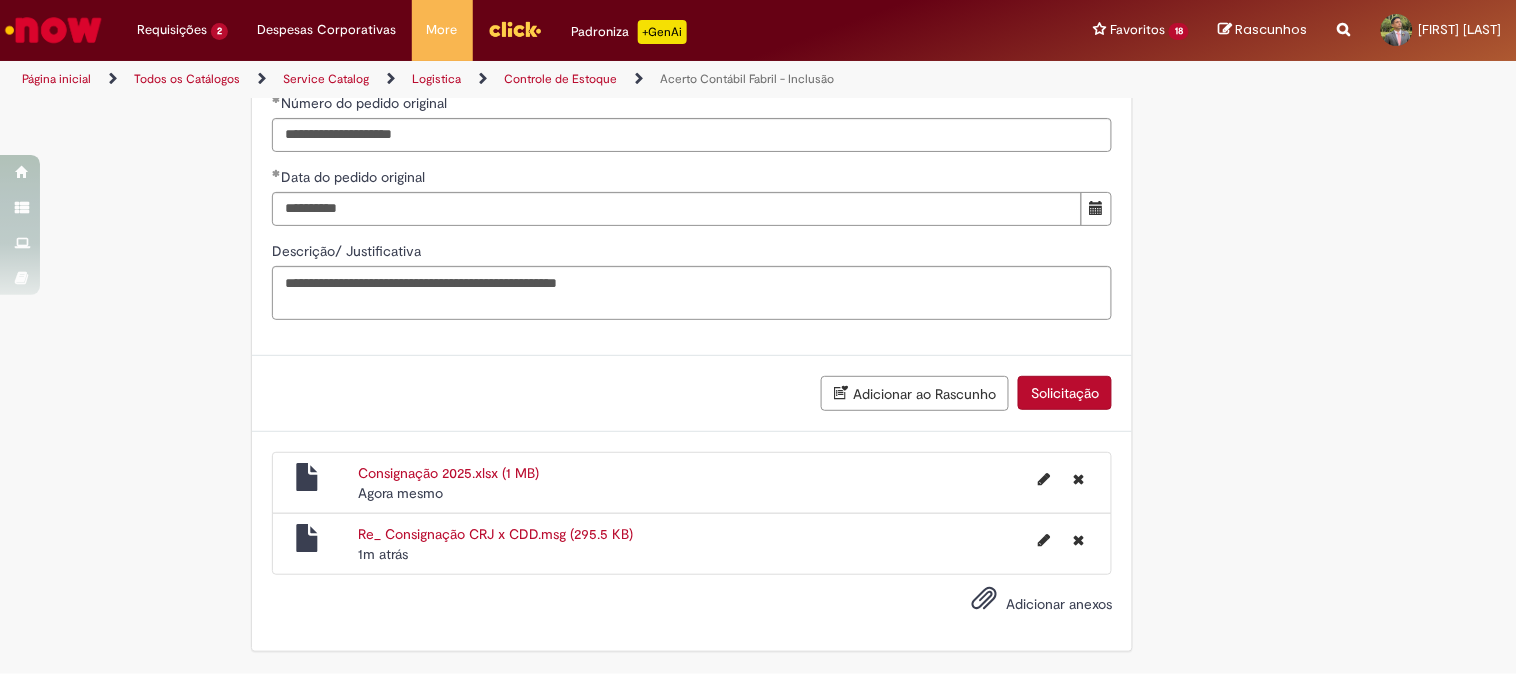 click on "Solicitação" at bounding box center [1065, 393] 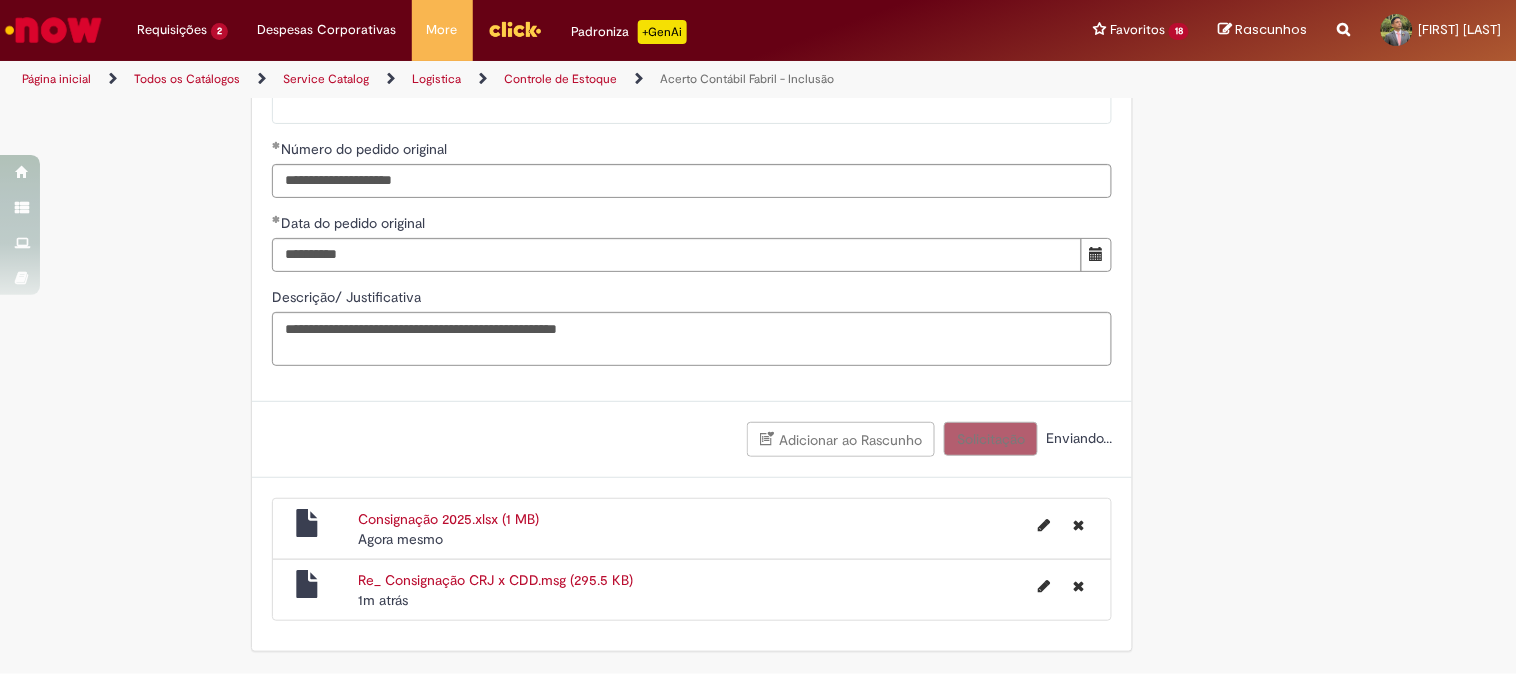 scroll, scrollTop: 2098, scrollLeft: 0, axis: vertical 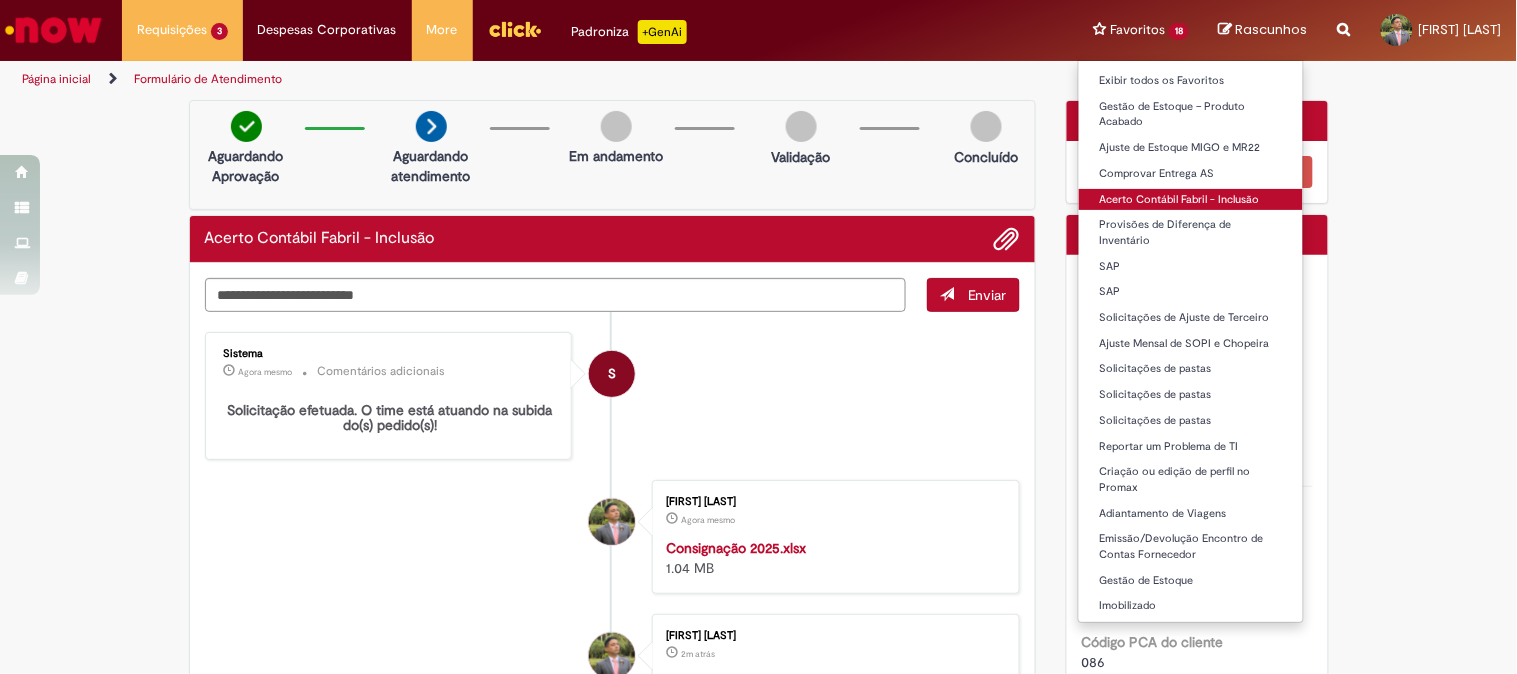 click on "Acerto Contábil Fabril - Inclusão" at bounding box center (1191, 200) 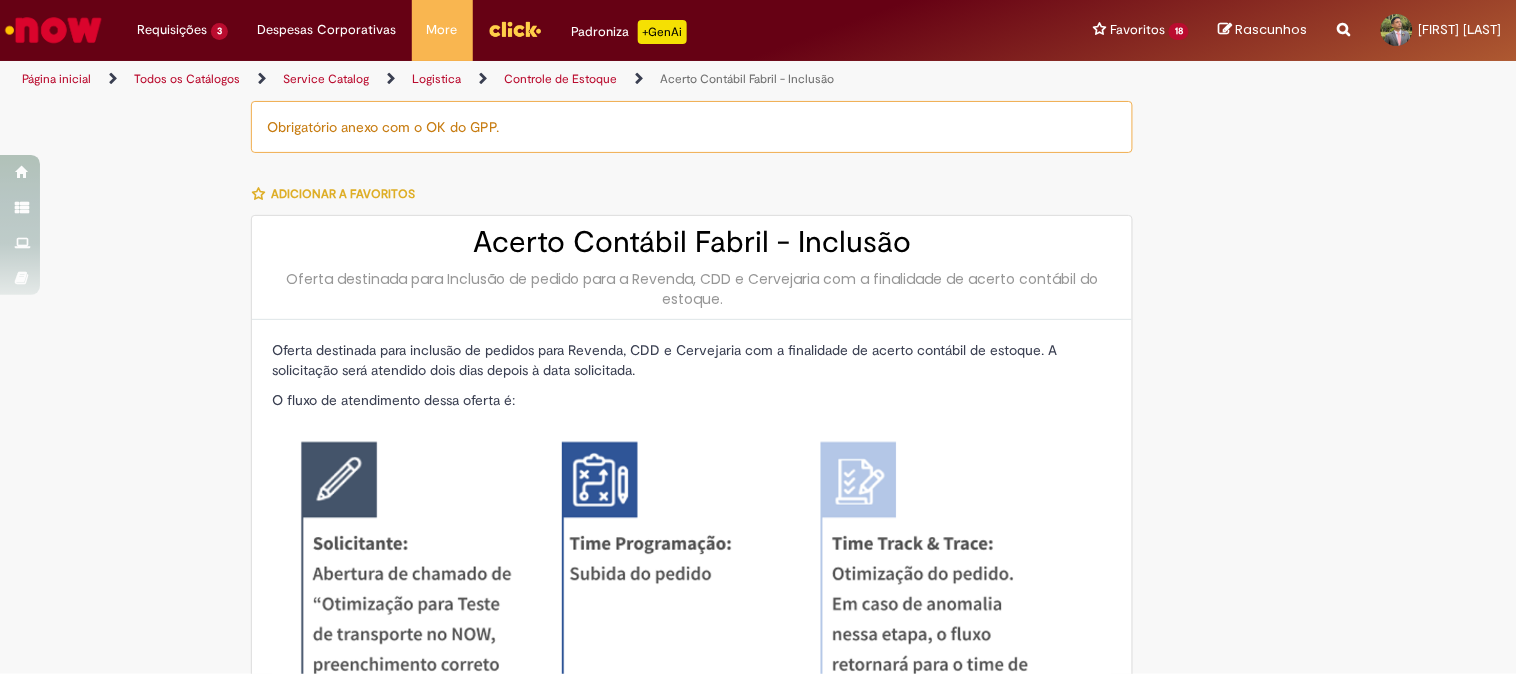 type on "********" 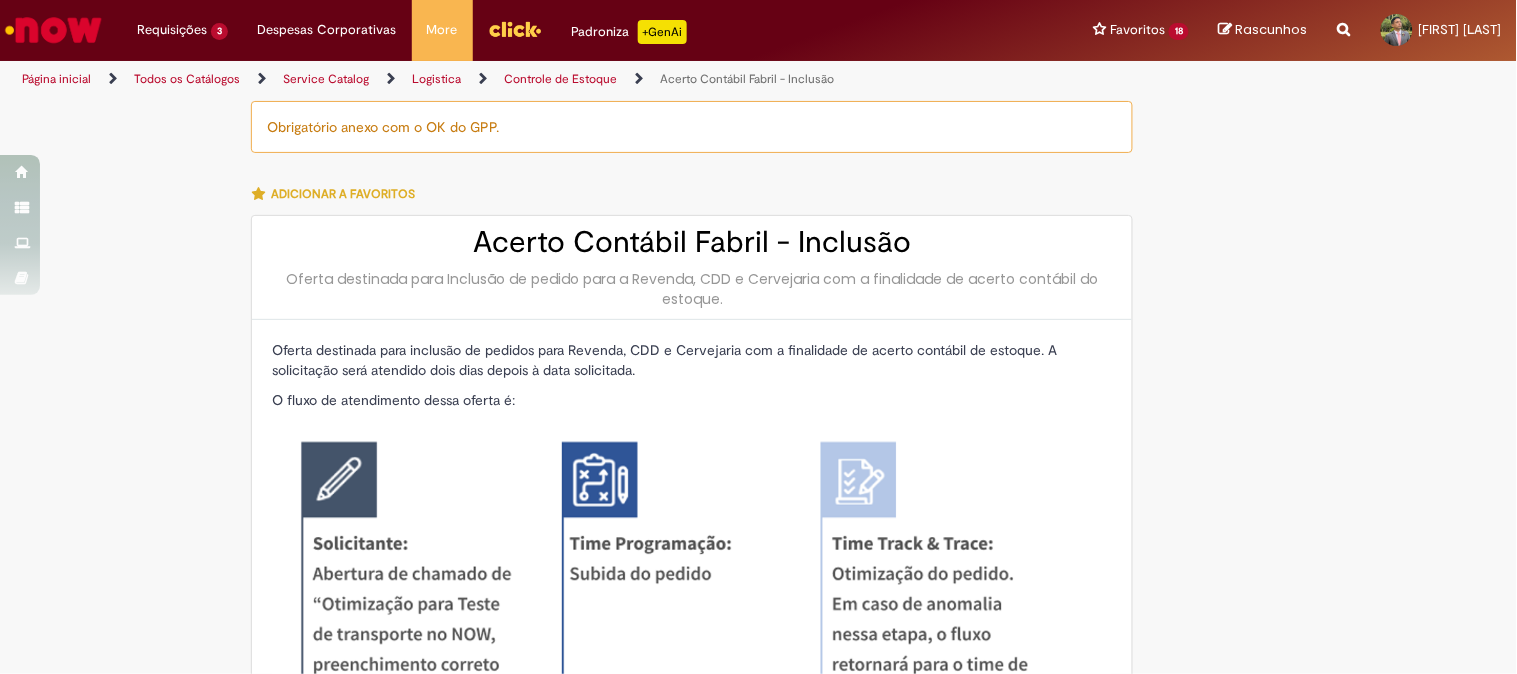 type on "**********" 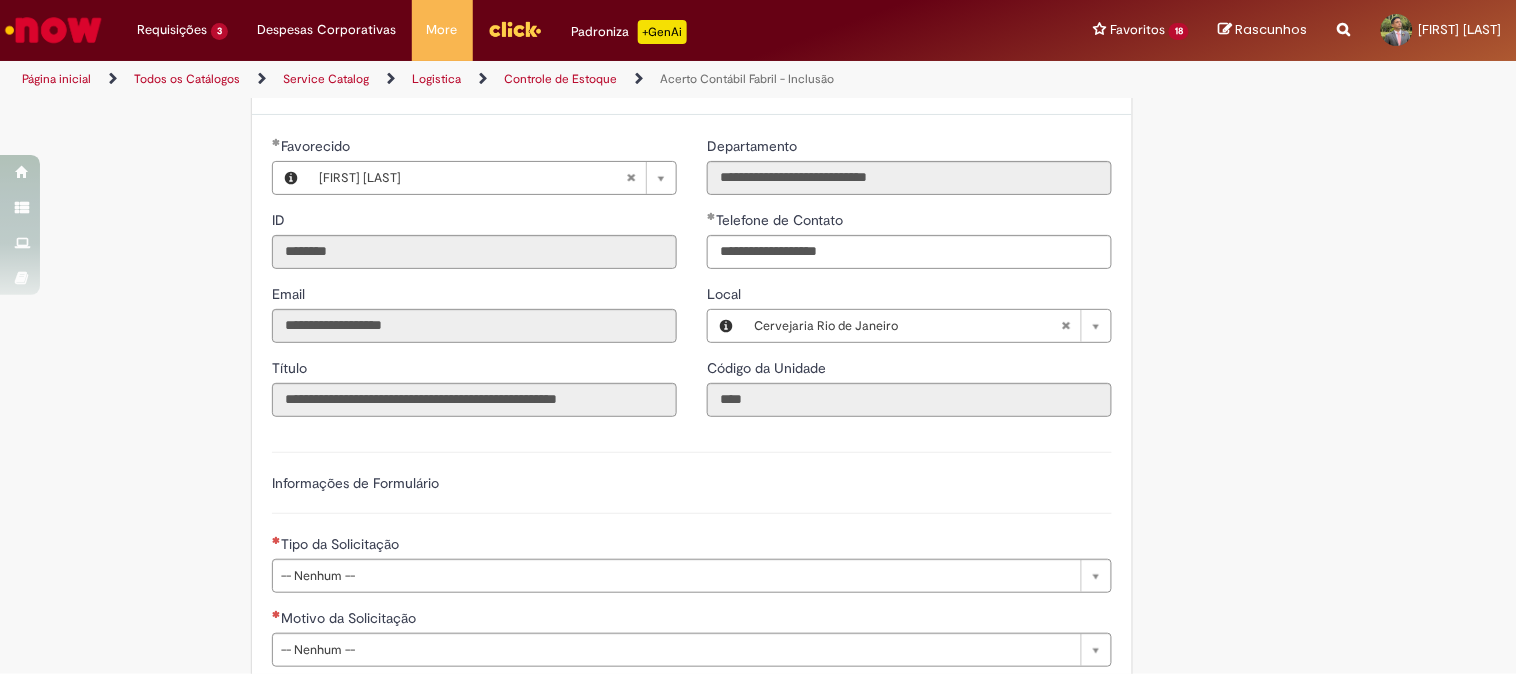 scroll, scrollTop: 1111, scrollLeft: 0, axis: vertical 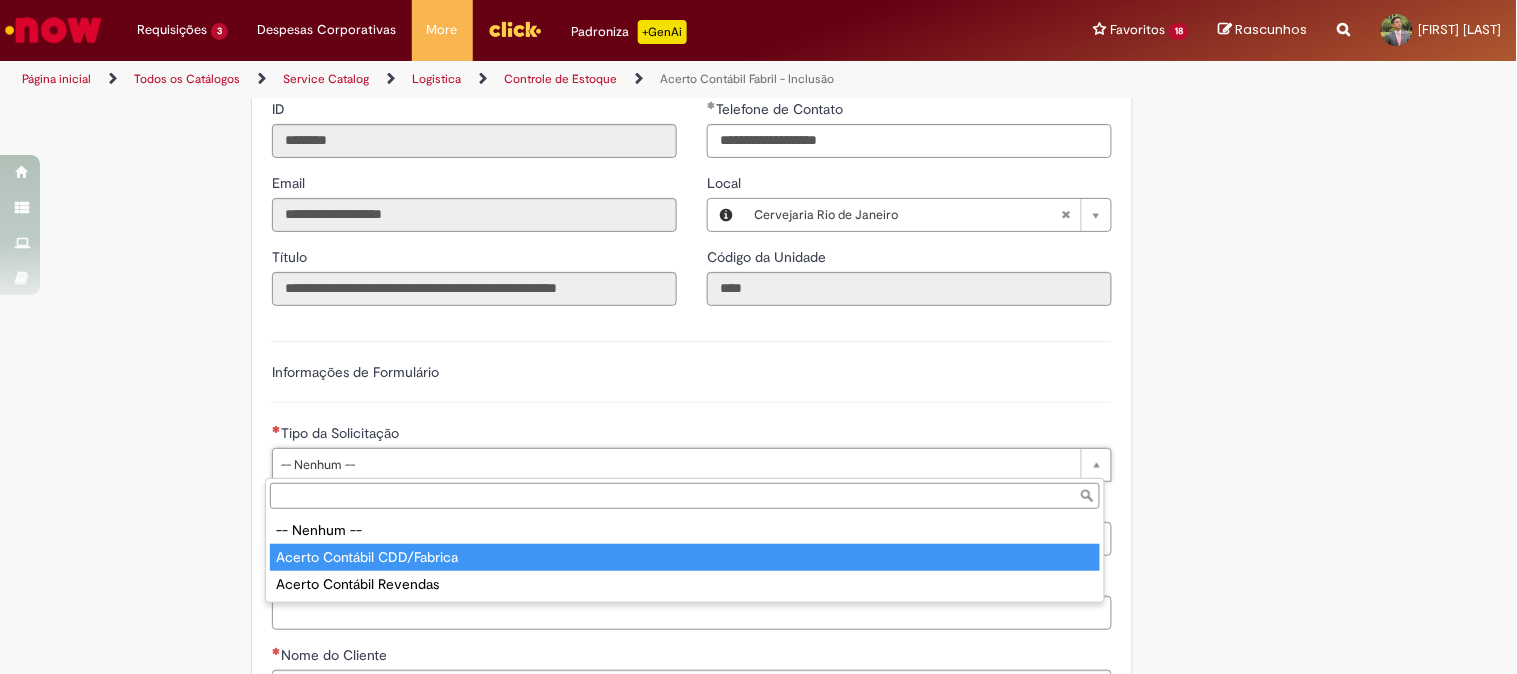 type on "**********" 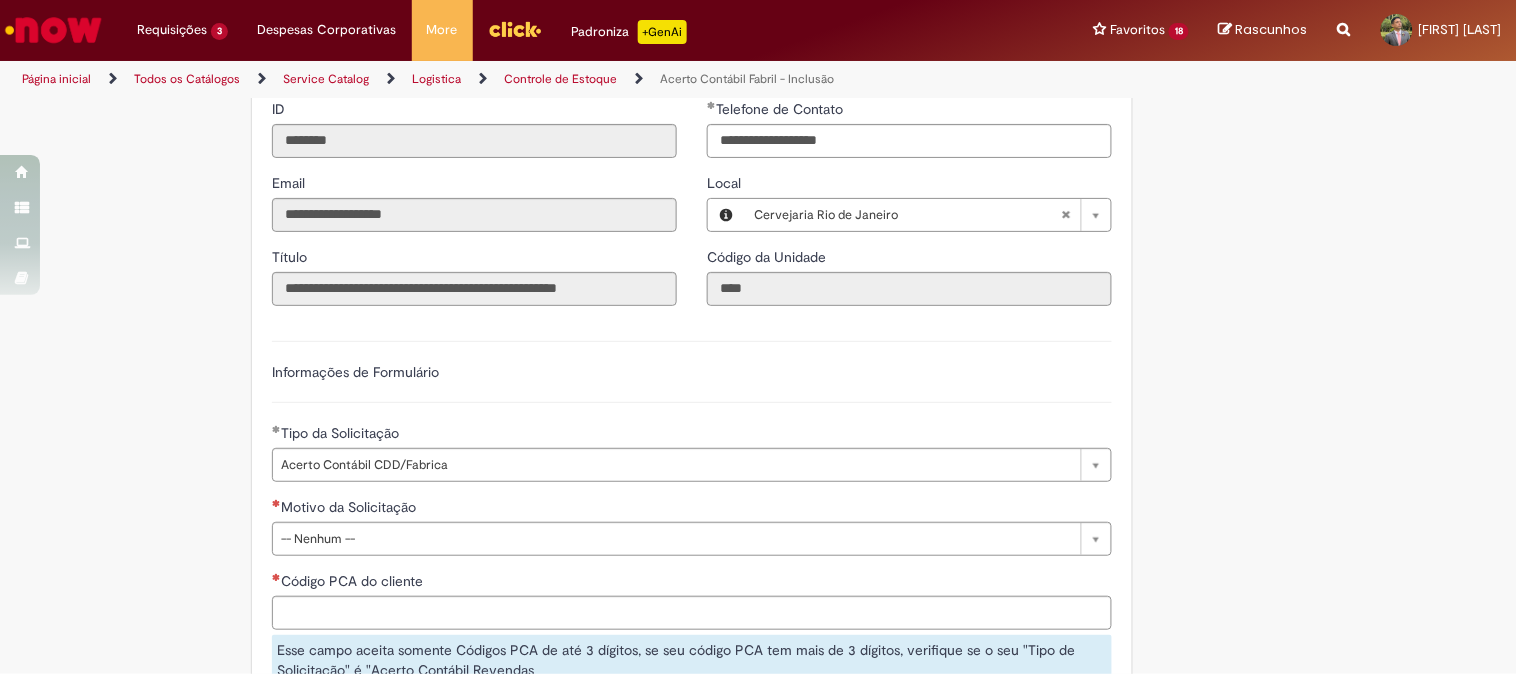 click on "Obrigatório anexo com o OK do GPP.
Adicionar a Favoritos
Acerto Contábil Fabril - Inclusão
Oferta destinada para Inclusão de pedido para a Revenda, CDD e Cervejaria com a finalidade de  acerto contábil do estoque.
Oferta destinada para inclusão de pedidos para Revenda, CDD e Cervejaria com a finalidade de acerto contábil de estoque. A solicitação será atendido dois dias depois à data solicitada.
O fluxo de atendimento dessa oferta é:
*Atenção:
Anexos obrigatórios: Ok do GPP (Gerente de Planejamento e Performance)
Pedido seguirá seguintes datas:
Solicitação Segunda - Otimização do pedido Quarta; Solicitação Terça - Otimização do pedido Quinta; Solicitação Quarta - Otimização do pedido Sexta; Solicitação Quinta - Otimização do pedido Sábado; Solicitação Sex, Sab, Dom - Otimização do pedido Terça." at bounding box center (661, 313) 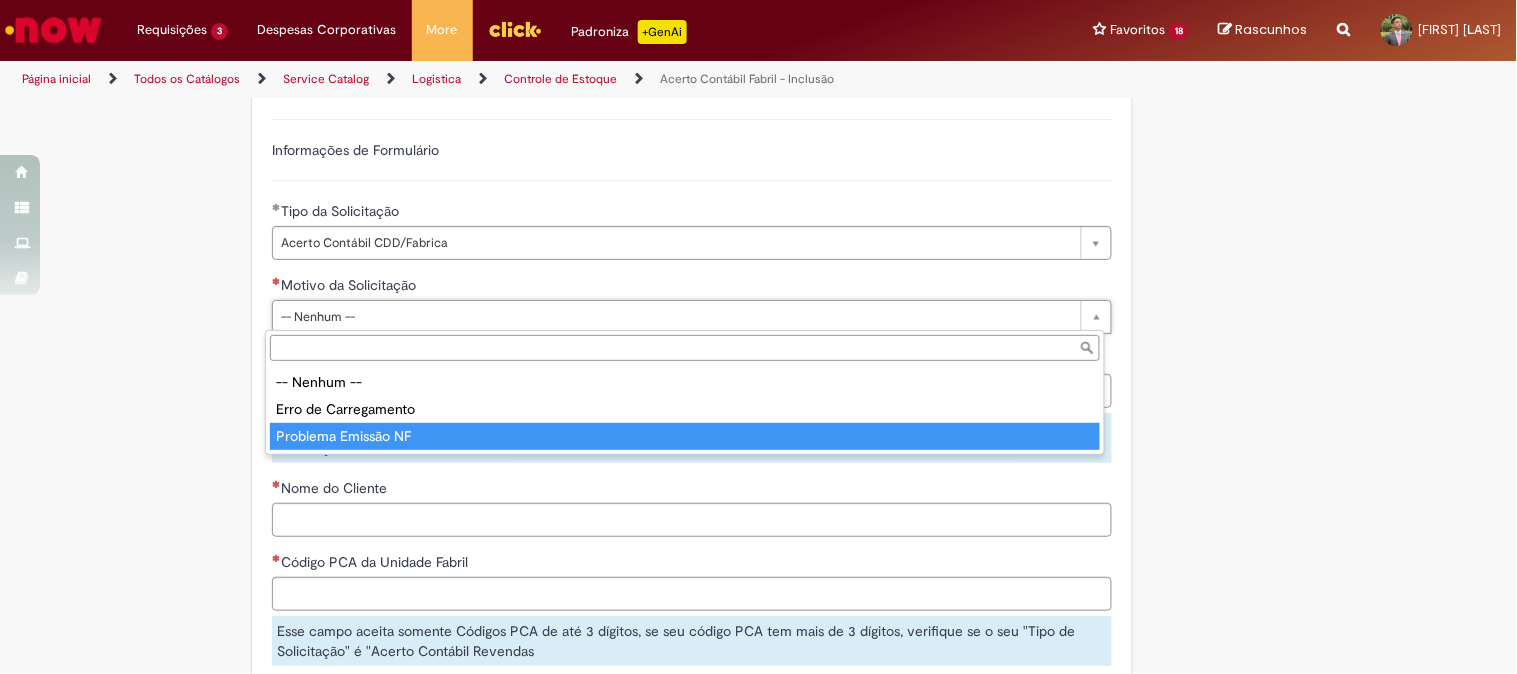 type on "**********" 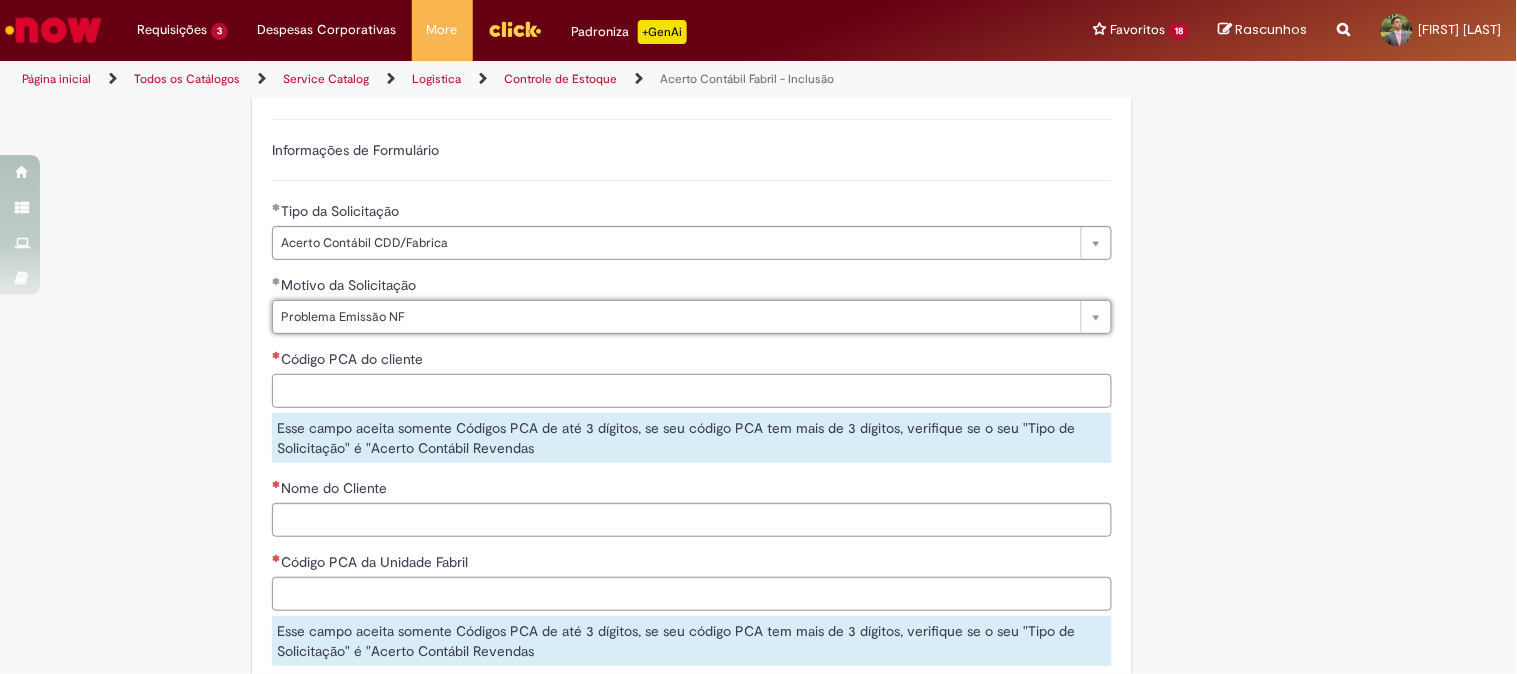 click on "Código PCA do cliente" at bounding box center (692, 391) 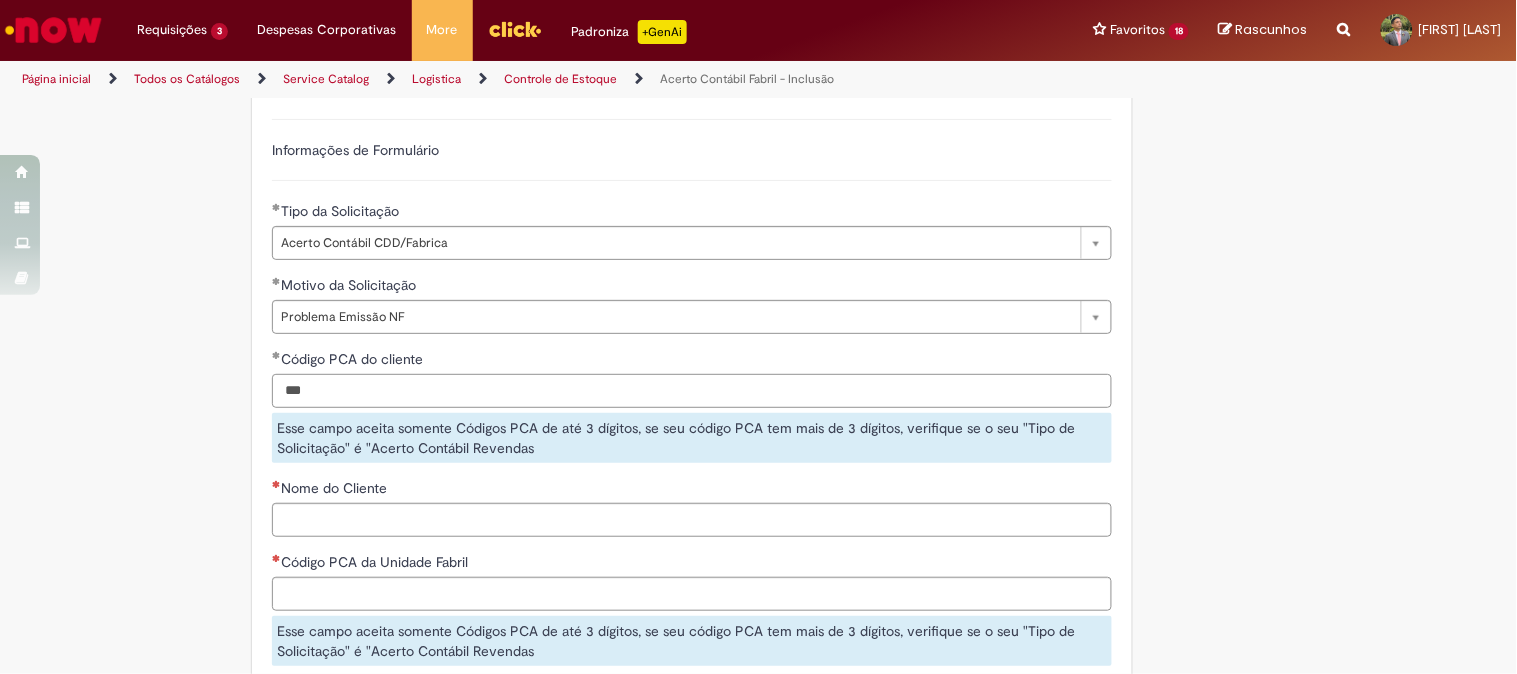 type on "***" 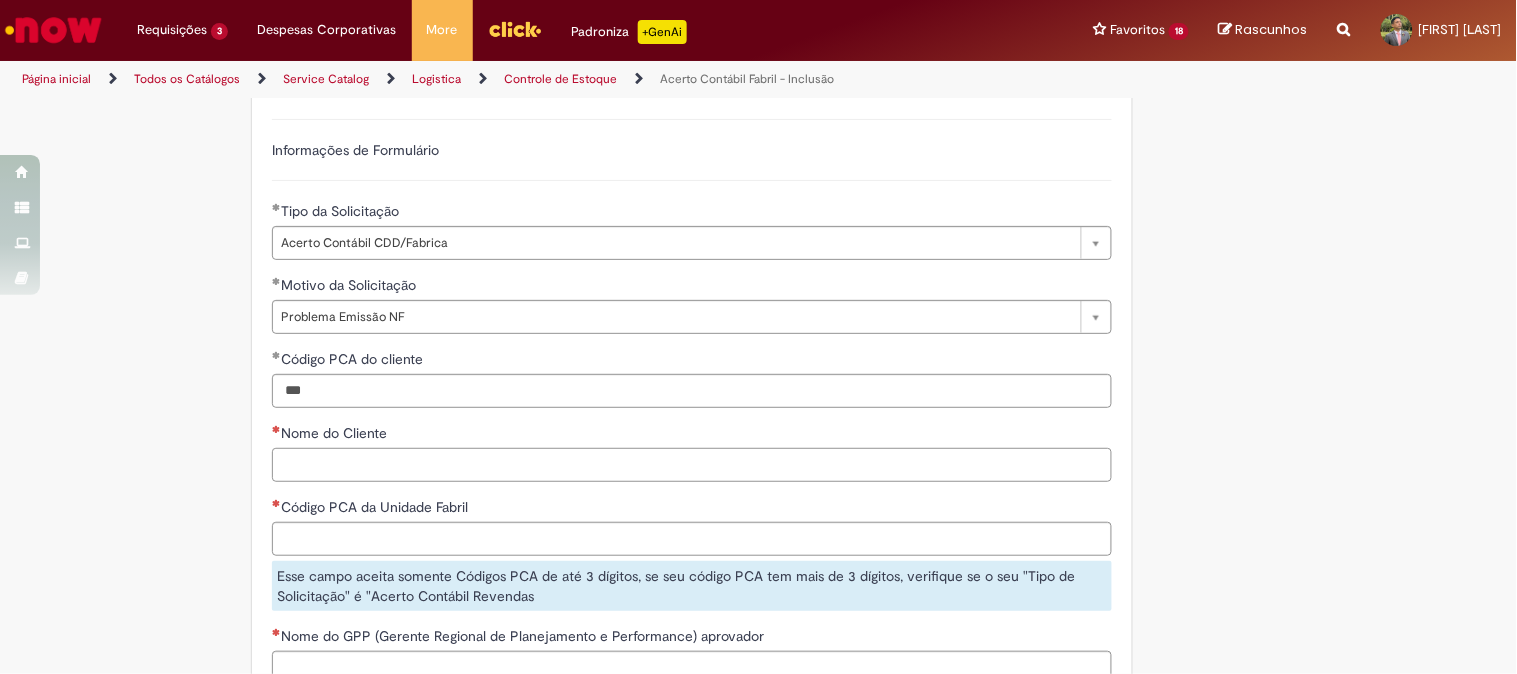 paste on "**********" 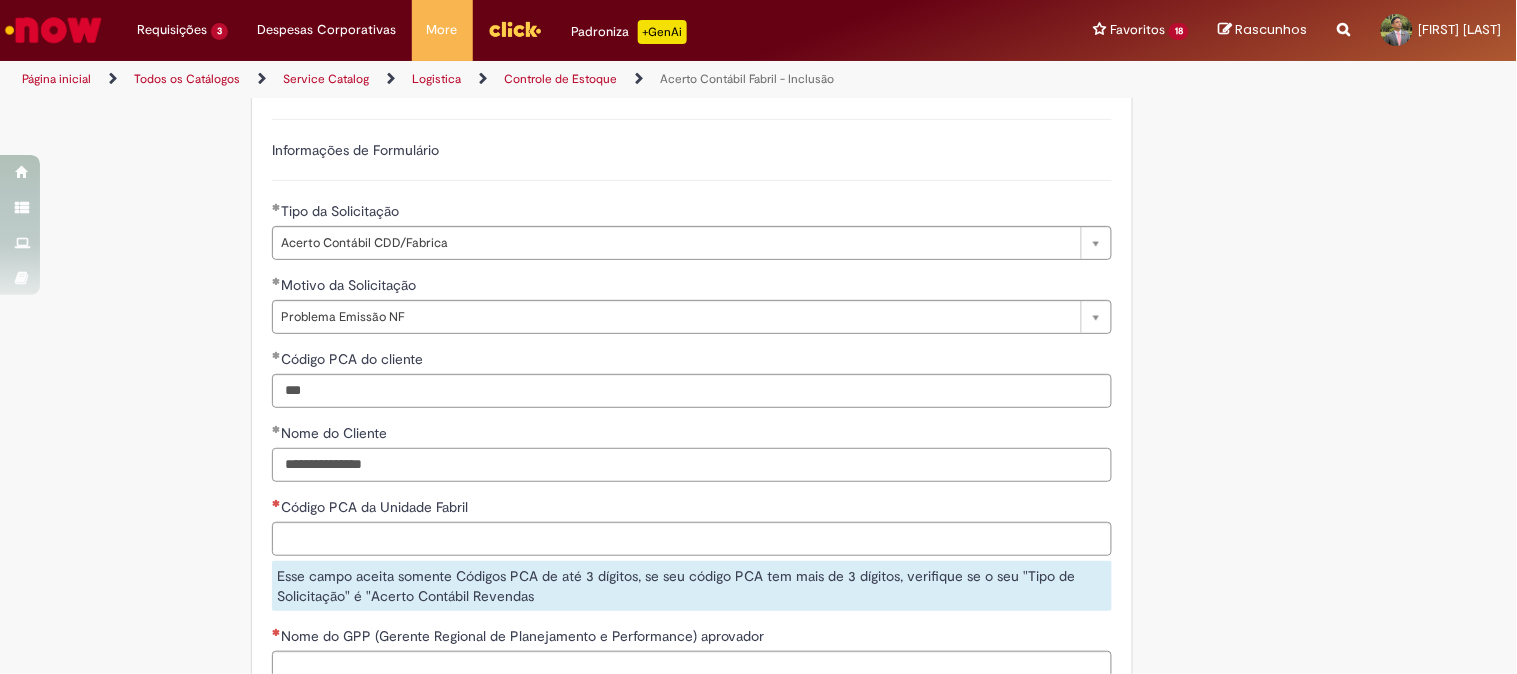 type on "**********" 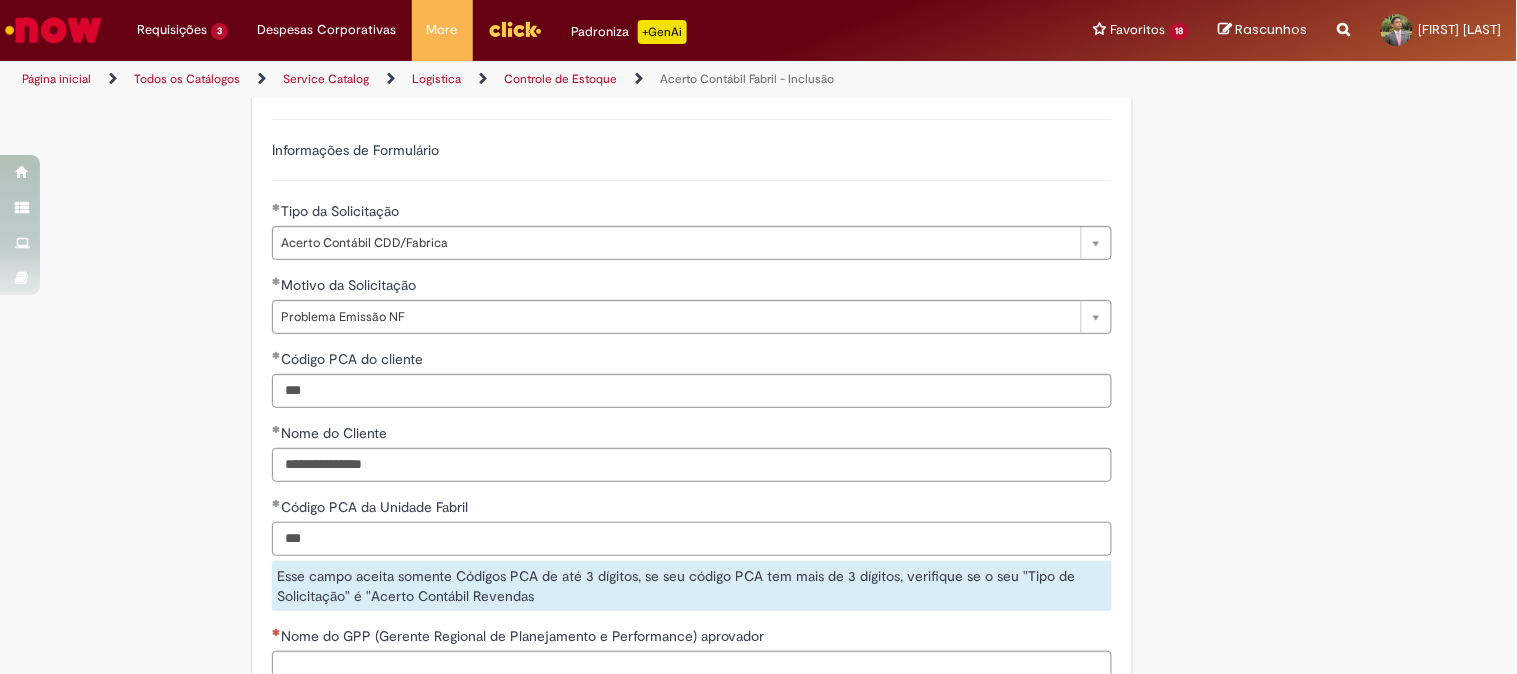 type on "***" 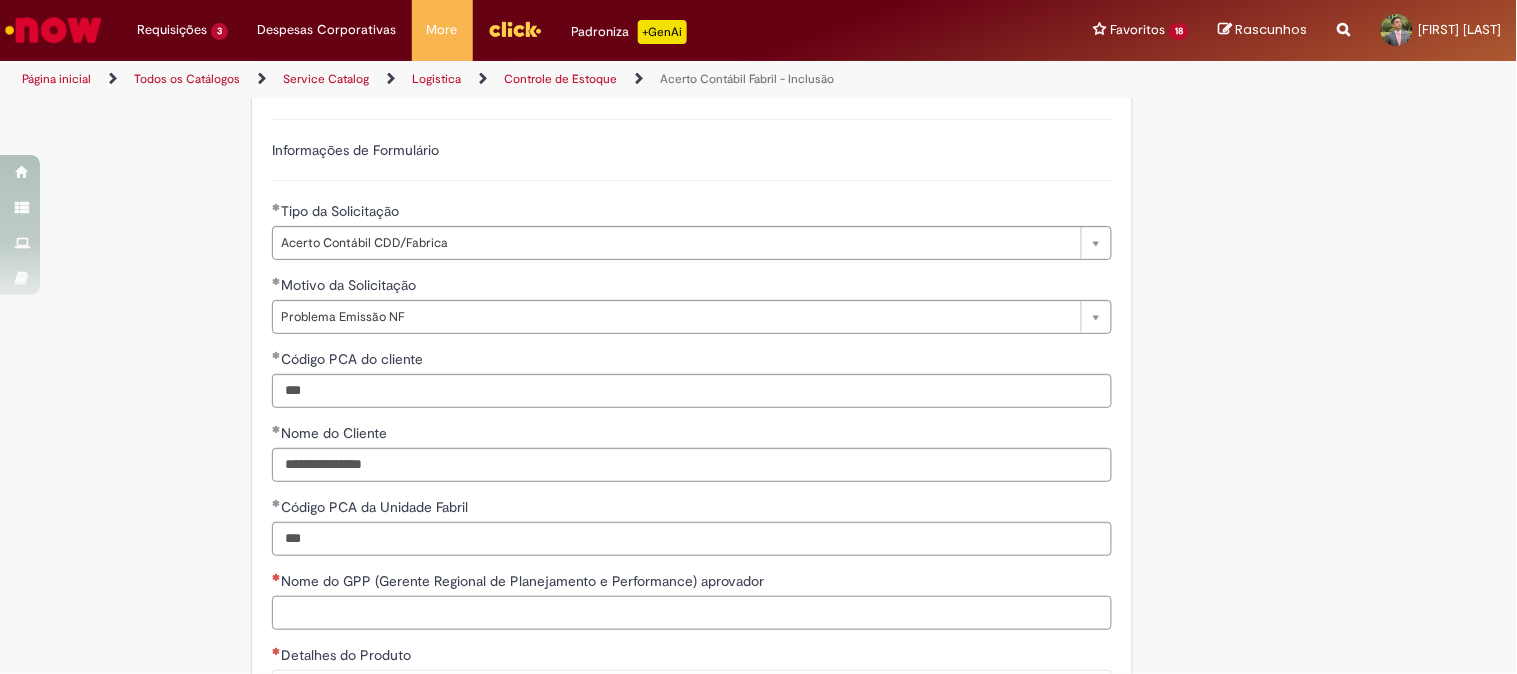type on "*" 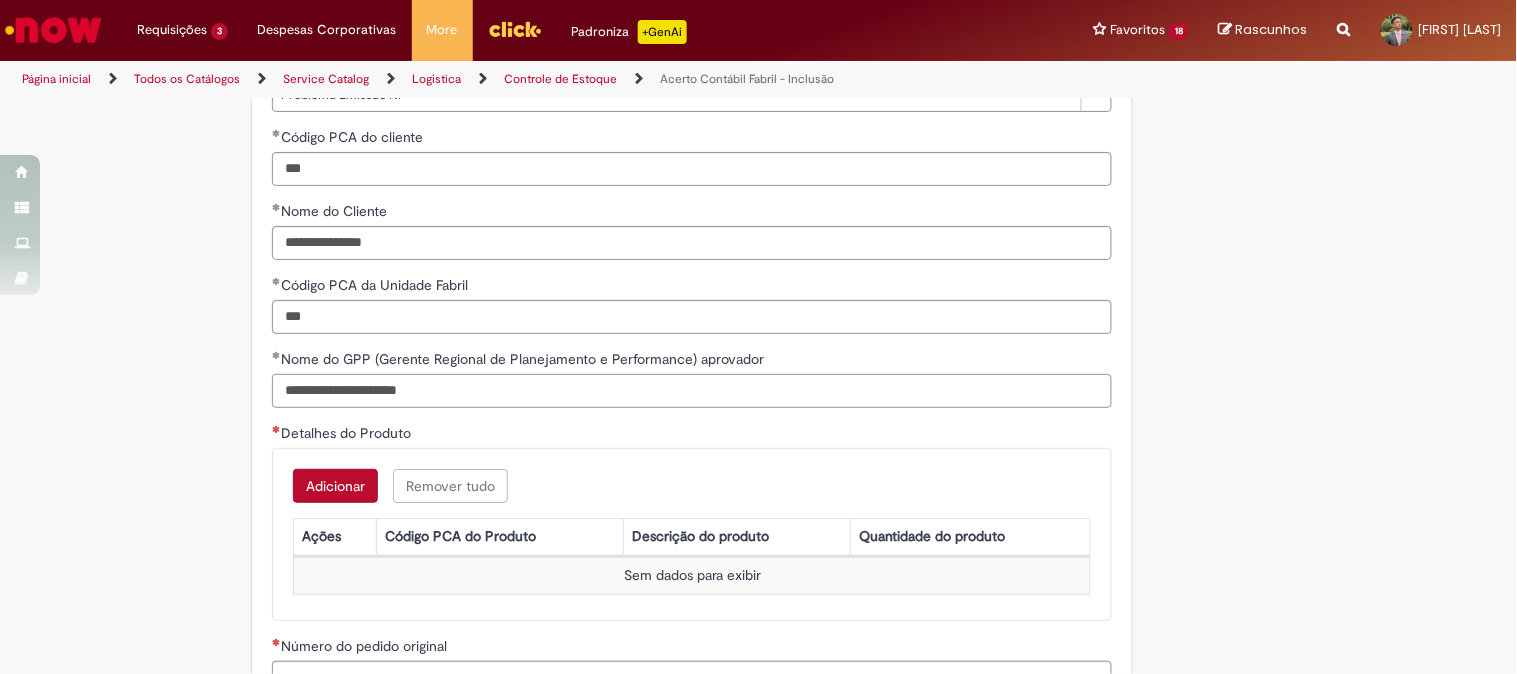 scroll, scrollTop: 1666, scrollLeft: 0, axis: vertical 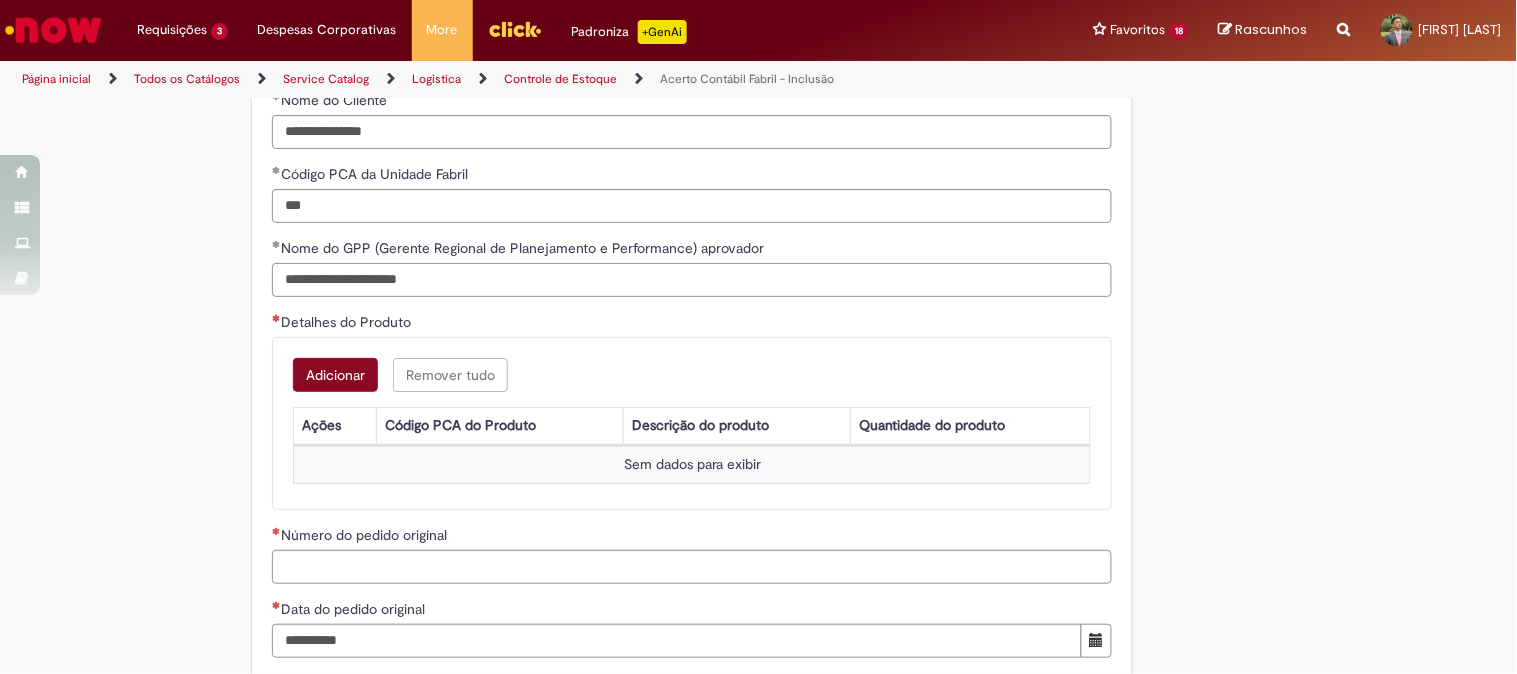 type on "**********" 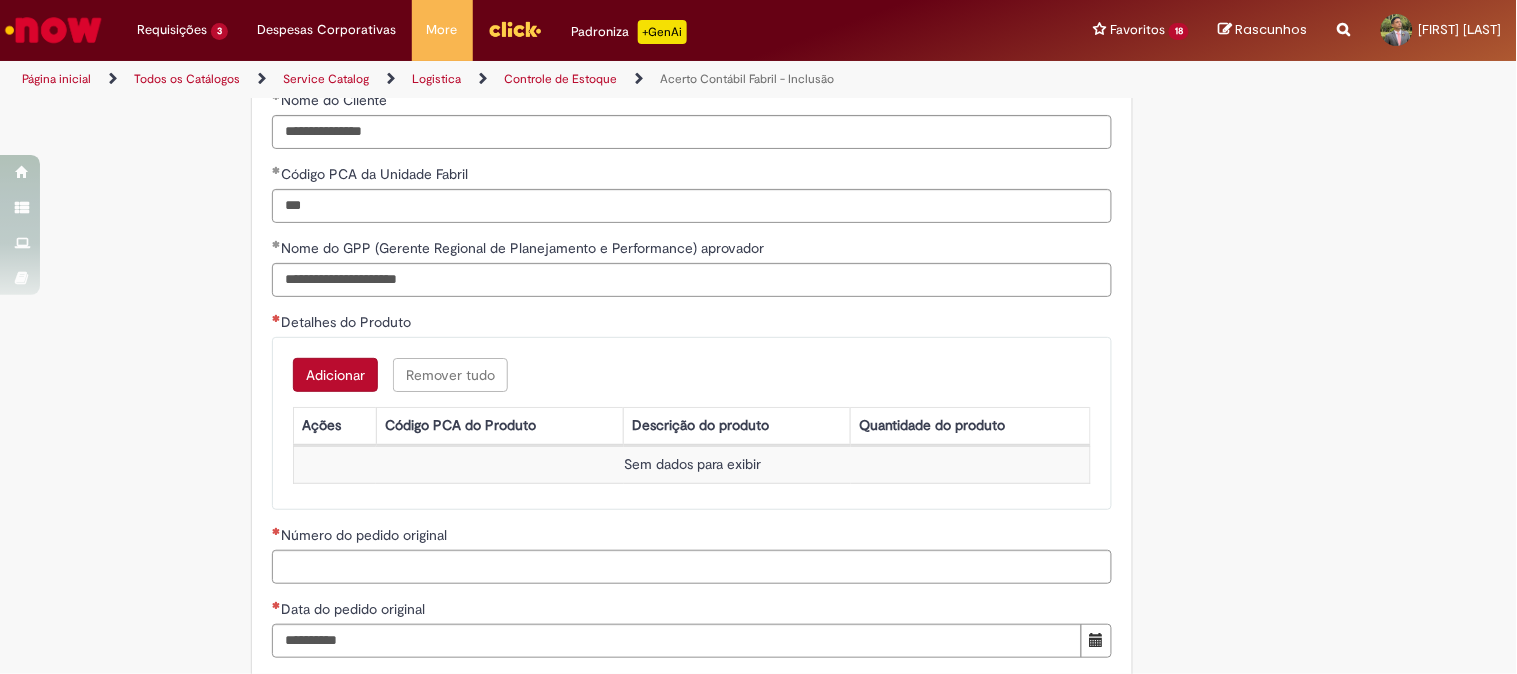 click on "Adicionar" at bounding box center (335, 375) 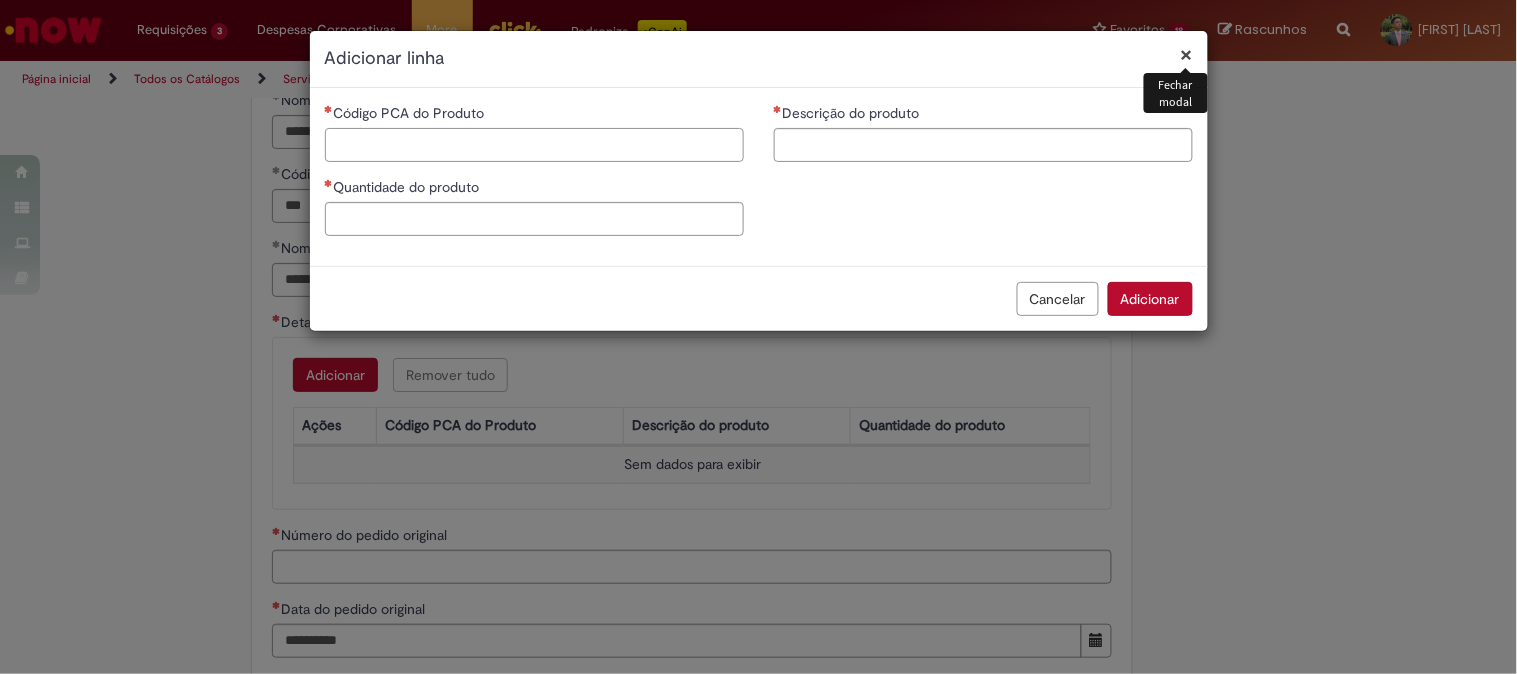 click on "Código PCA do Produto" at bounding box center (534, 145) 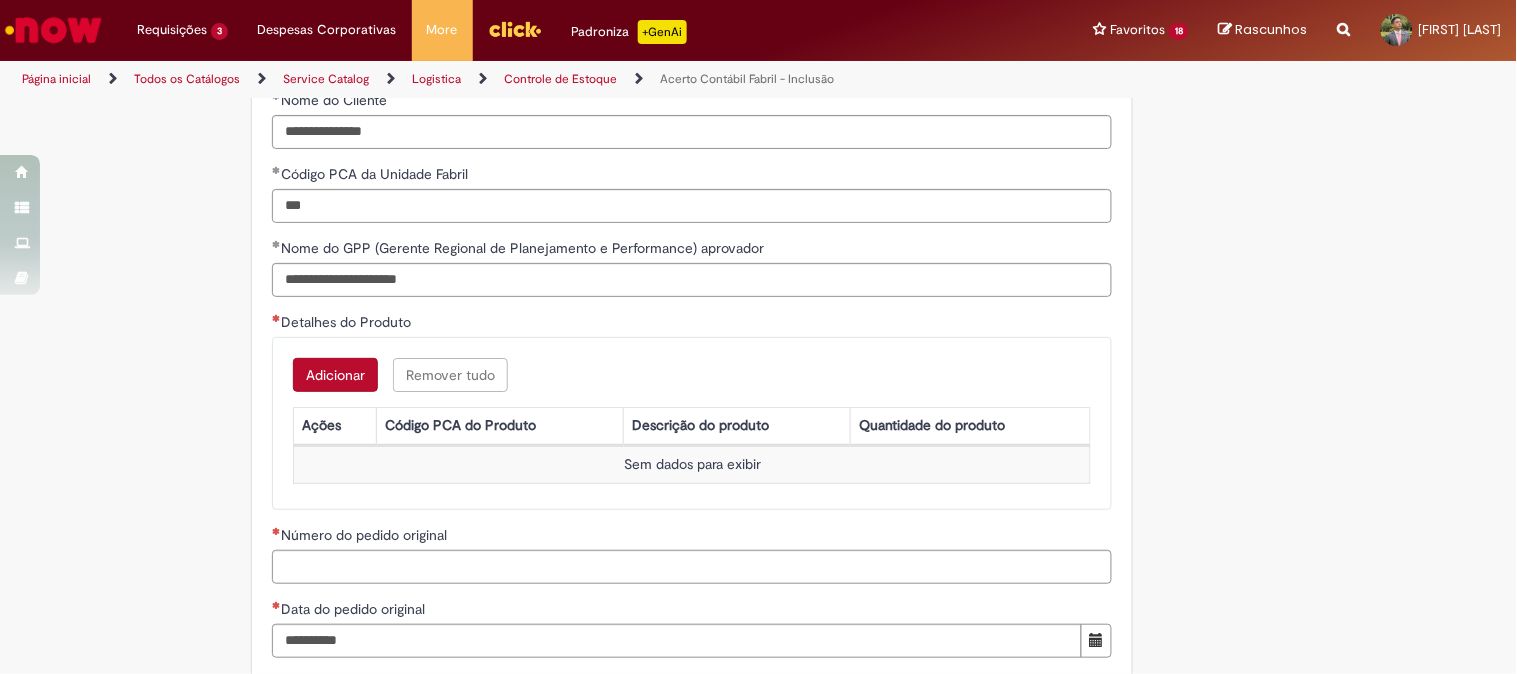 click on "Adicionar" at bounding box center (335, 375) 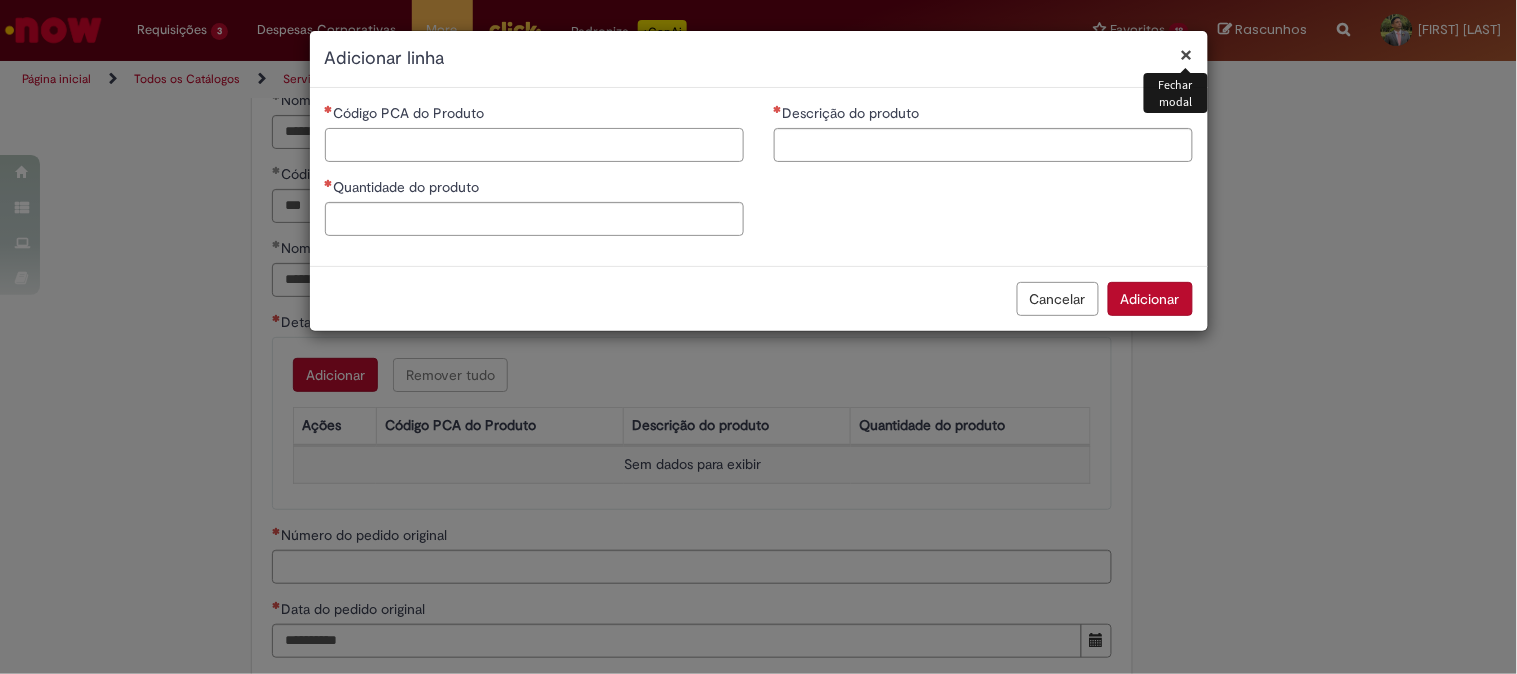 click on "Código PCA do Produto" at bounding box center [534, 145] 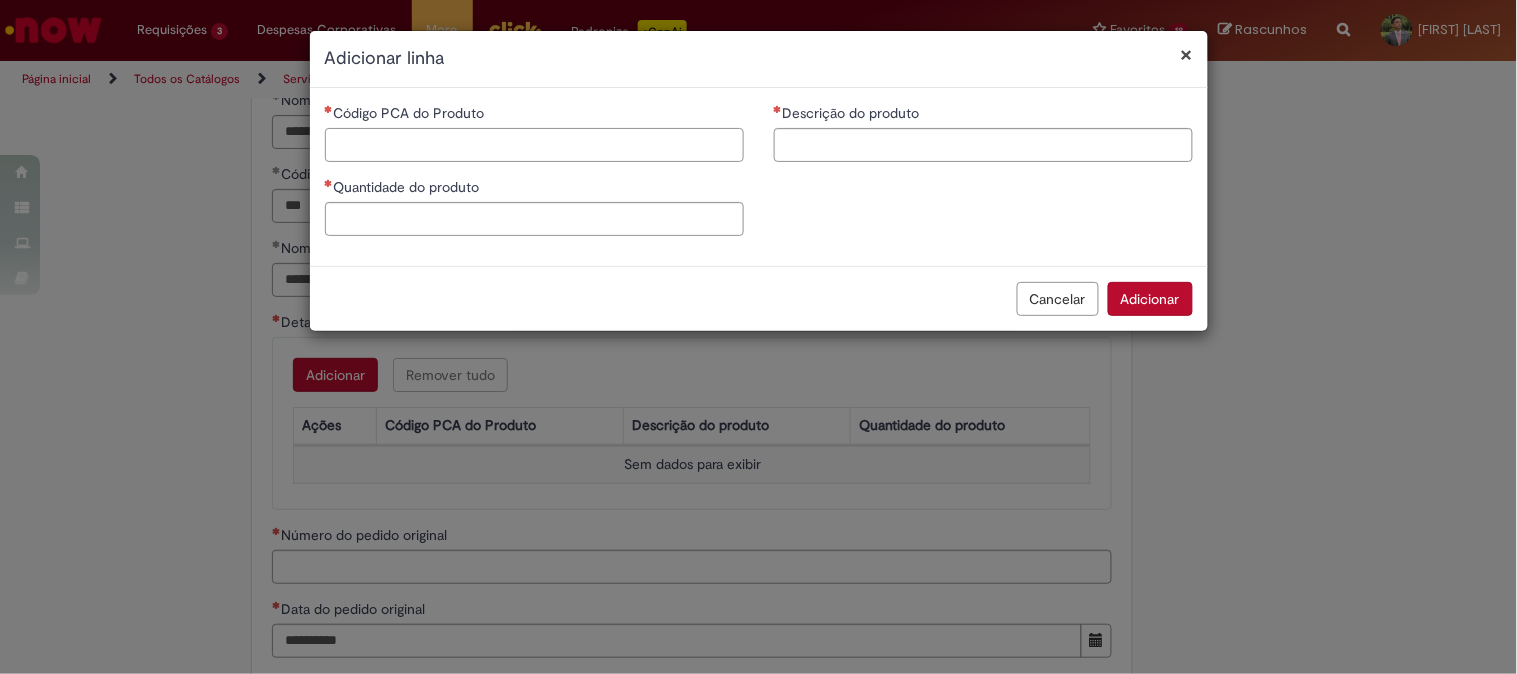 paste on "******" 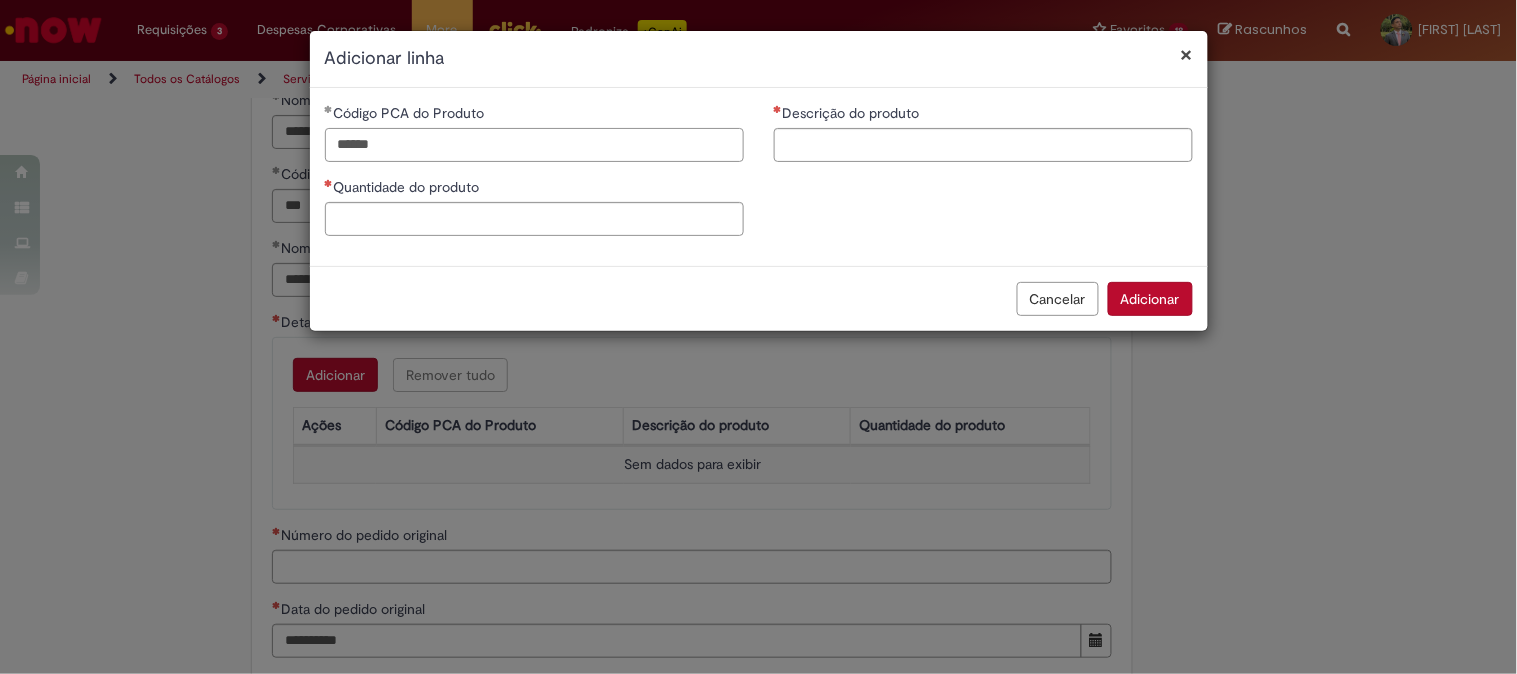 type on "******" 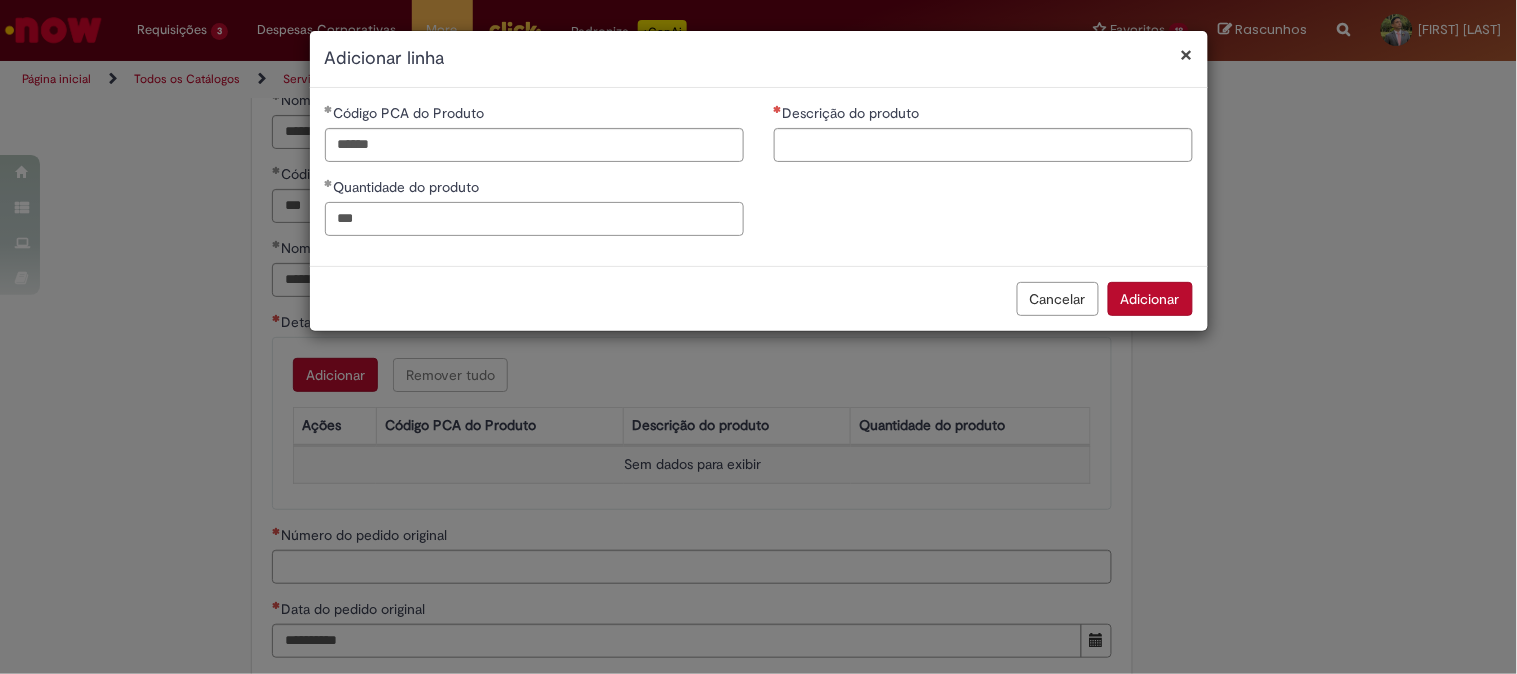 type on "***" 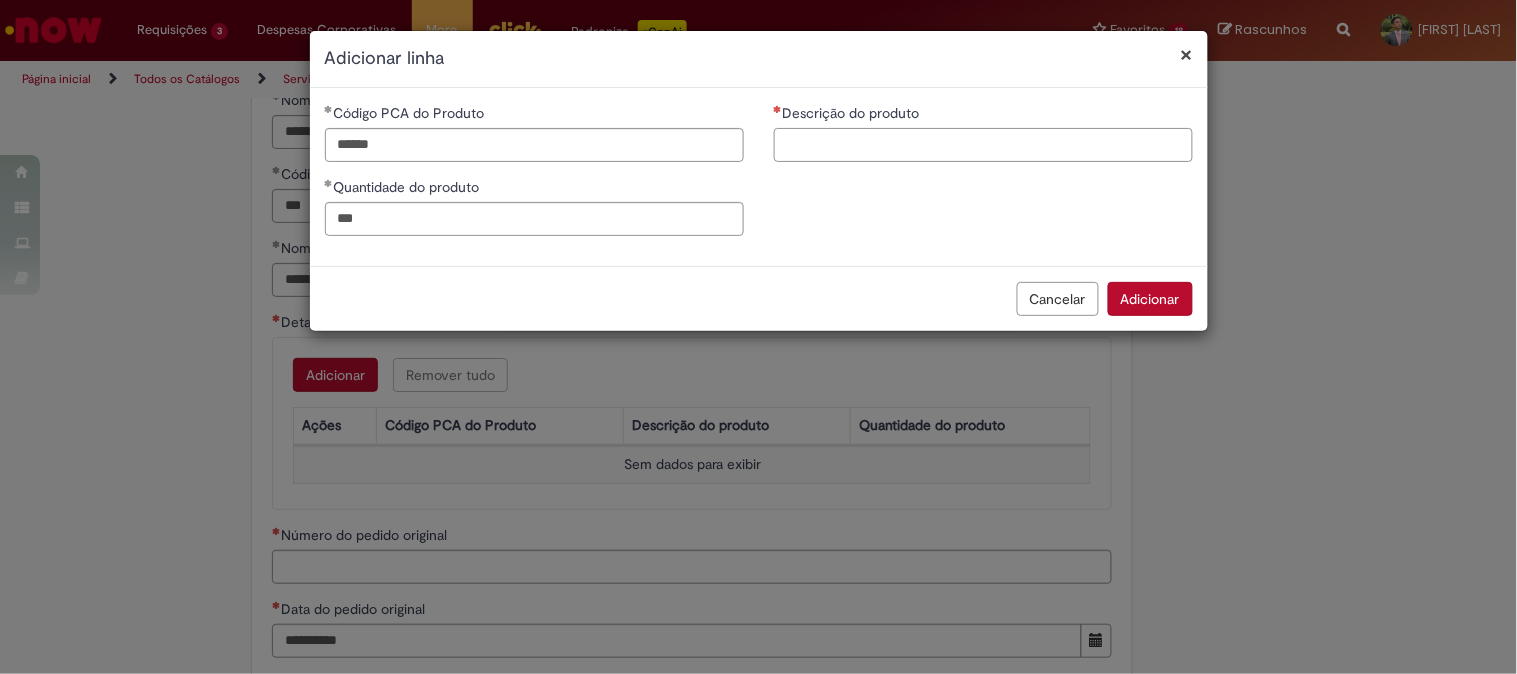 paste on "**********" 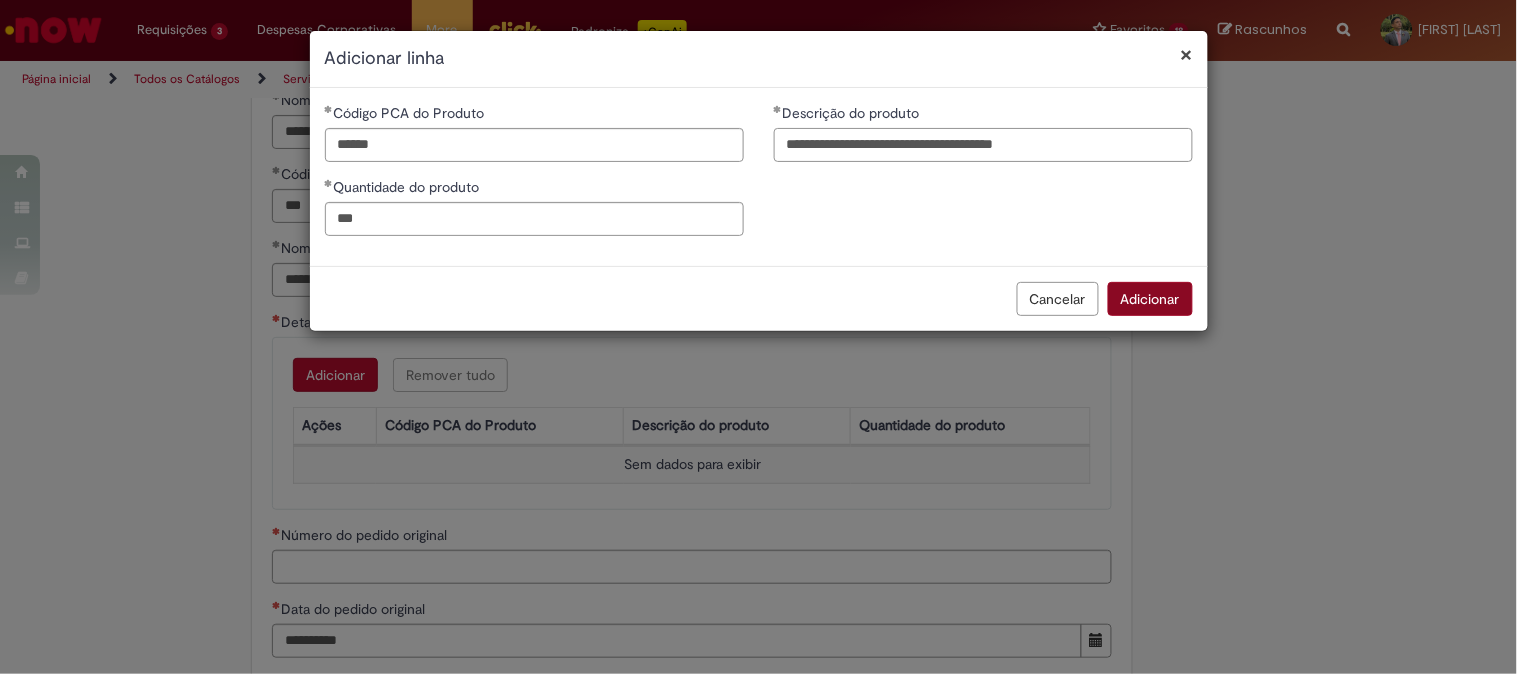 type on "**********" 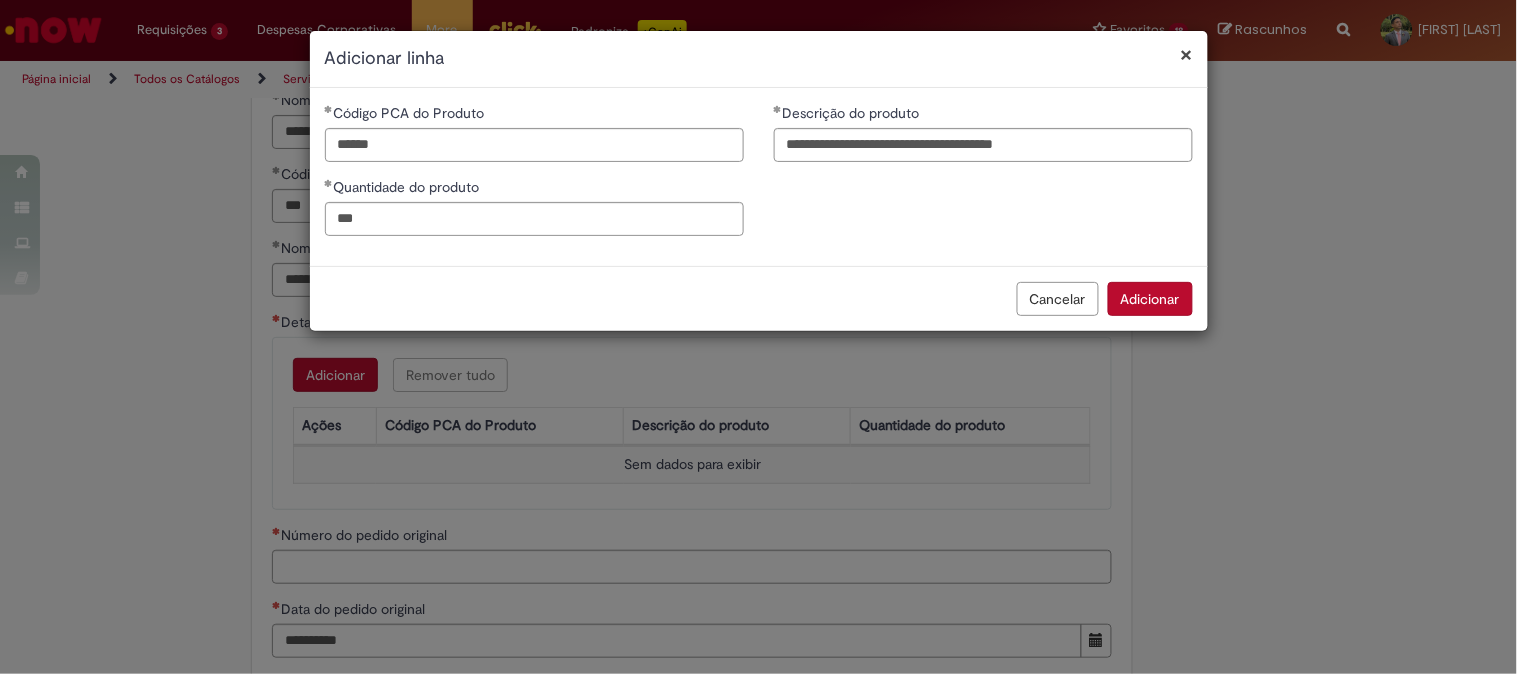 click on "Adicionar" at bounding box center [1150, 299] 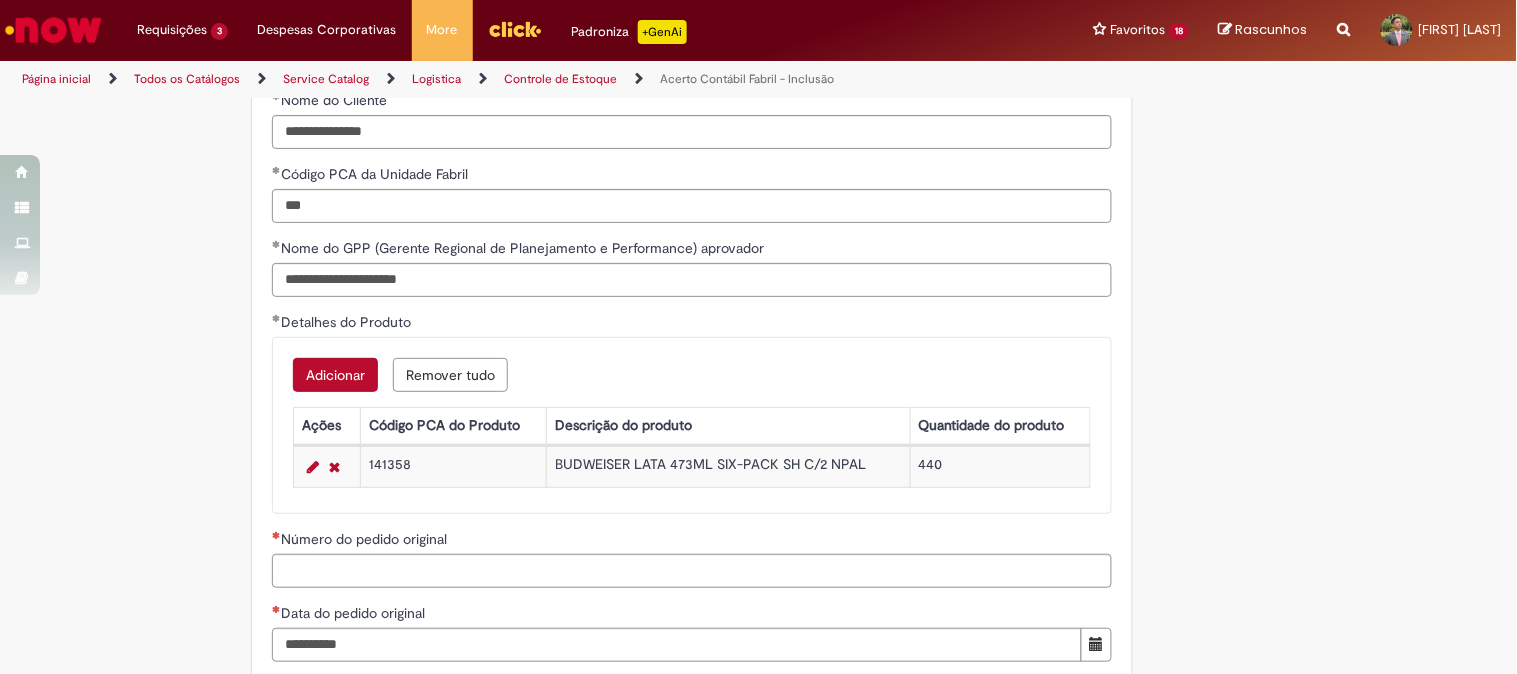 click on "Adicionar" at bounding box center [335, 375] 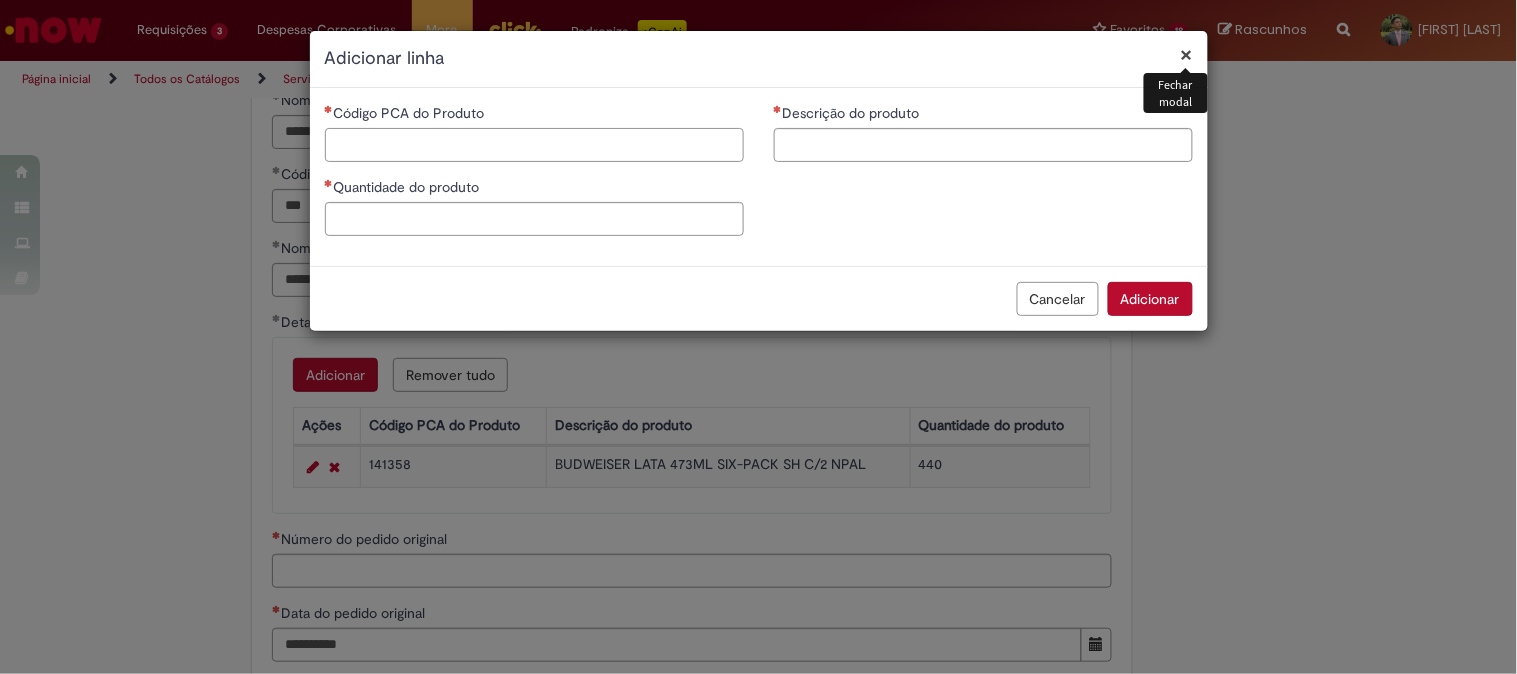 click on "Código PCA do Produto" at bounding box center [534, 145] 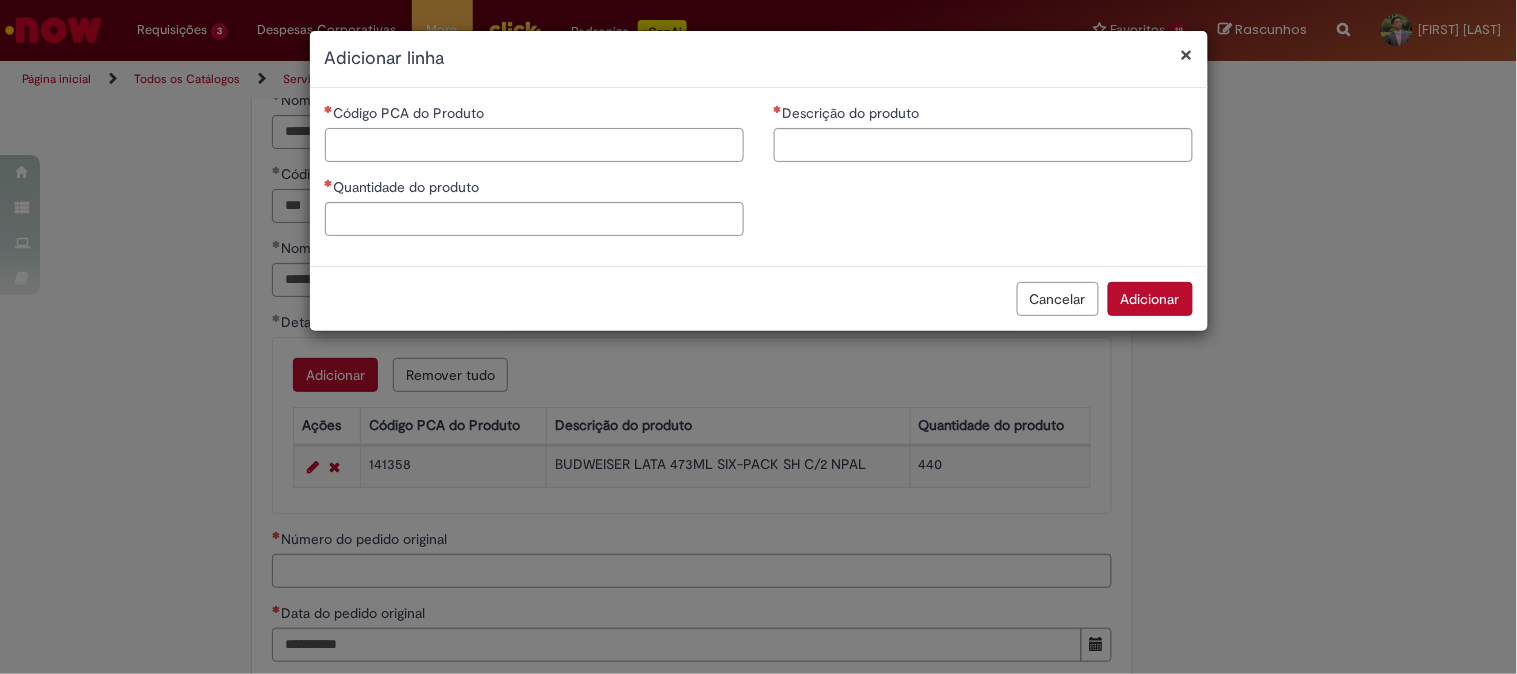 paste on "******" 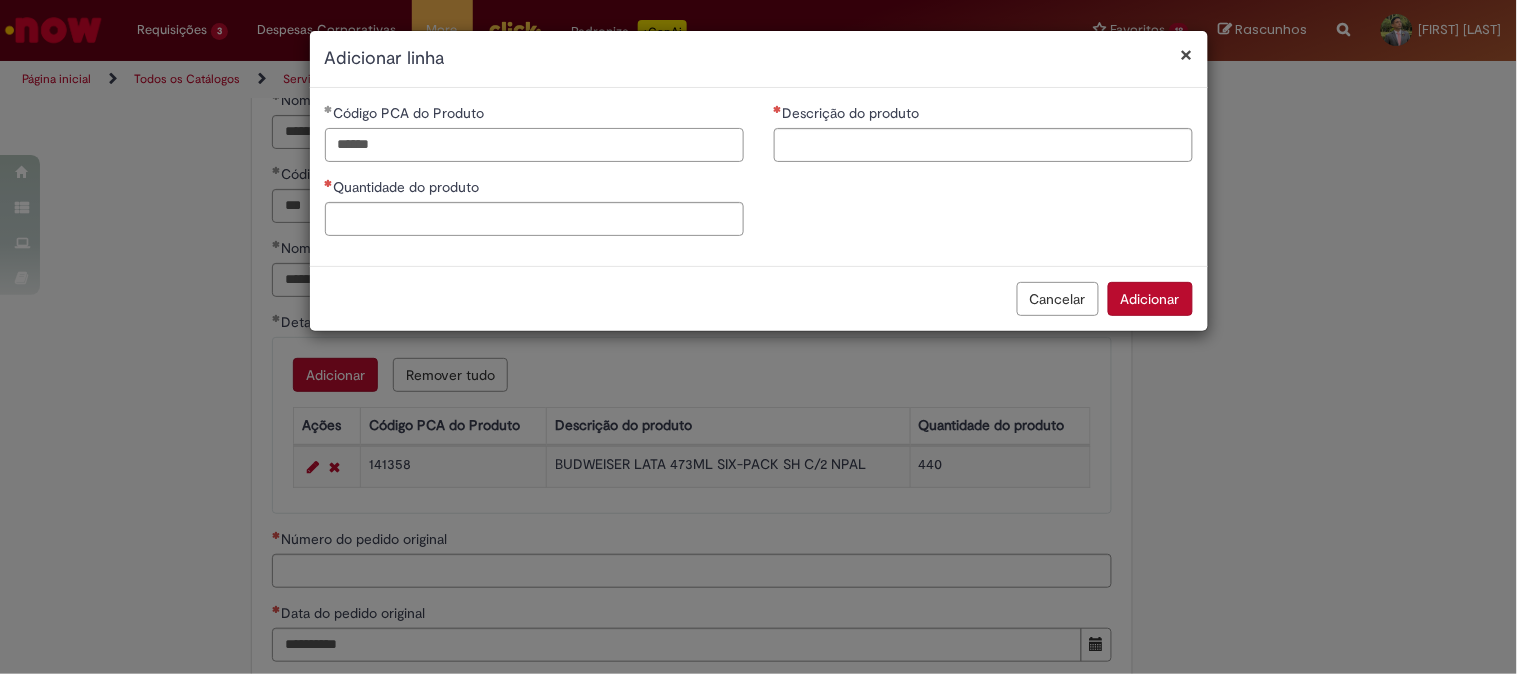 type on "******" 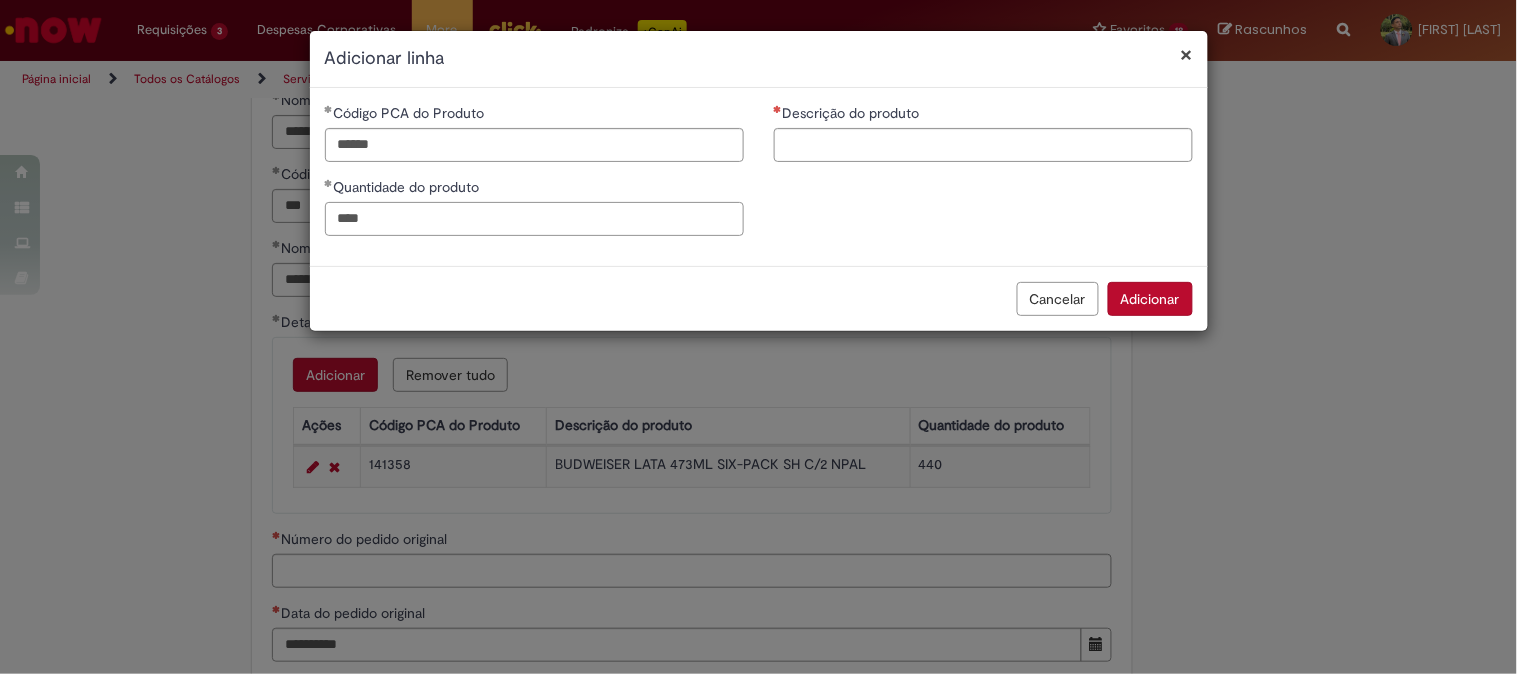 type on "****" 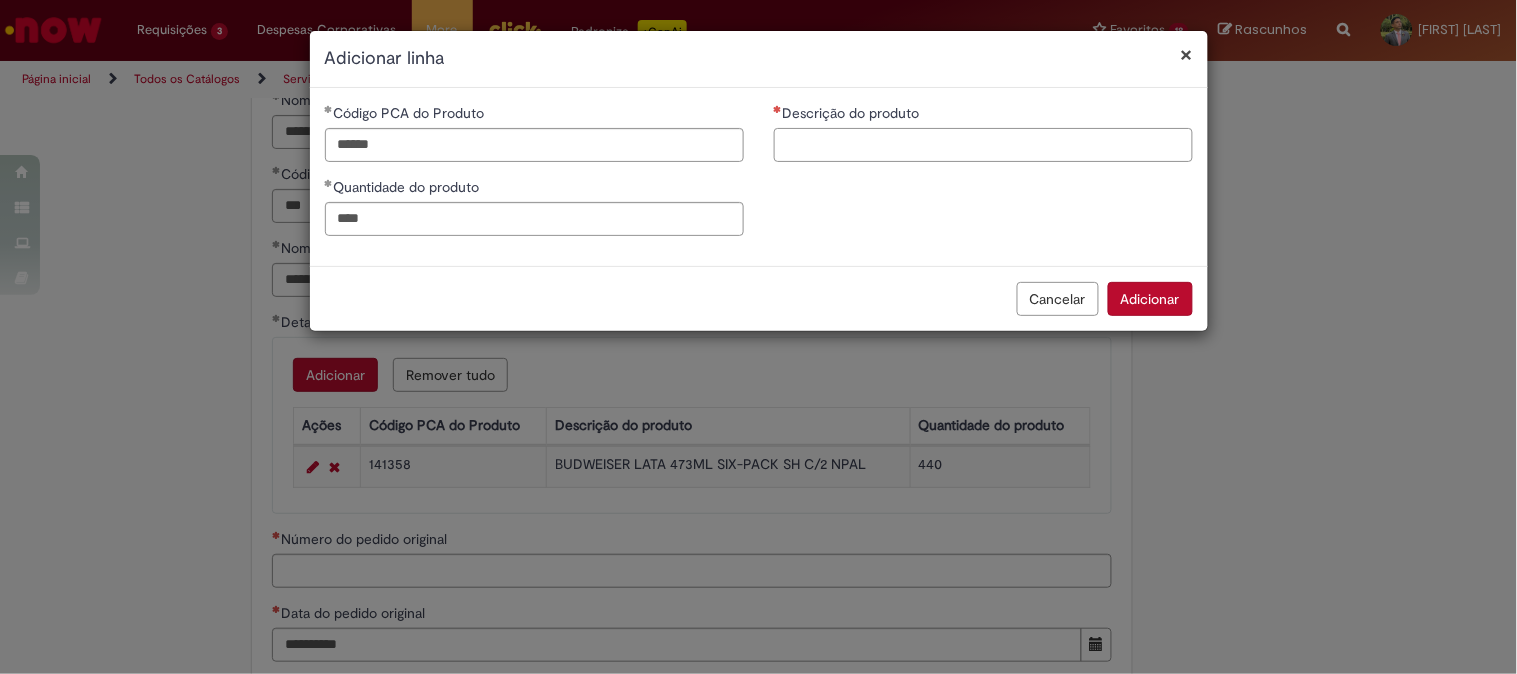 paste on "**********" 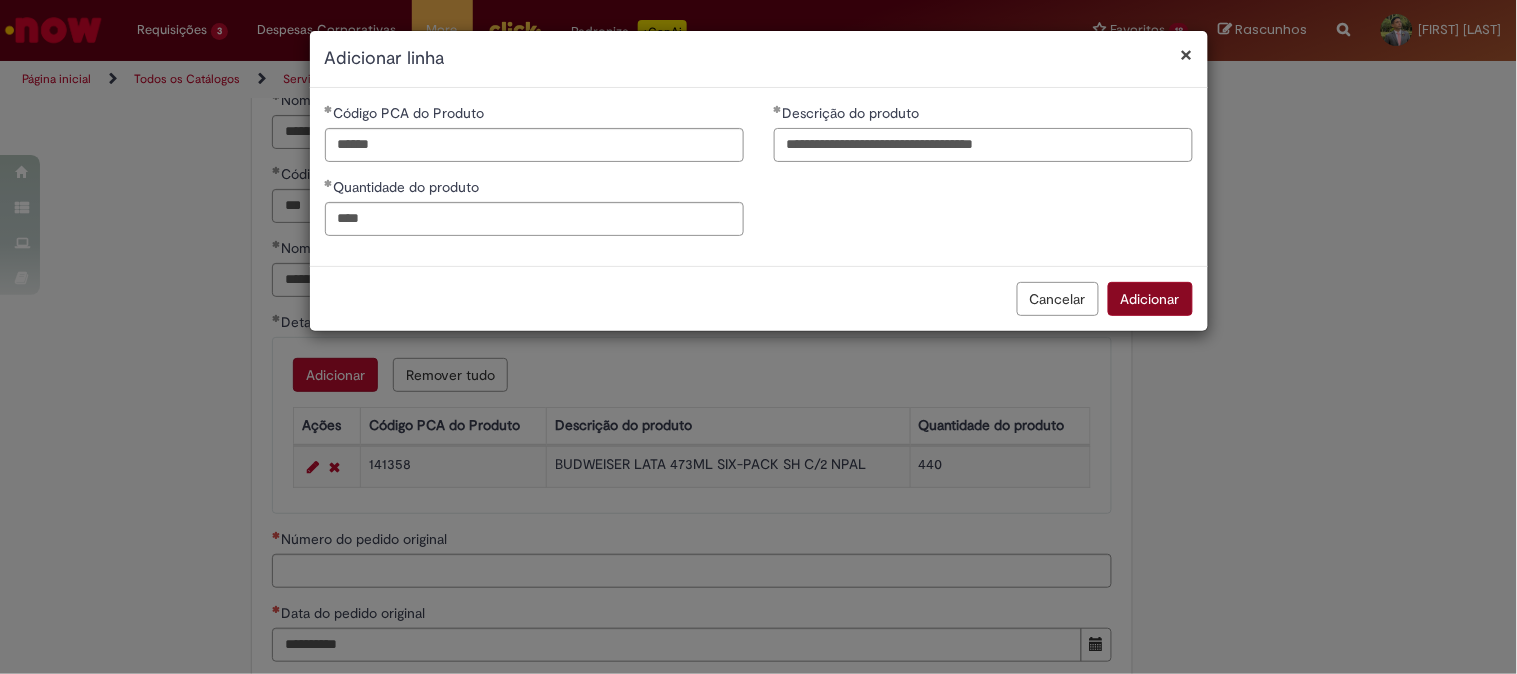 type on "**********" 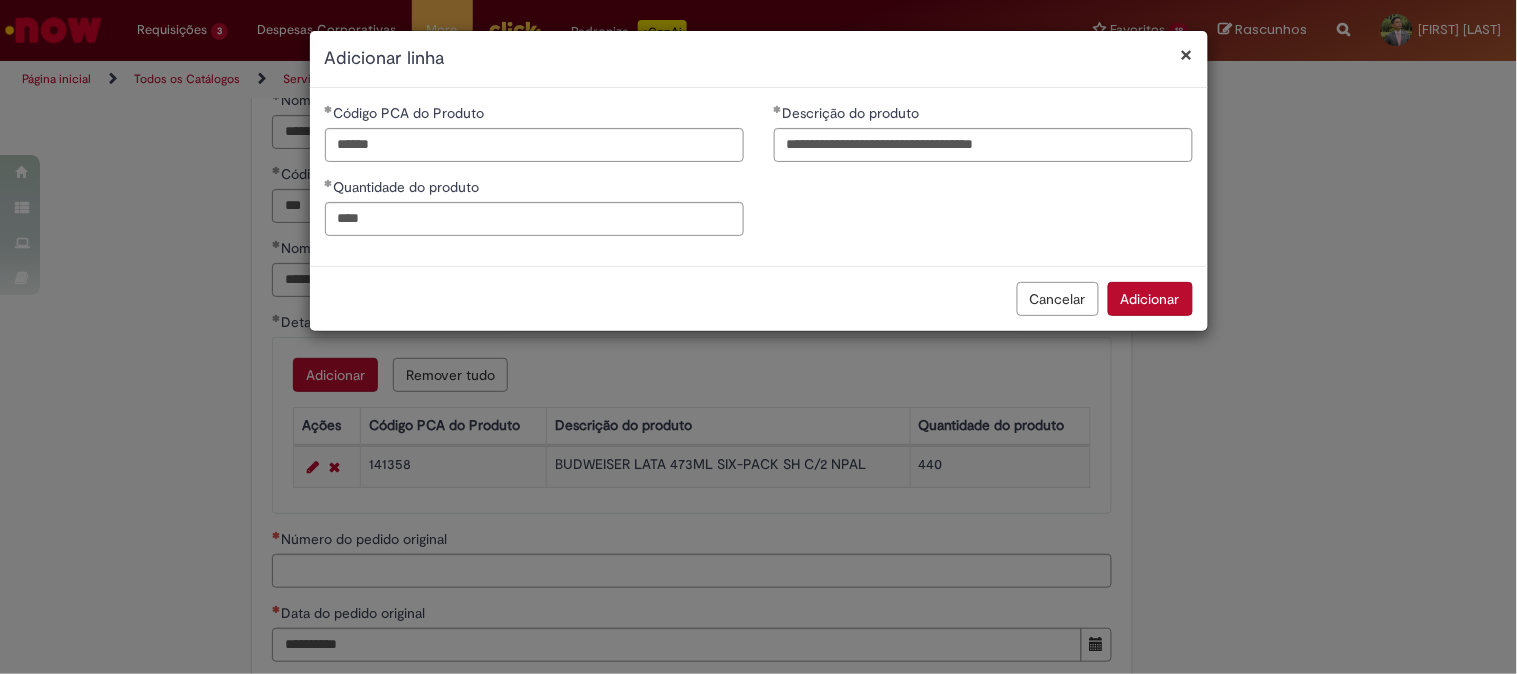 click on "Adicionar" at bounding box center (1150, 299) 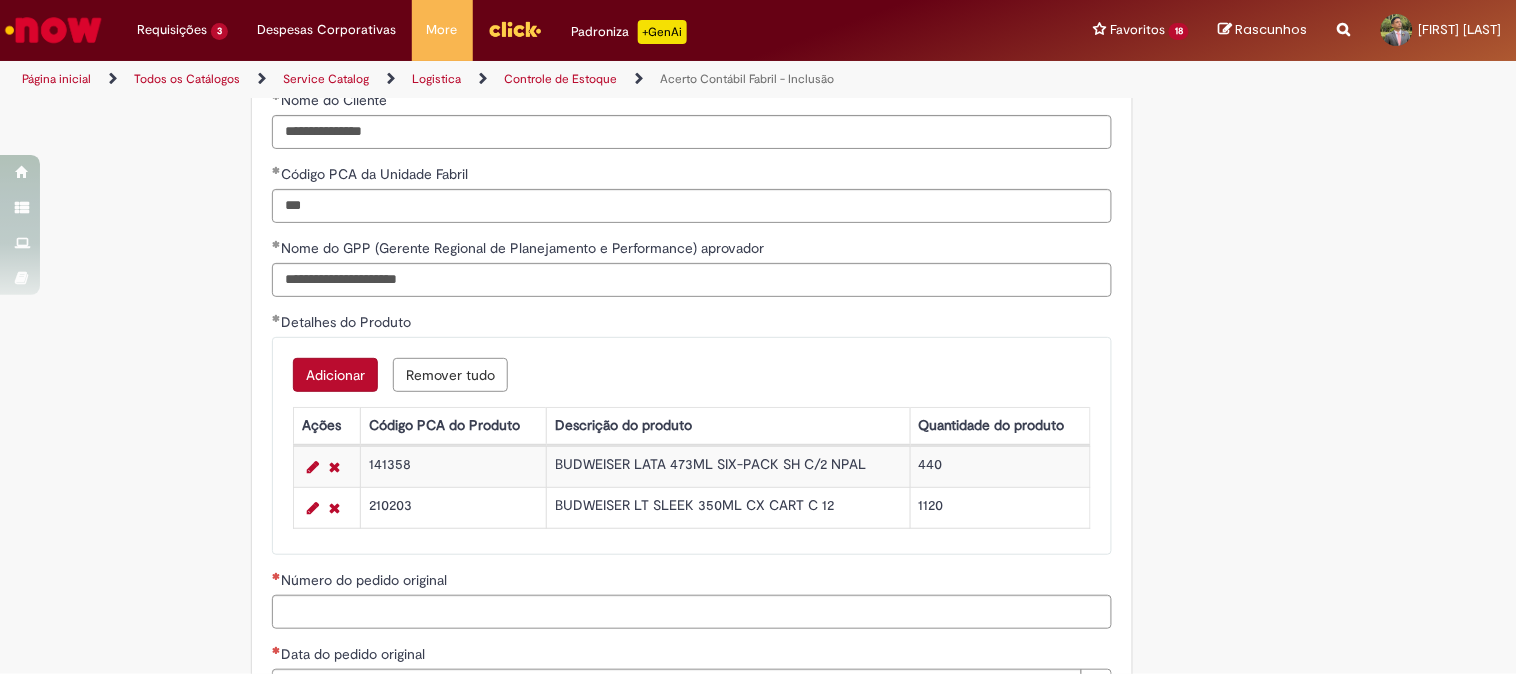 type 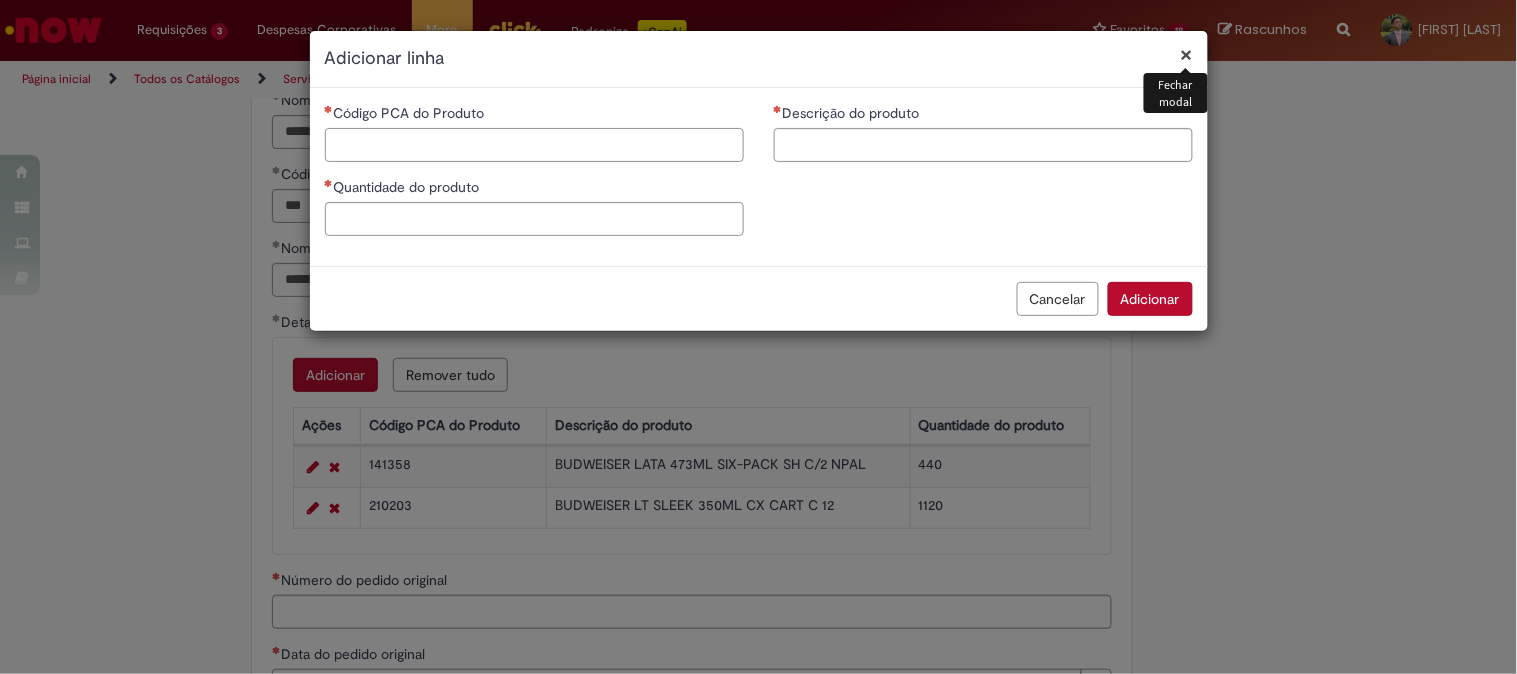 click on "Código PCA do Produto" at bounding box center [534, 145] 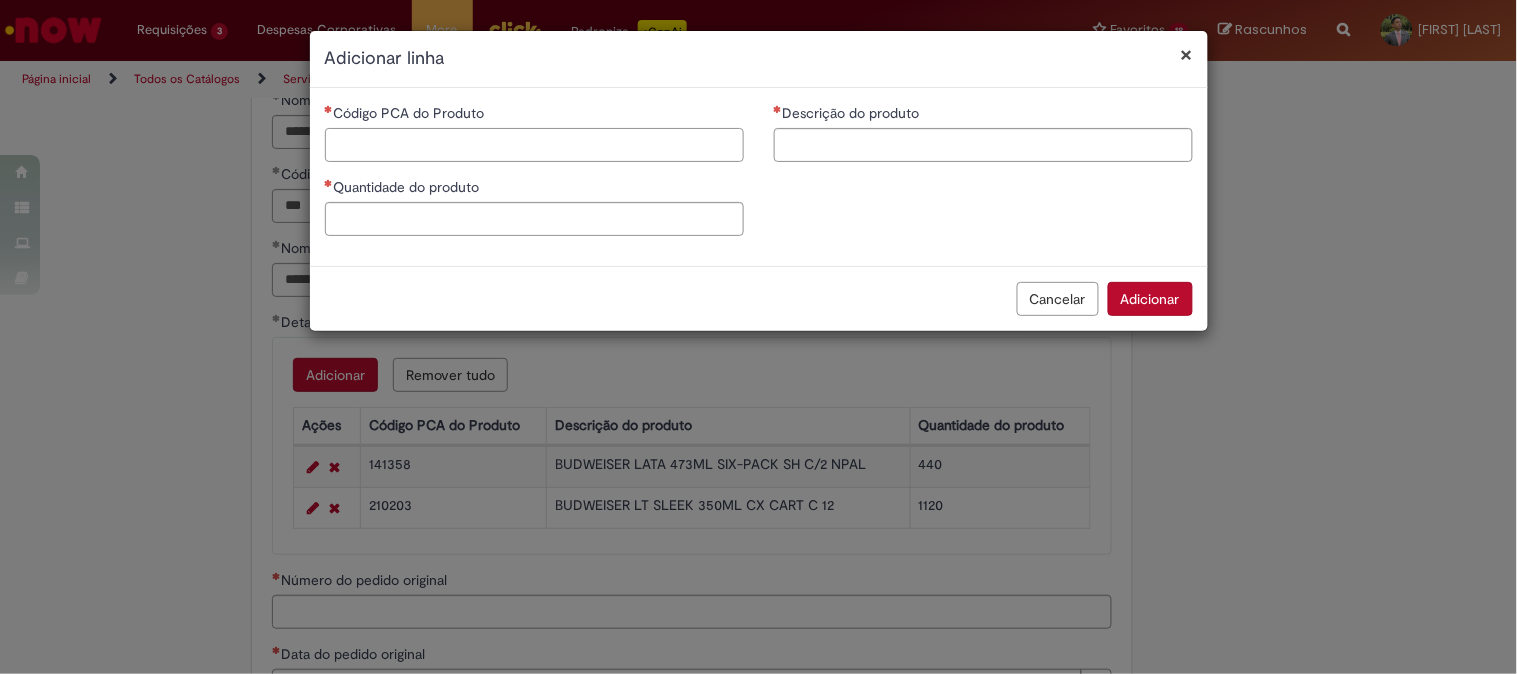 paste on "******" 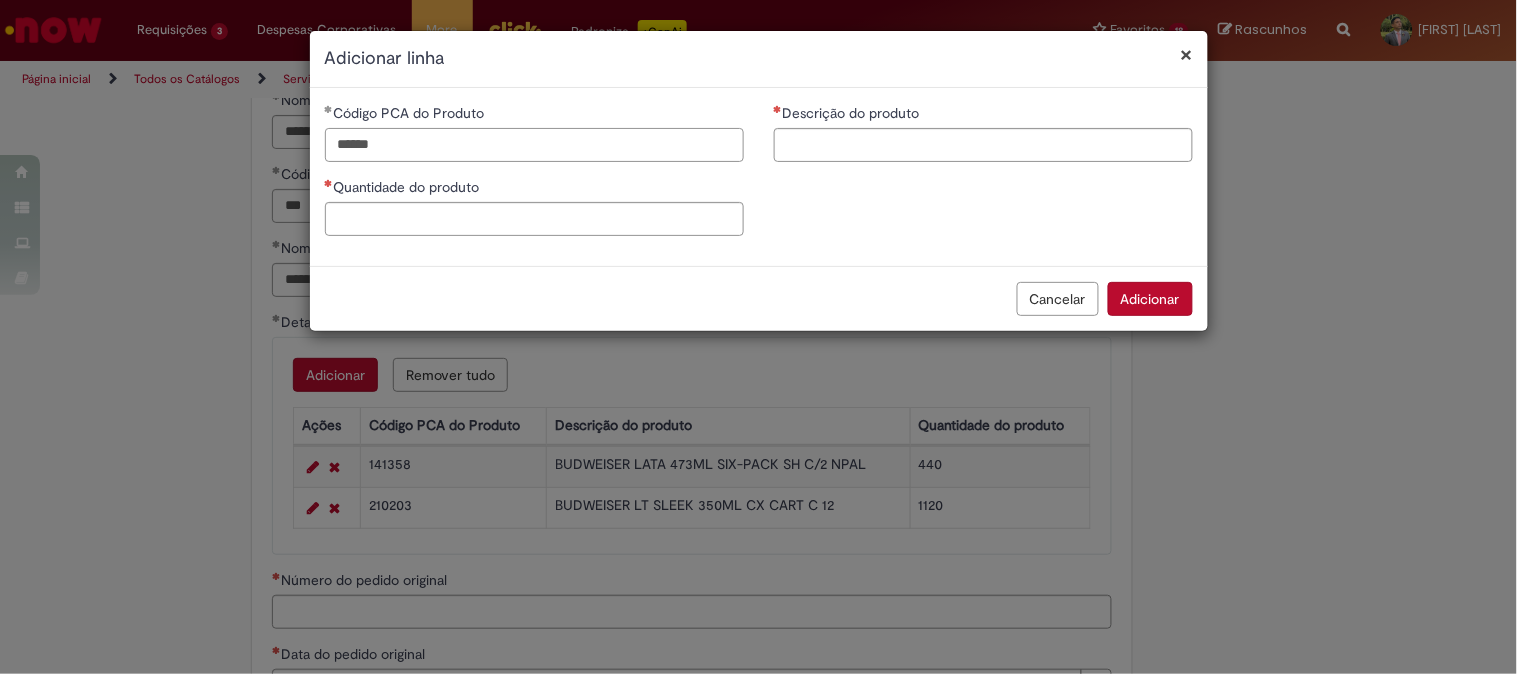 type on "******" 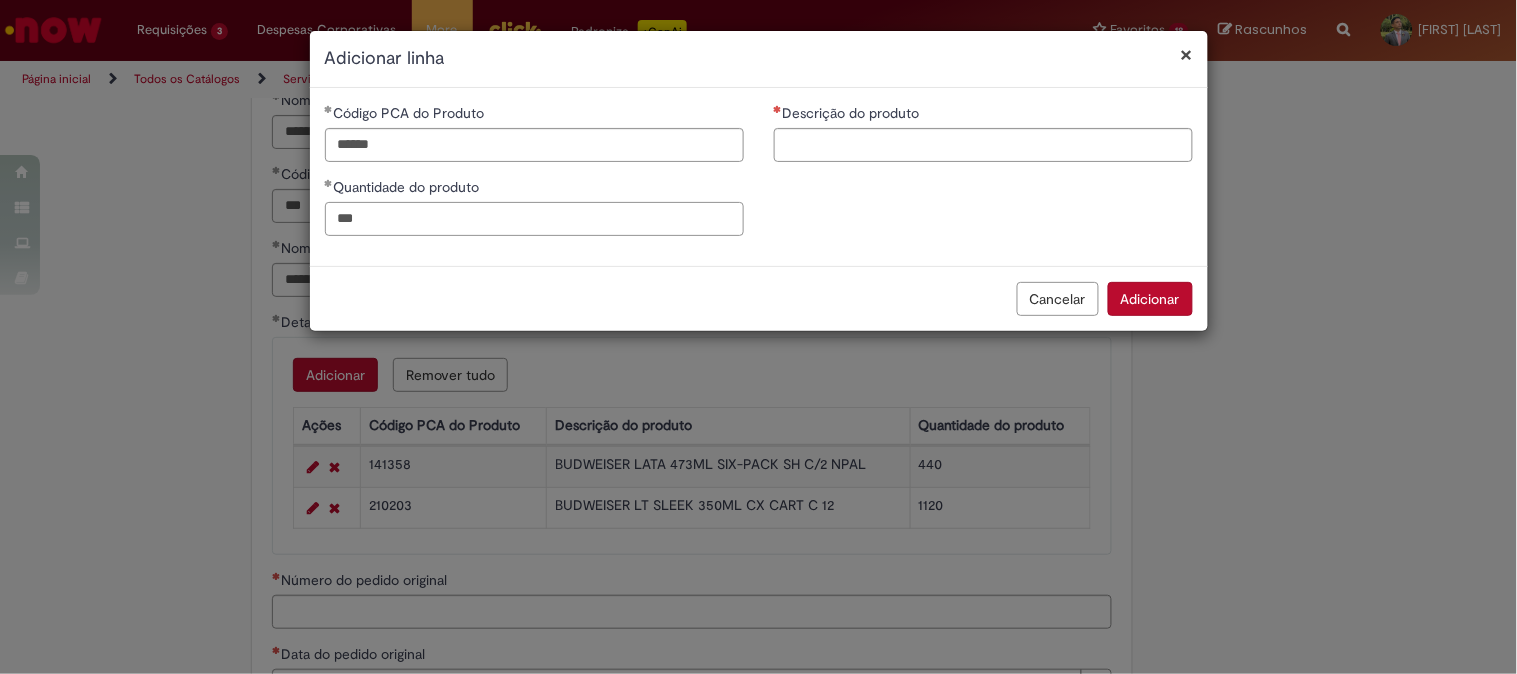 type on "***" 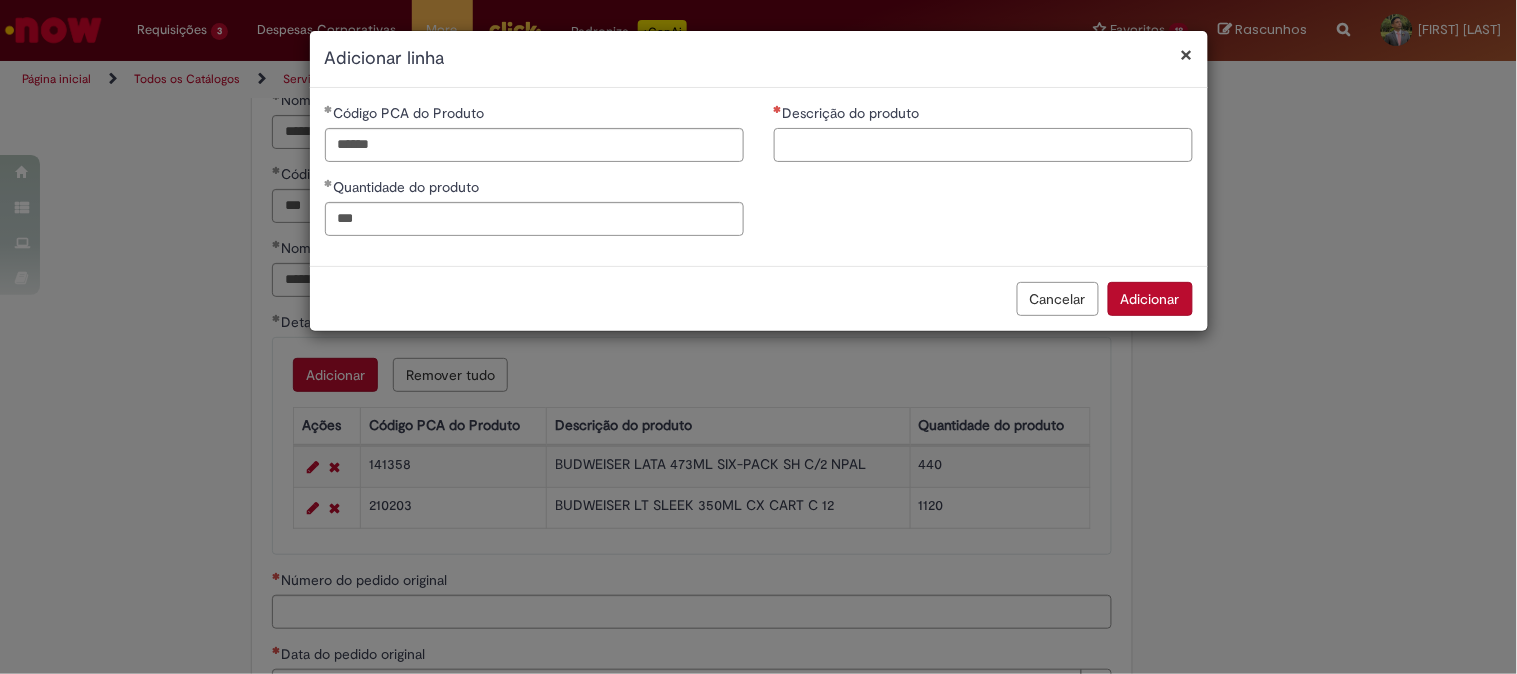 paste on "**********" 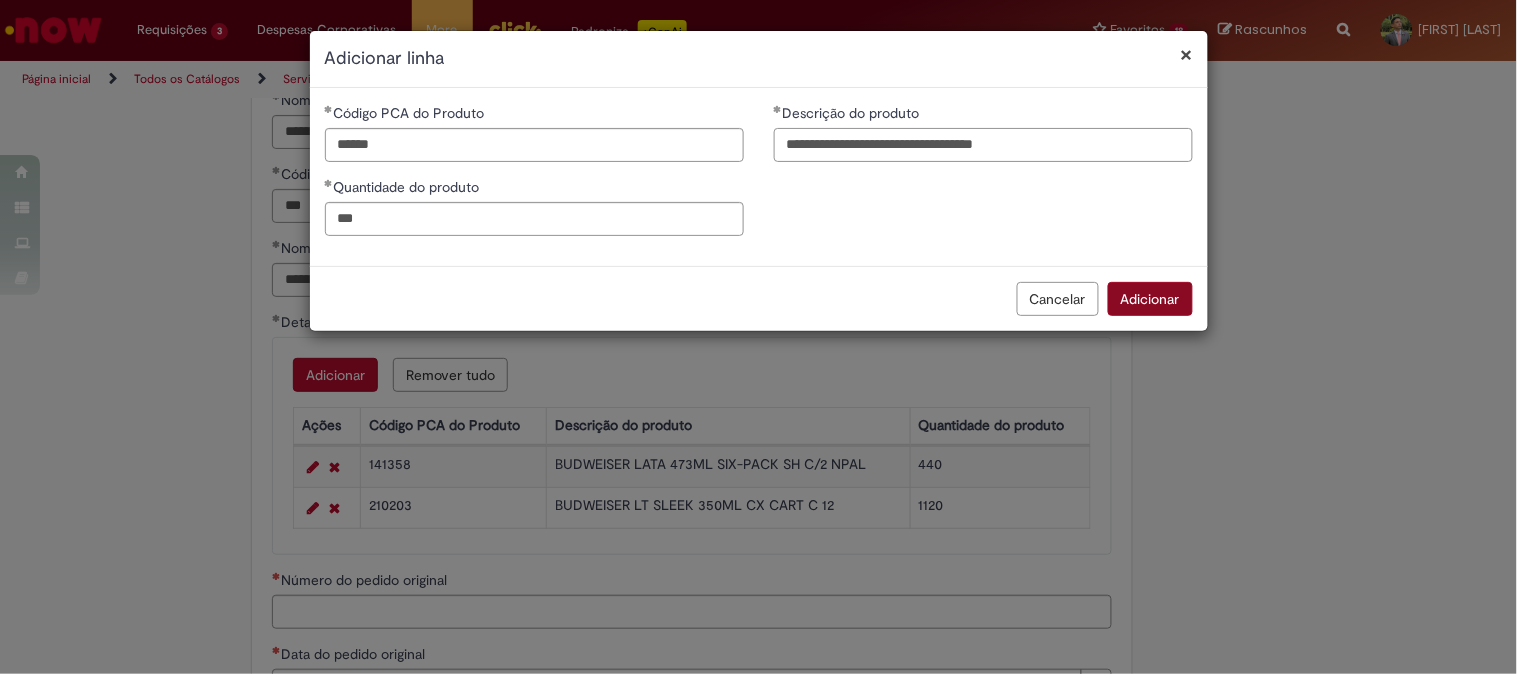 type on "**********" 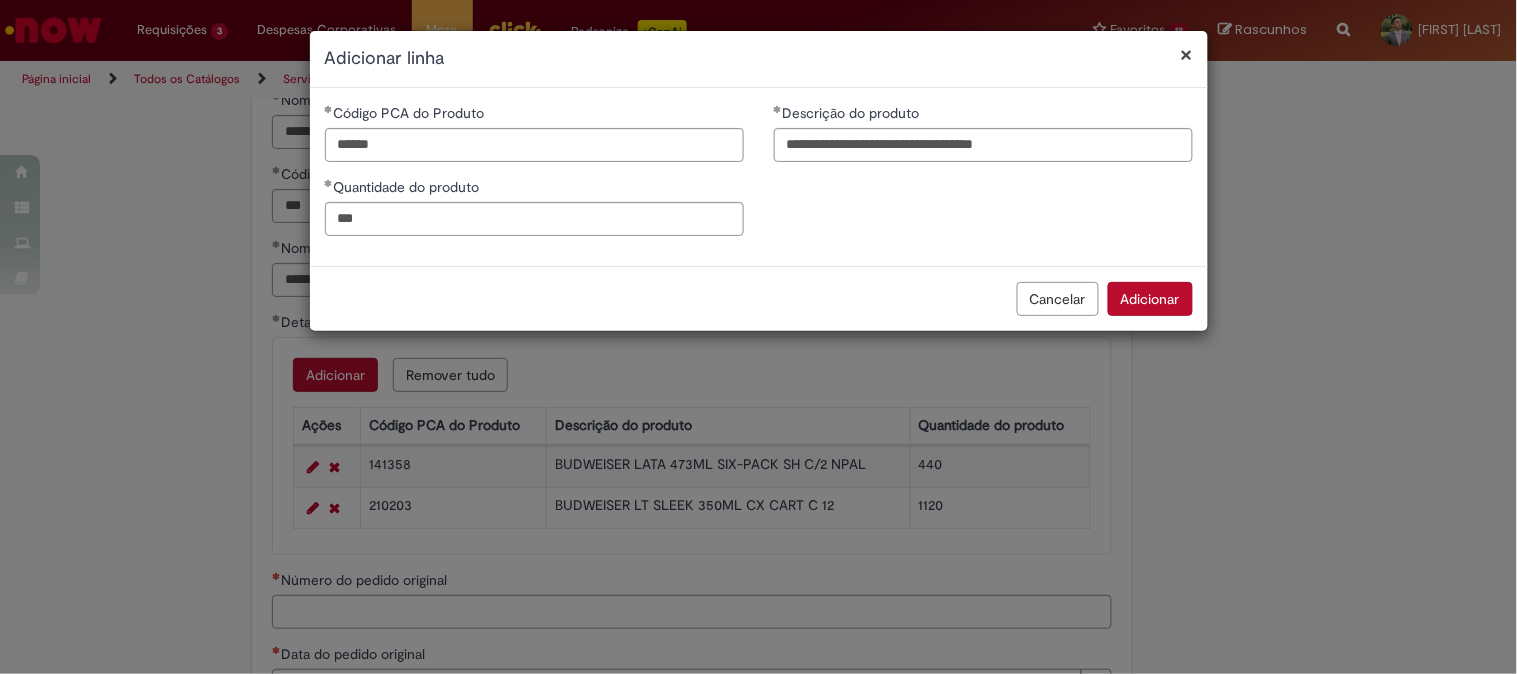 click on "Adicionar" at bounding box center [1150, 299] 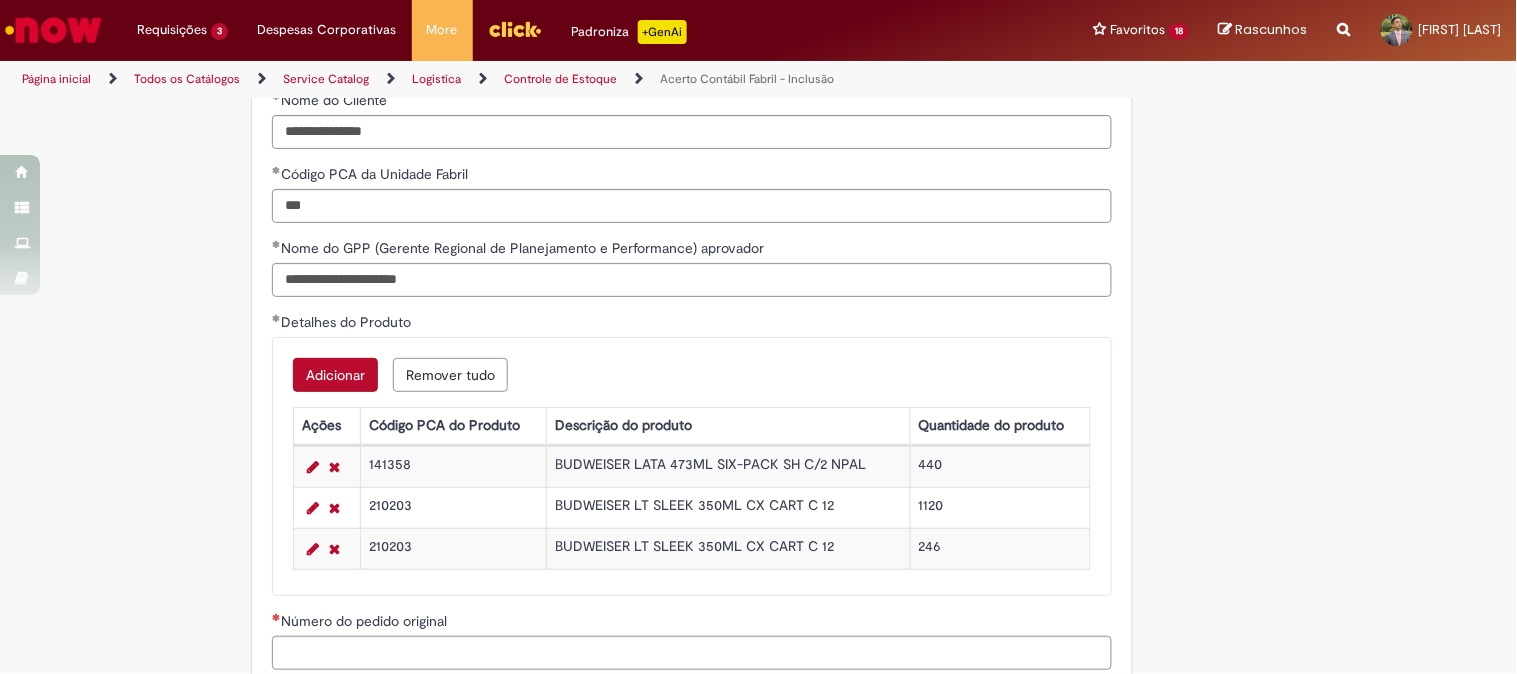 scroll, scrollTop: 1888, scrollLeft: 0, axis: vertical 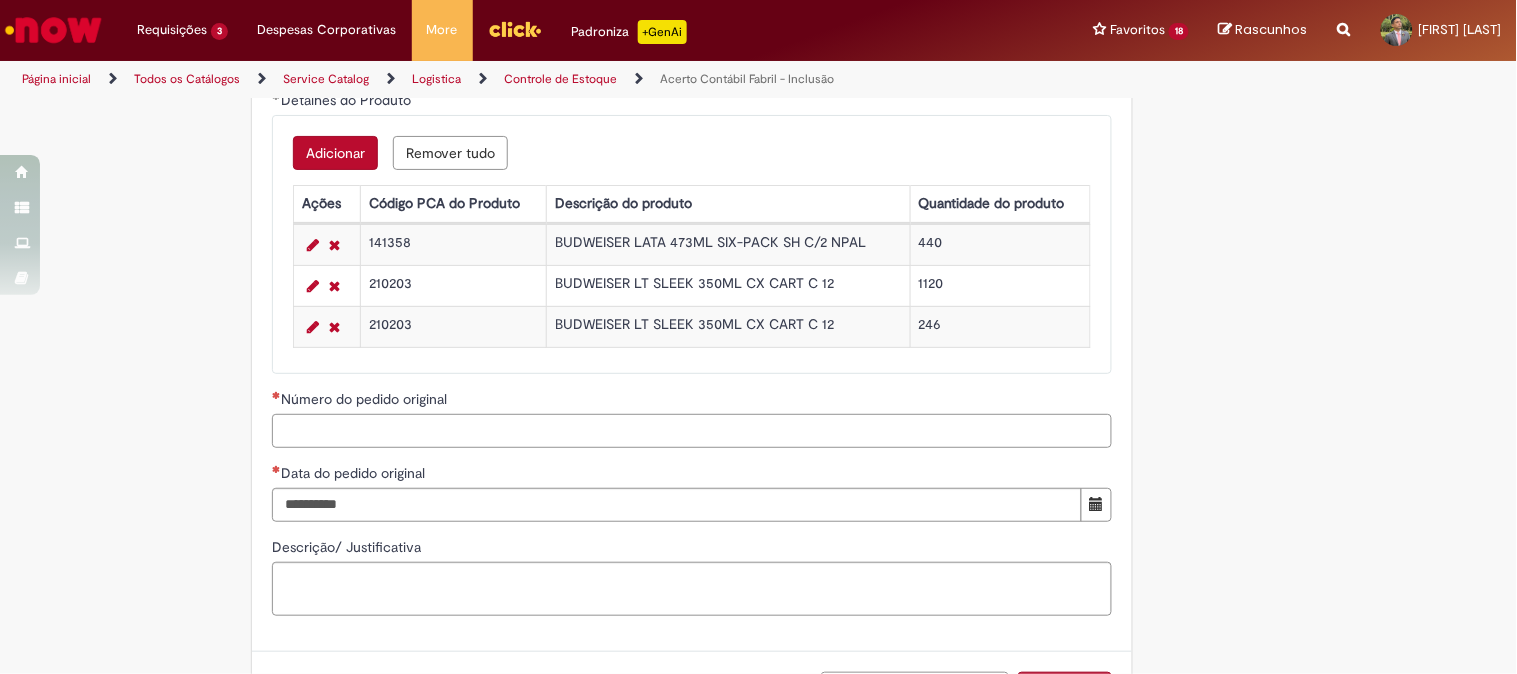 click on "Número do pedido original" at bounding box center [692, 431] 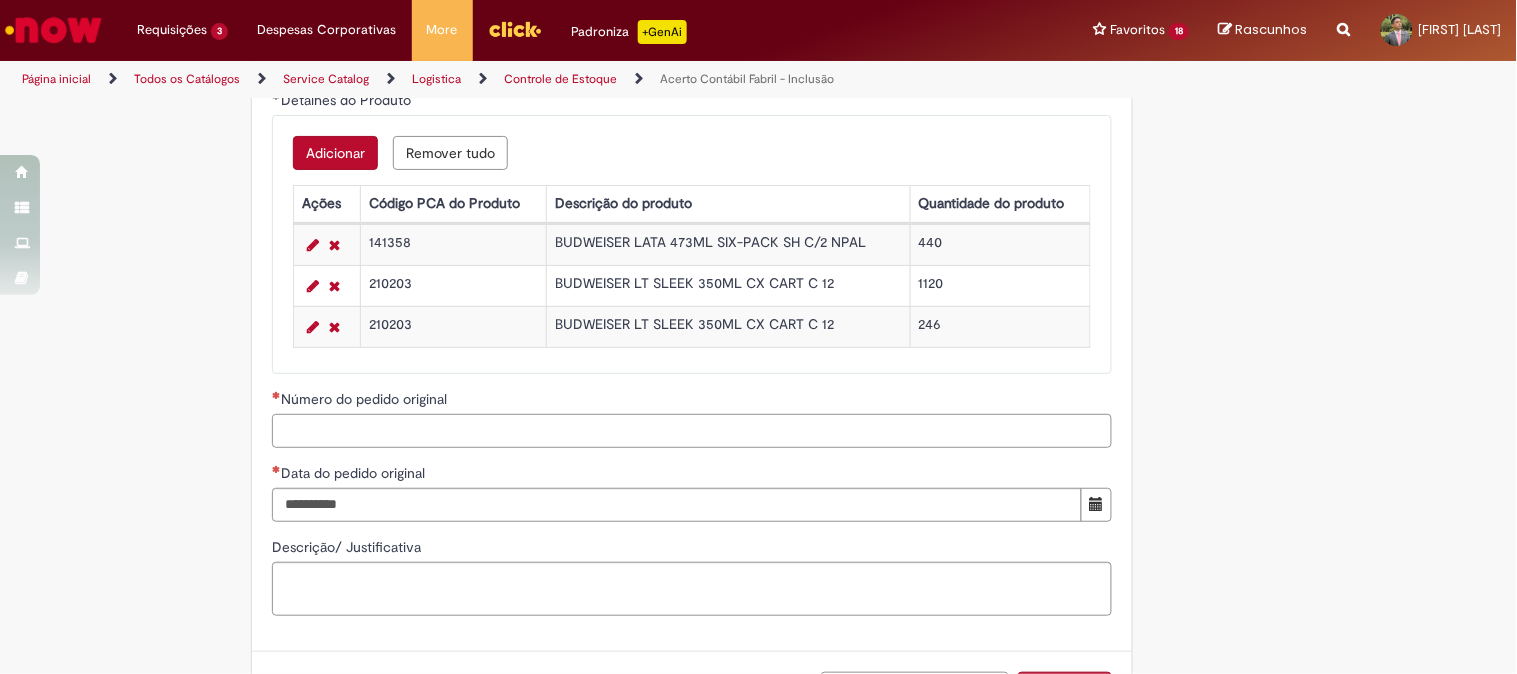 paste on "**********" 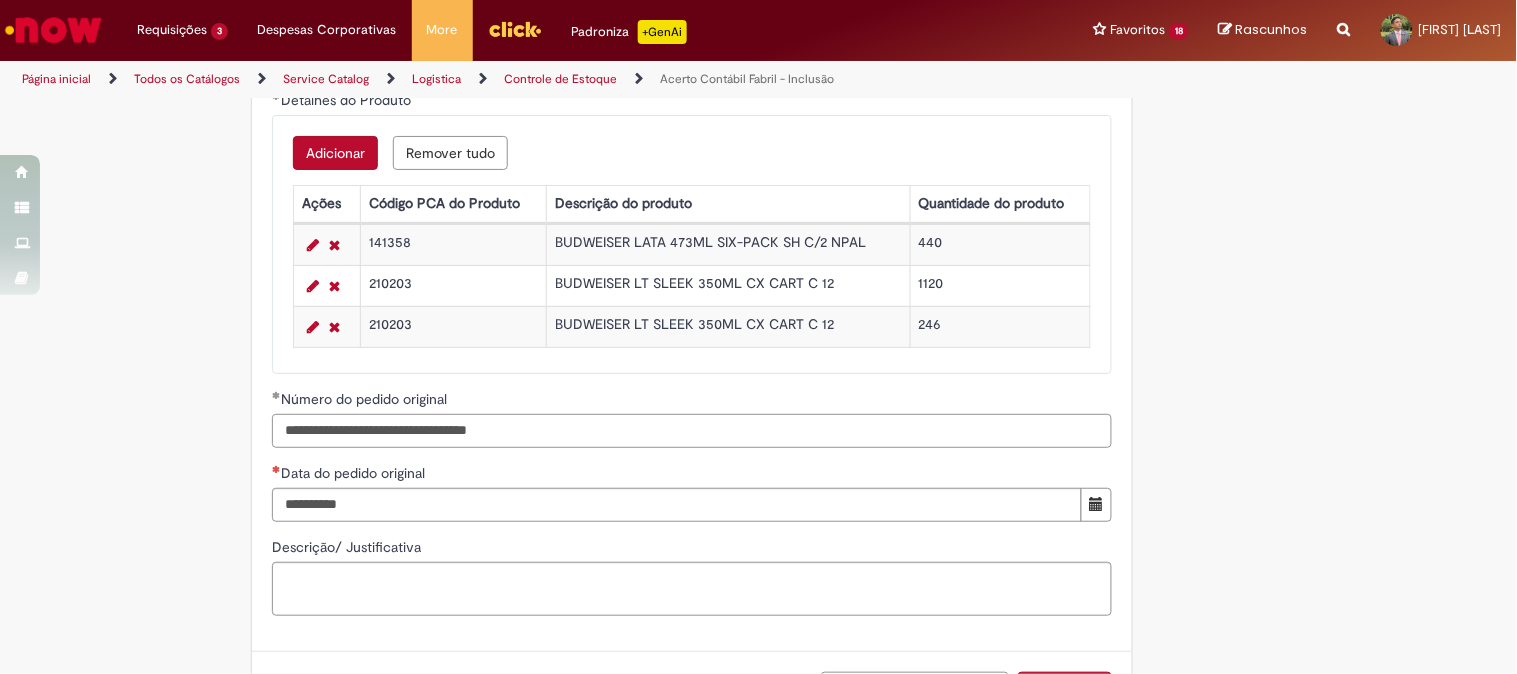 type on "**********" 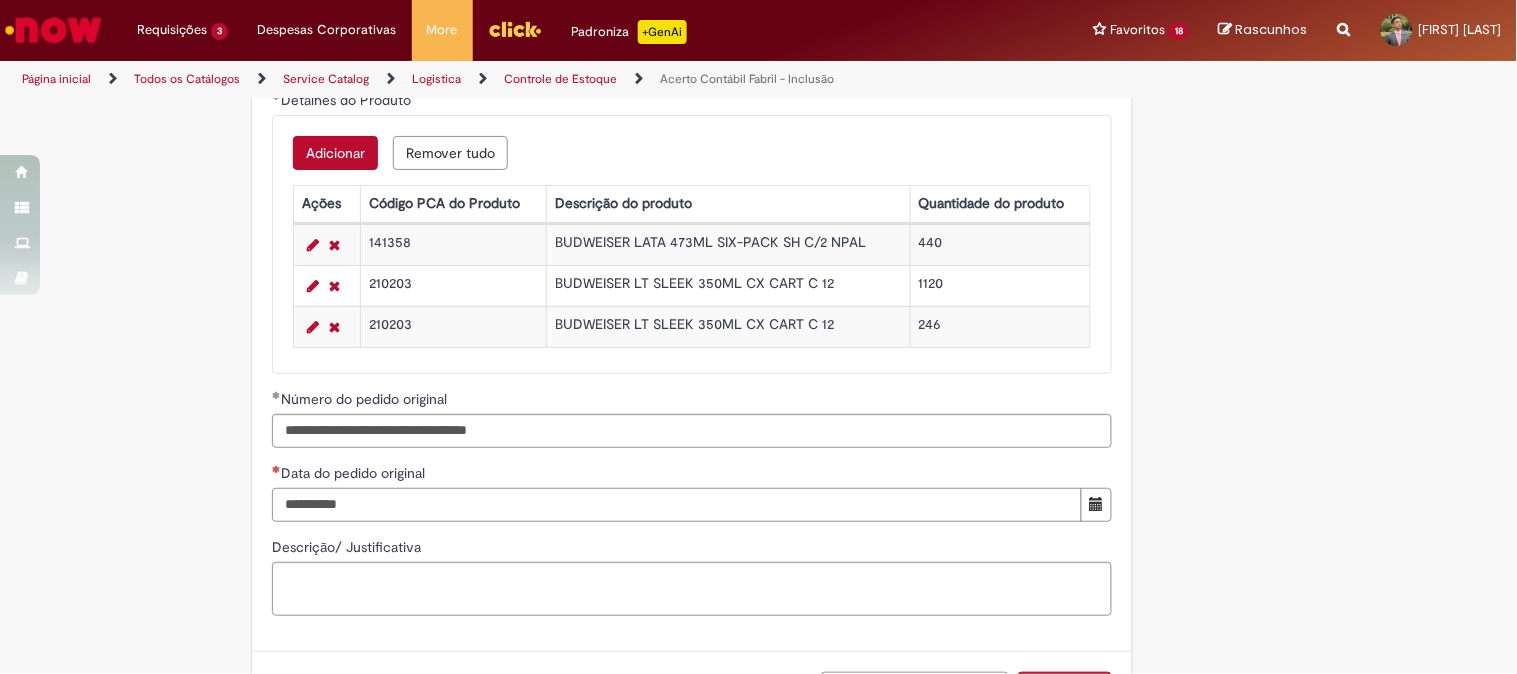click on "Data do pedido original" at bounding box center (677, 505) 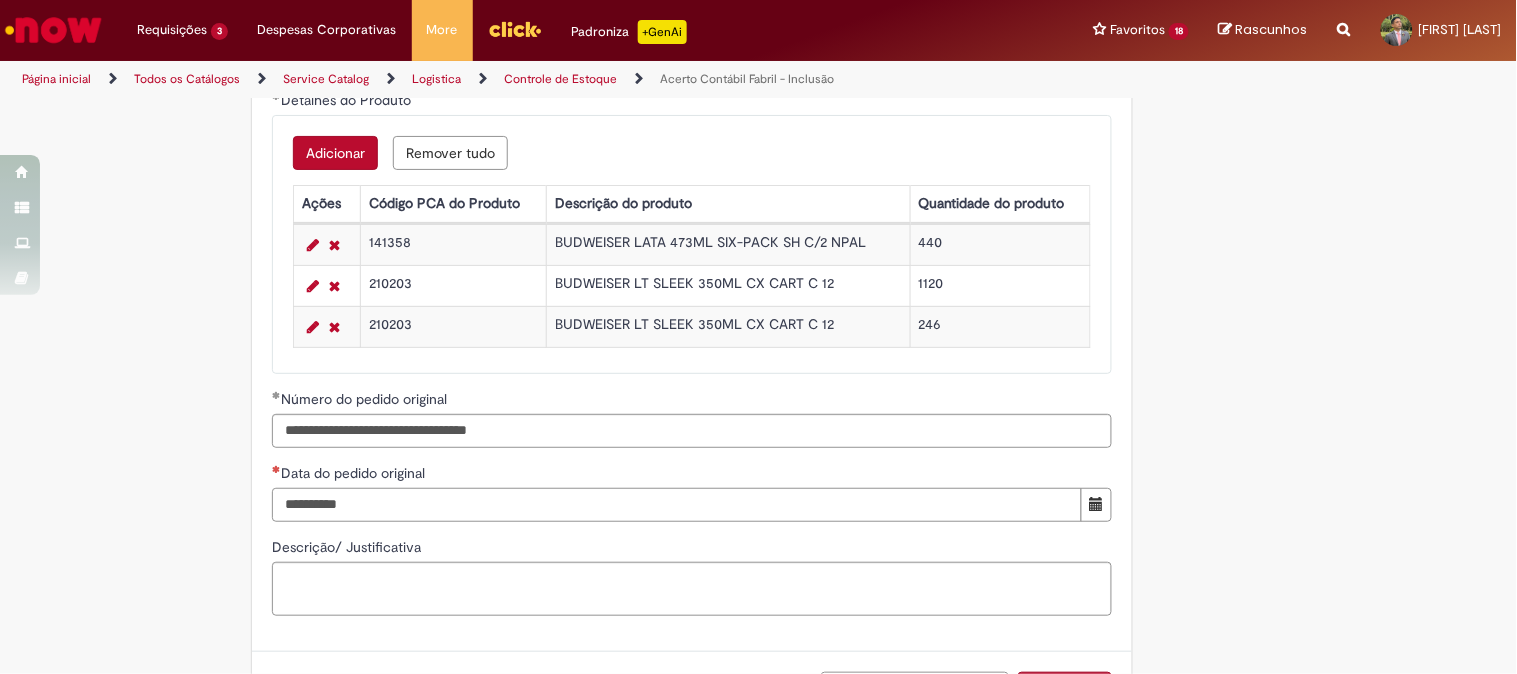 type on "**********" 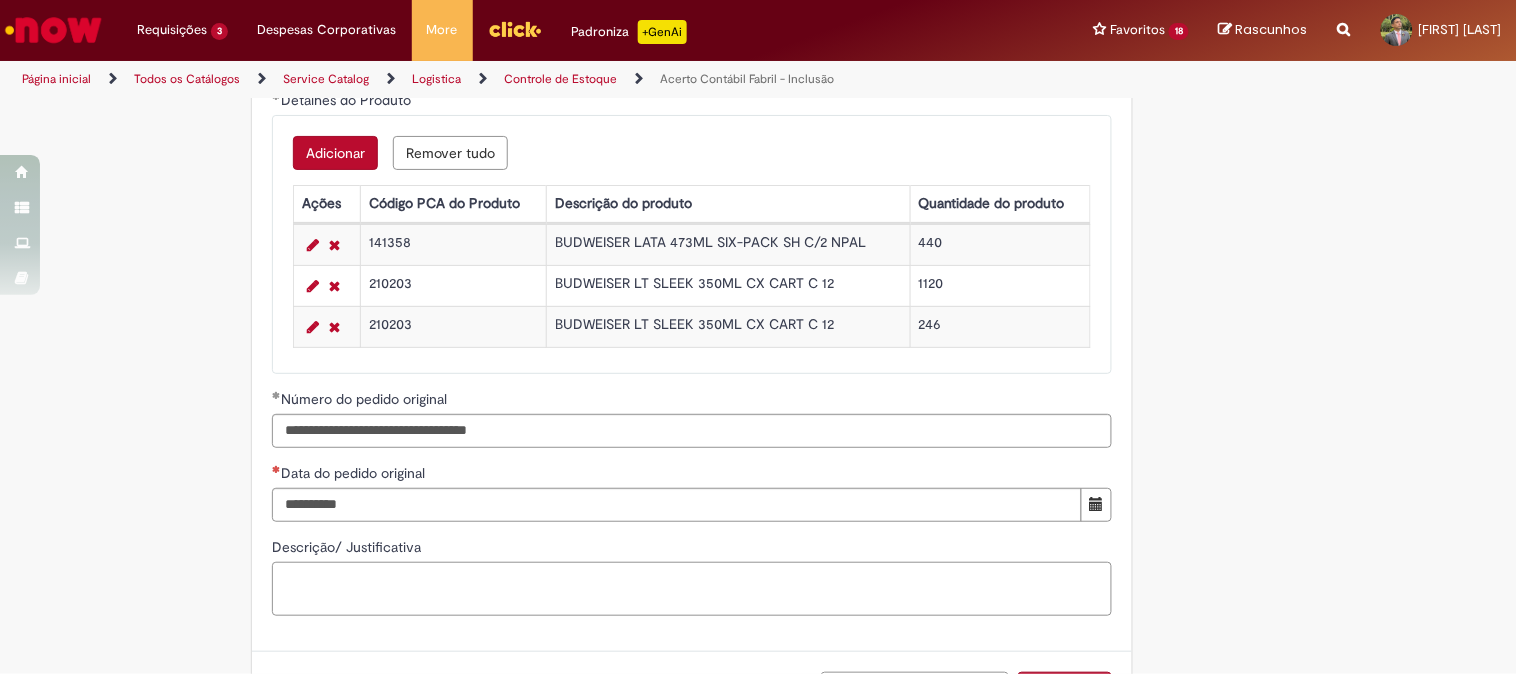 click on "Descrição/ Justificativa" at bounding box center (692, 589) 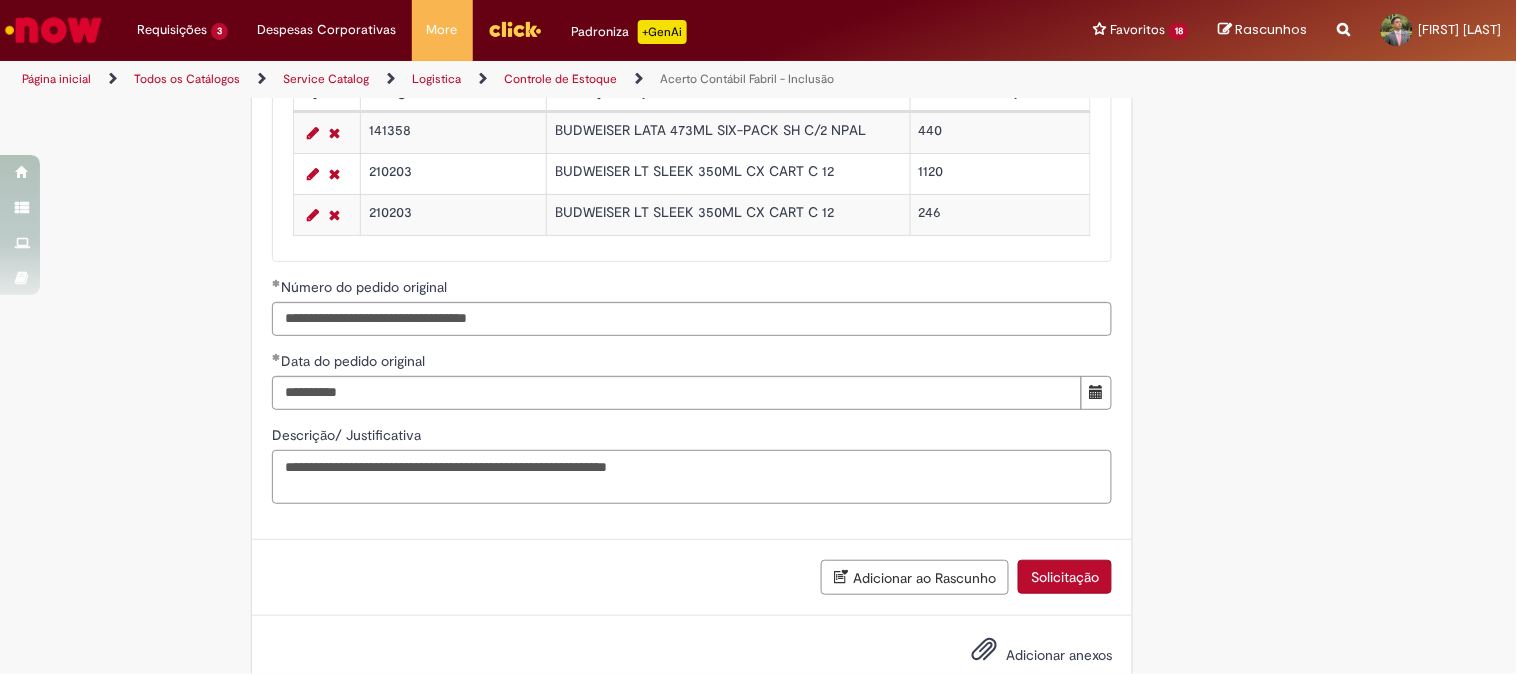 scroll, scrollTop: 2053, scrollLeft: 0, axis: vertical 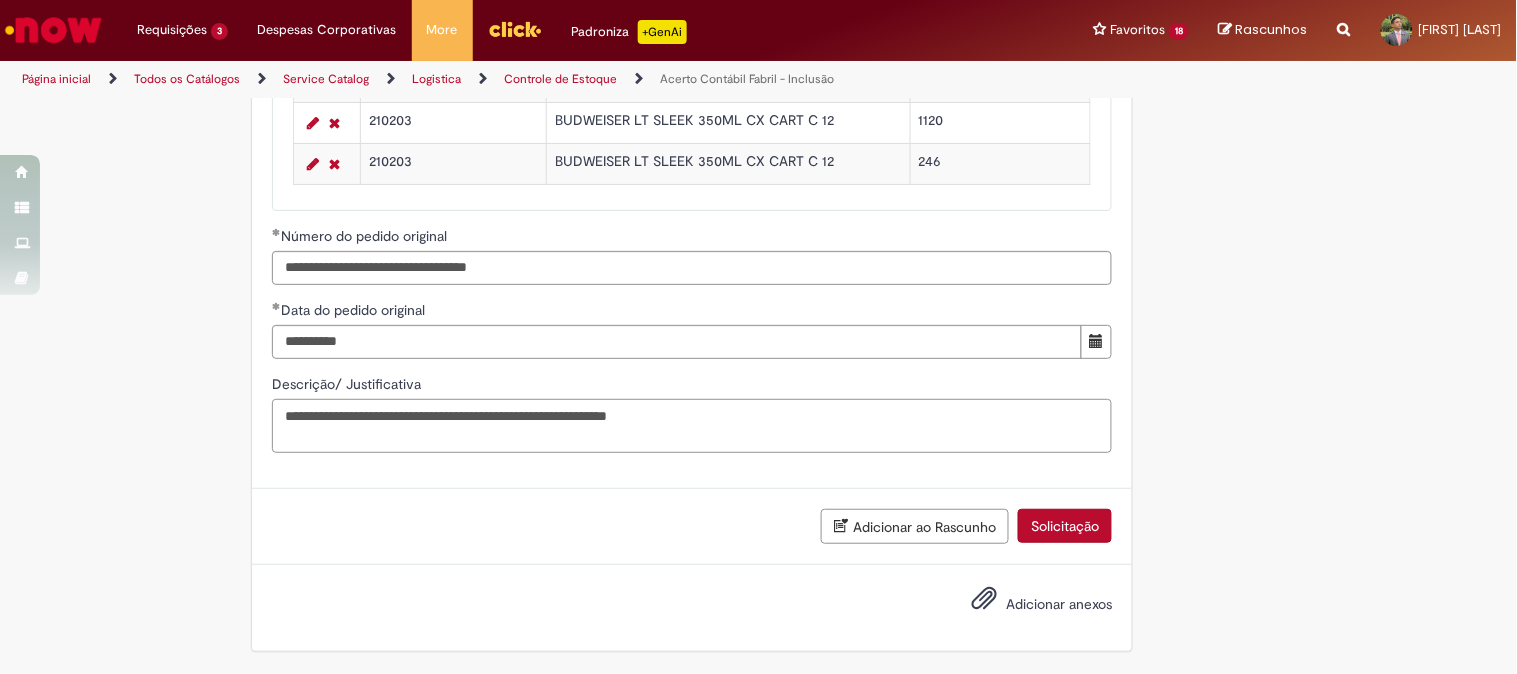 type on "**********" 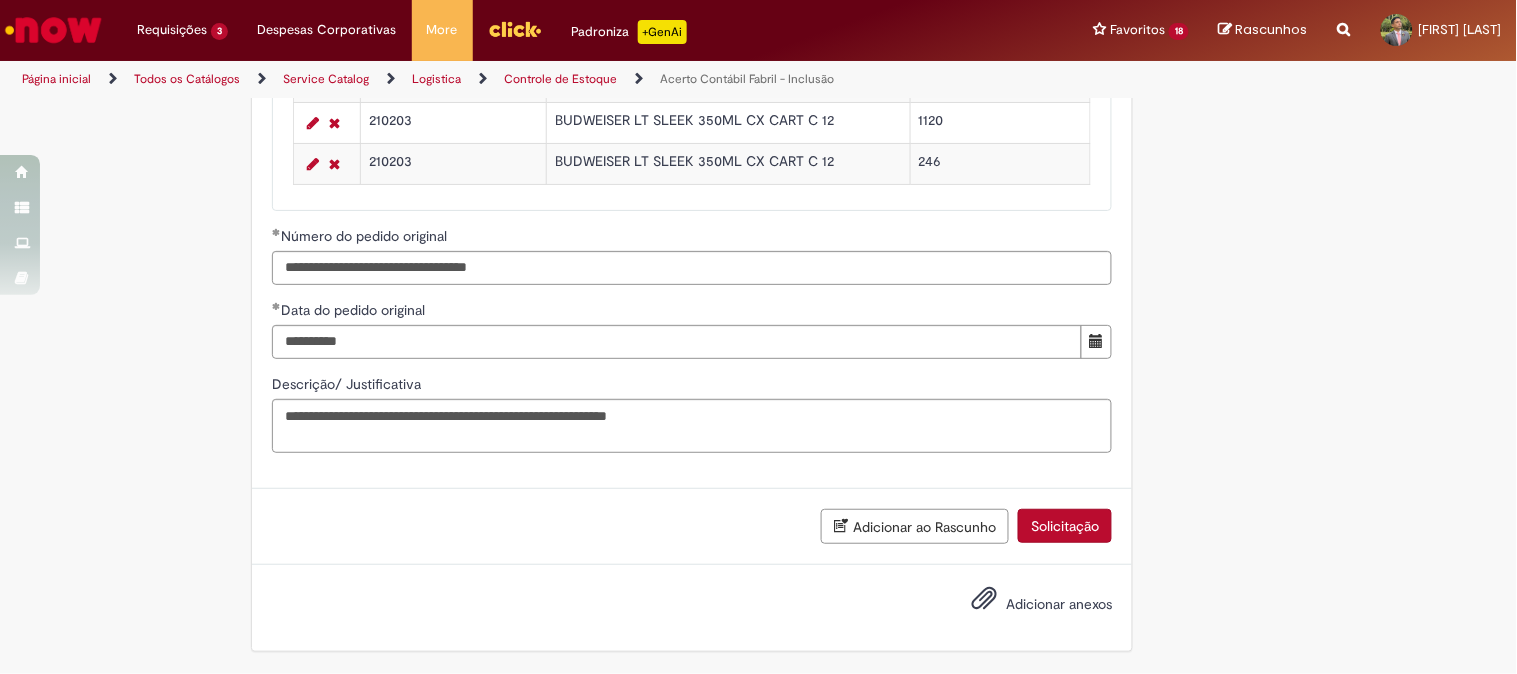 click on "Adicionar anexos" at bounding box center (1059, 604) 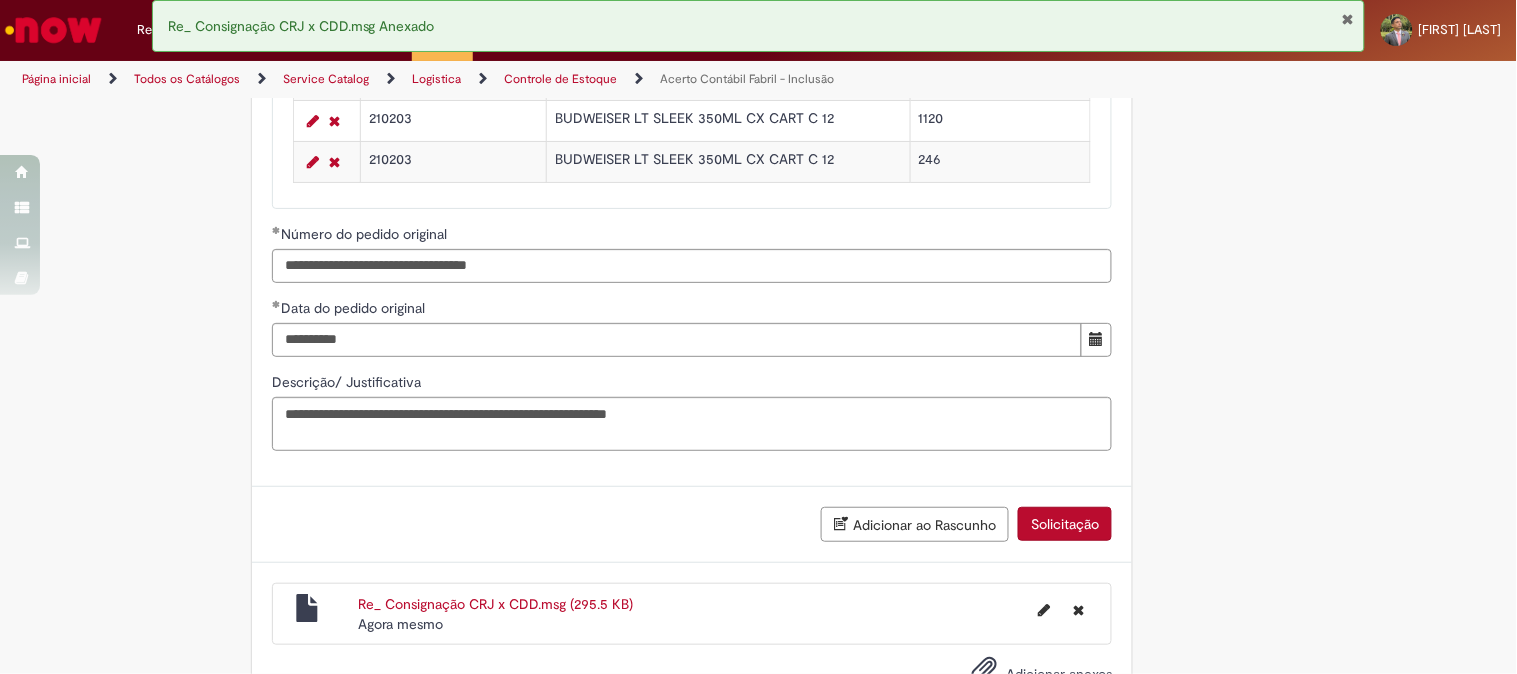 scroll, scrollTop: 2125, scrollLeft: 0, axis: vertical 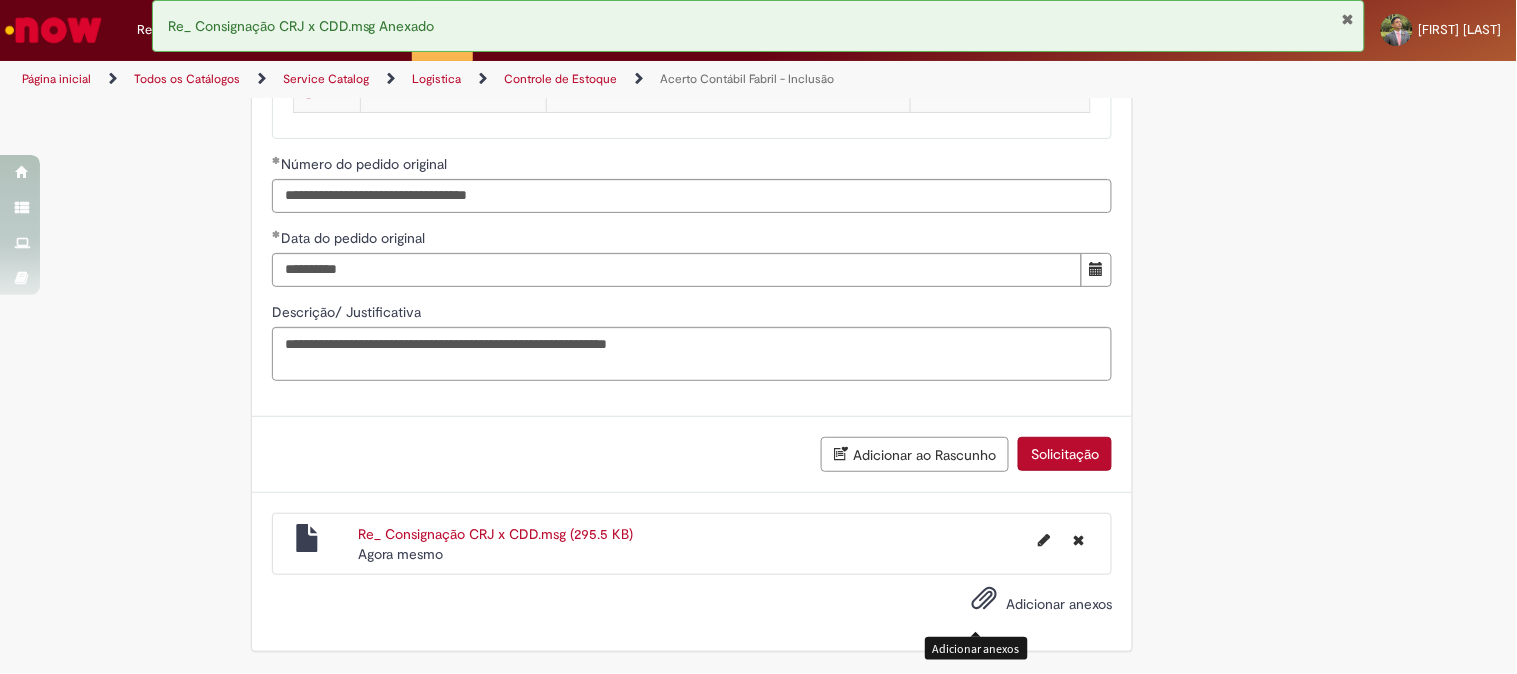 click at bounding box center (984, 599) 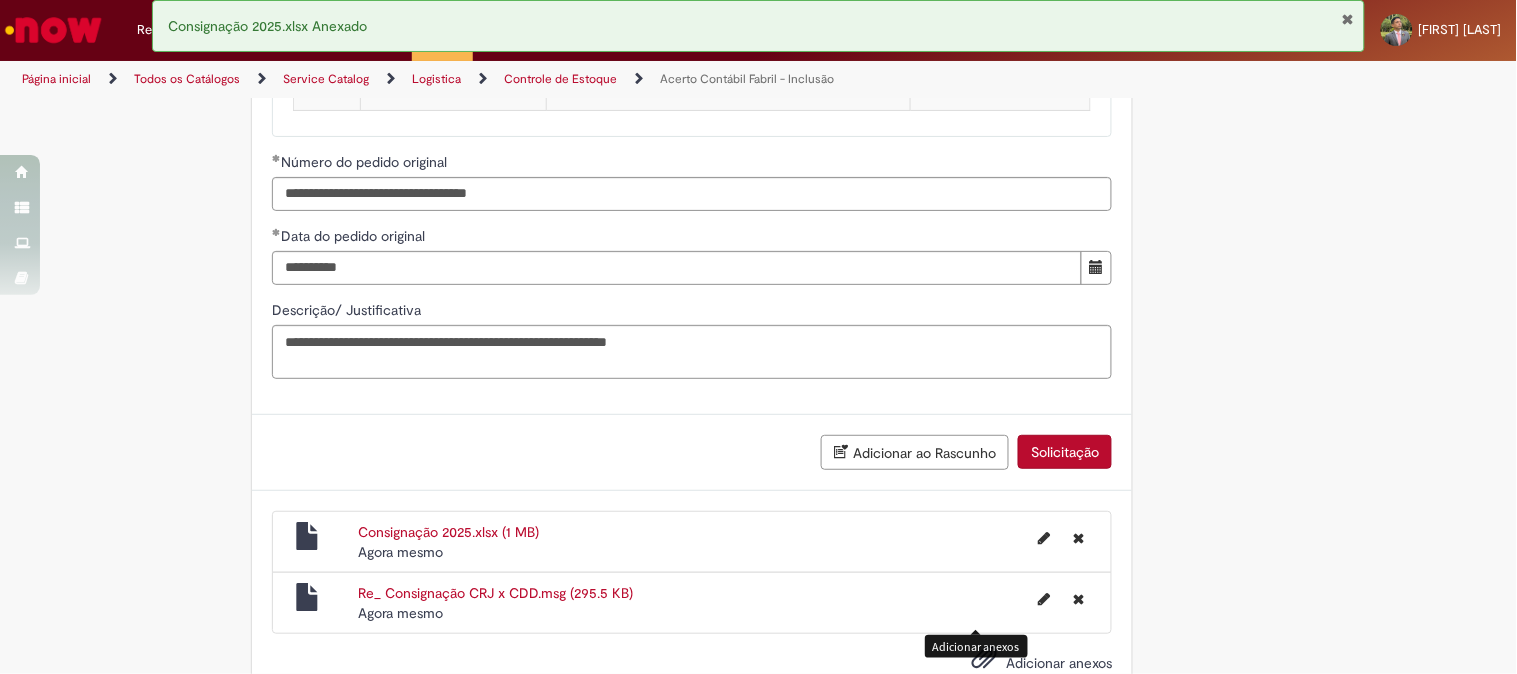 scroll, scrollTop: 2186, scrollLeft: 0, axis: vertical 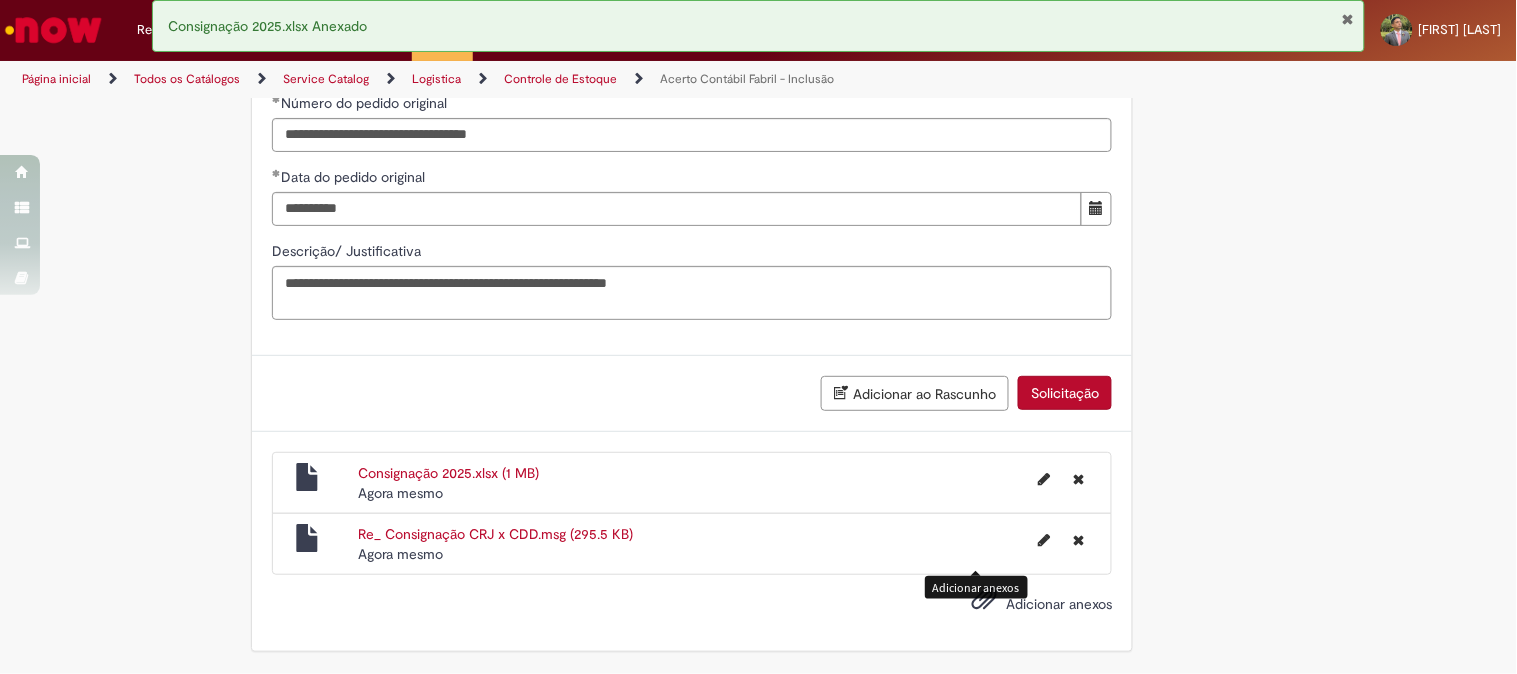 click on "Solicitação" at bounding box center (1065, 393) 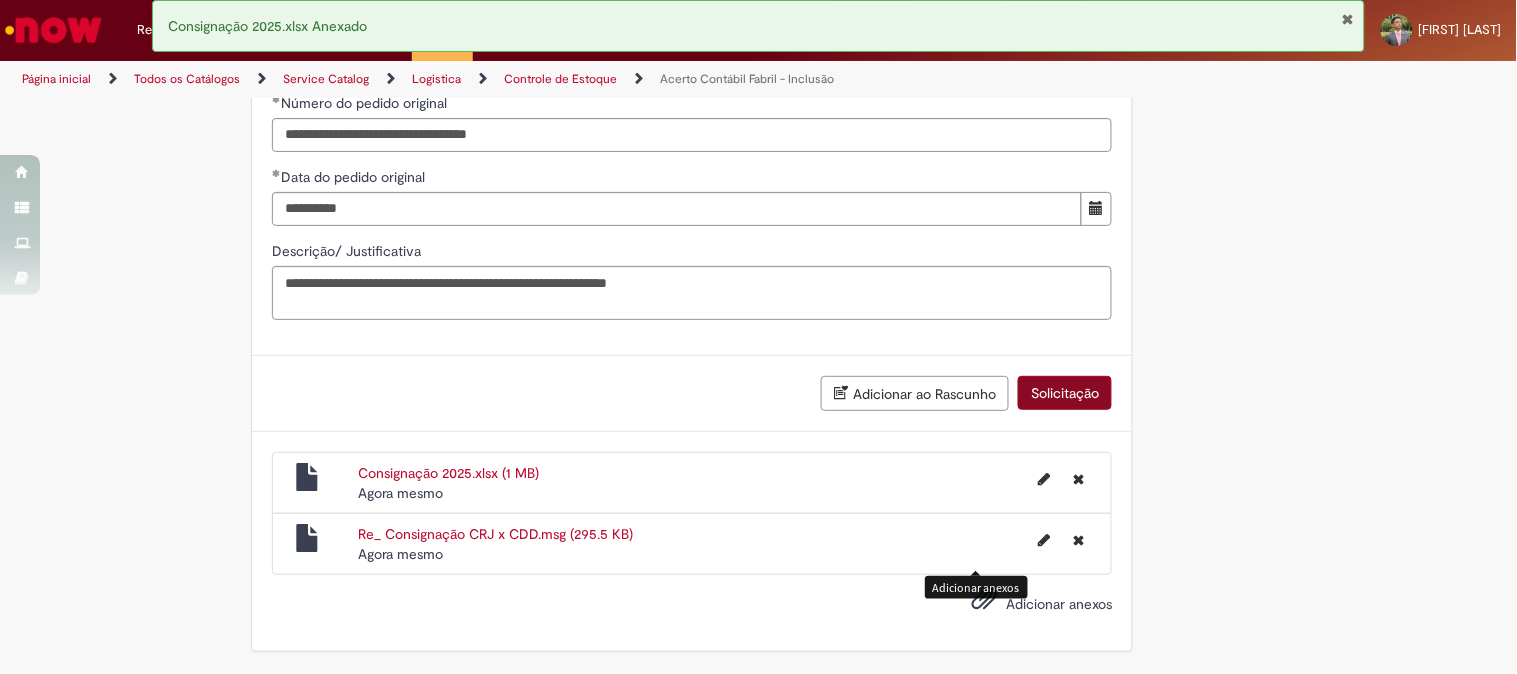 scroll, scrollTop: 2140, scrollLeft: 0, axis: vertical 